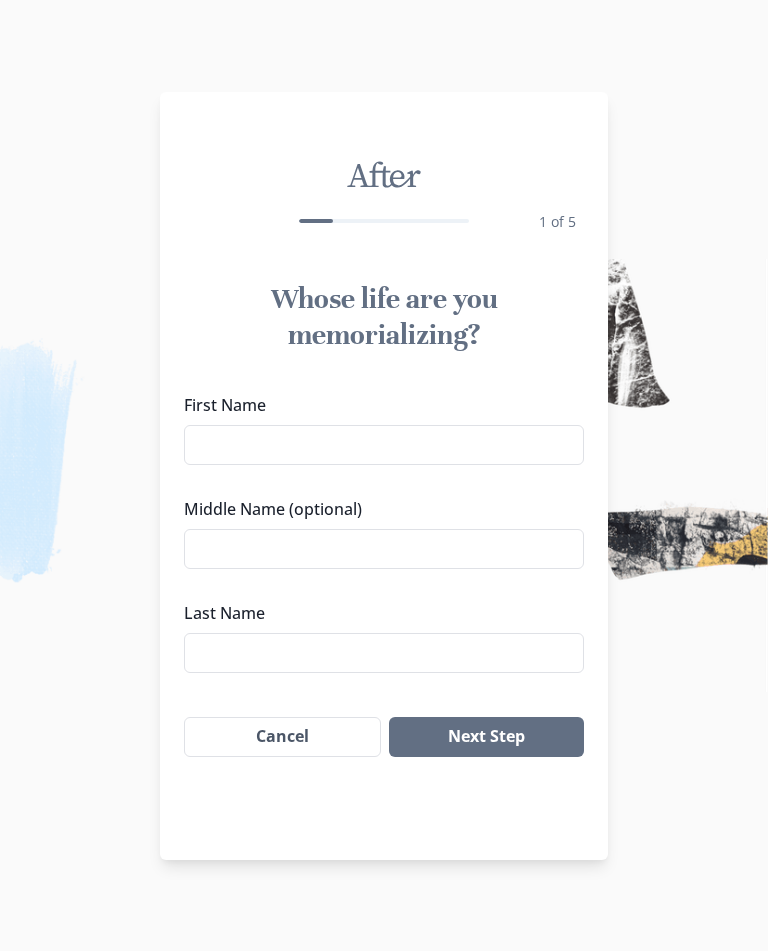 scroll, scrollTop: 0, scrollLeft: 0, axis: both 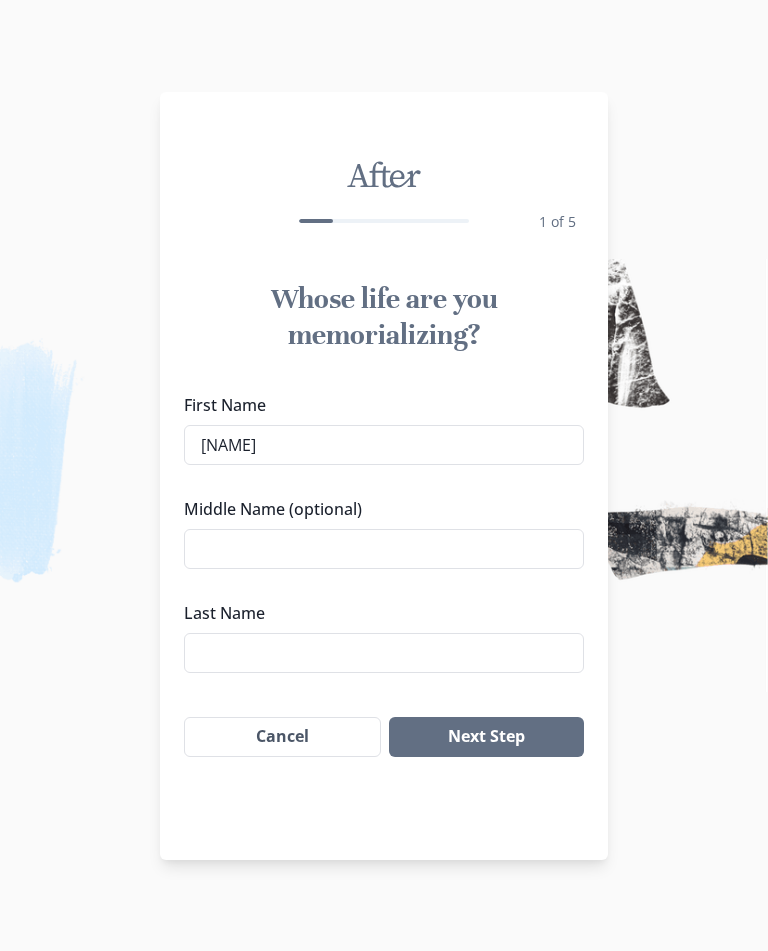 type on "[NAME]" 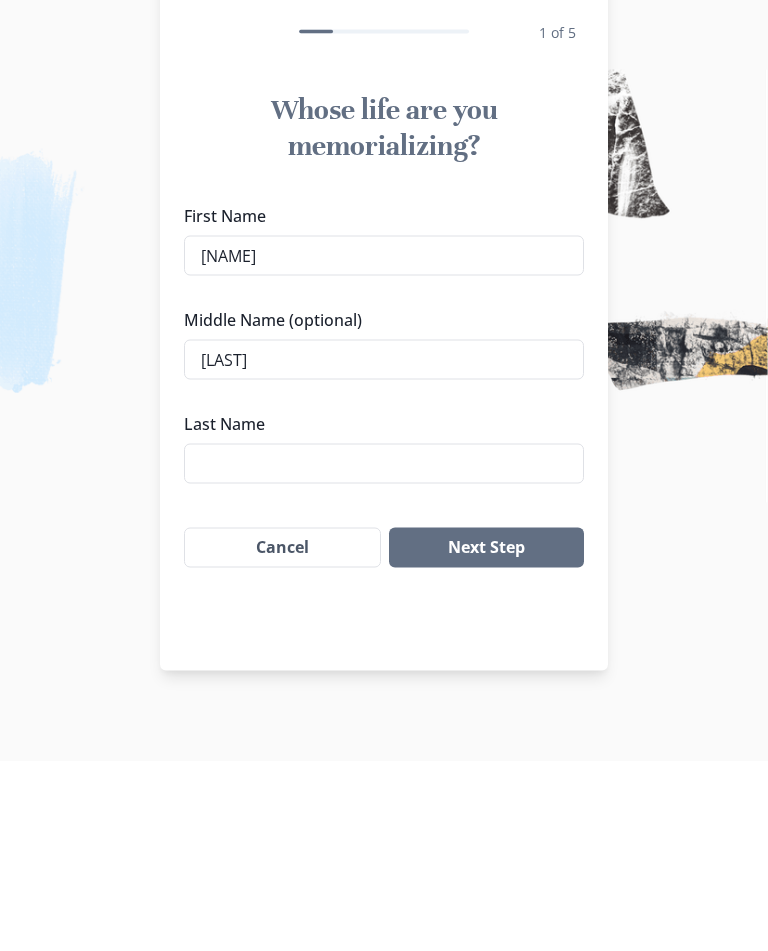 type on "[LAST]" 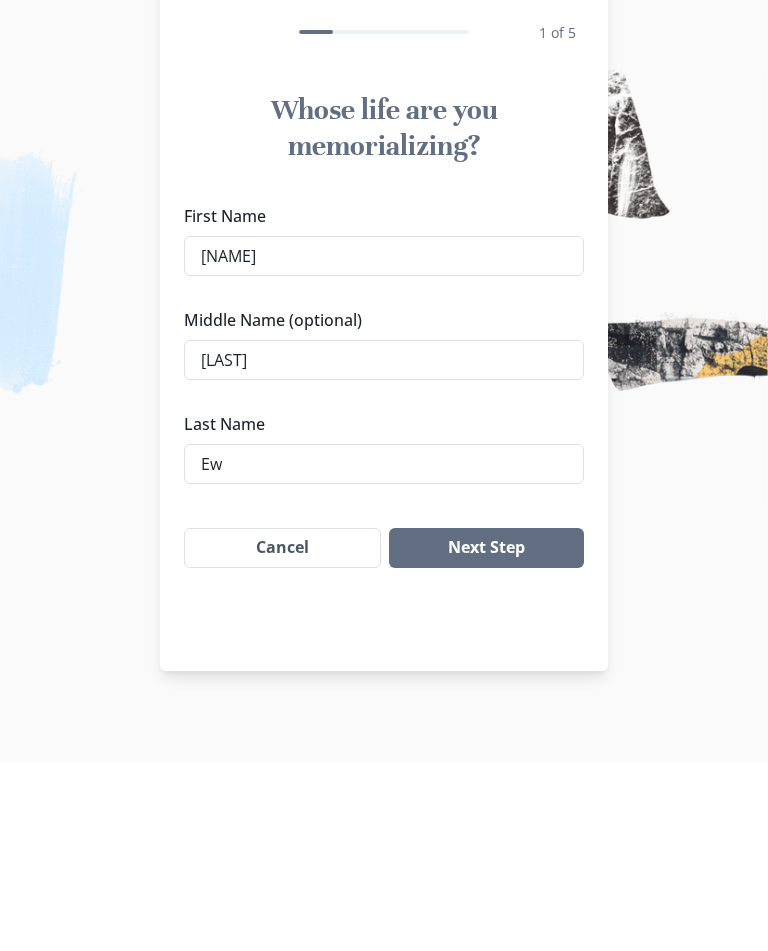type on "E" 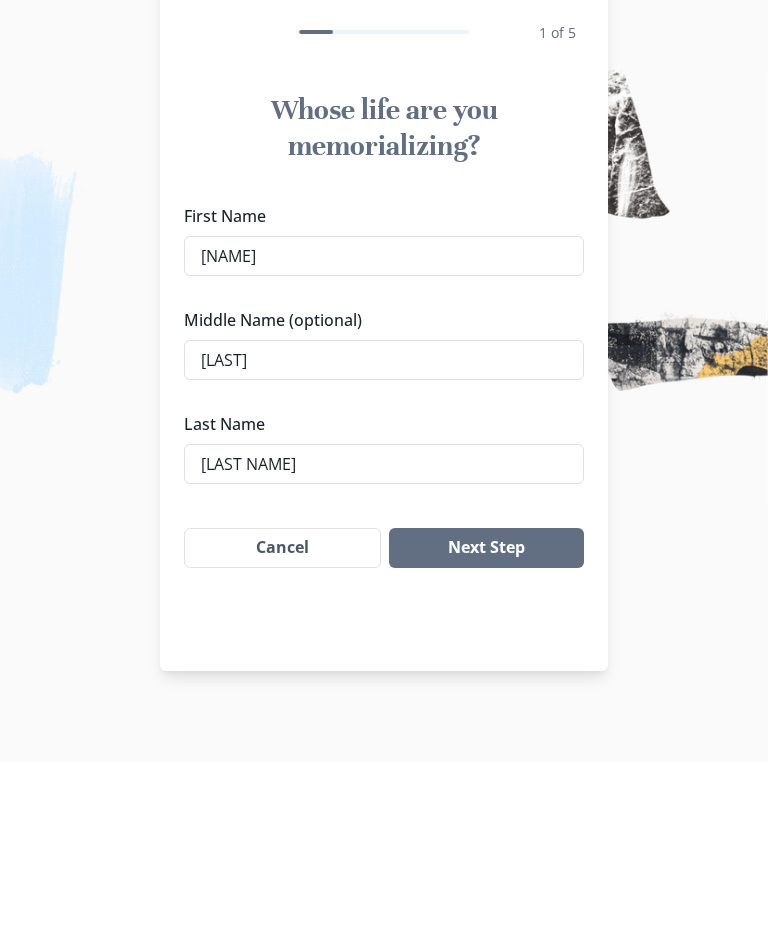 type on "[LAST NAME]" 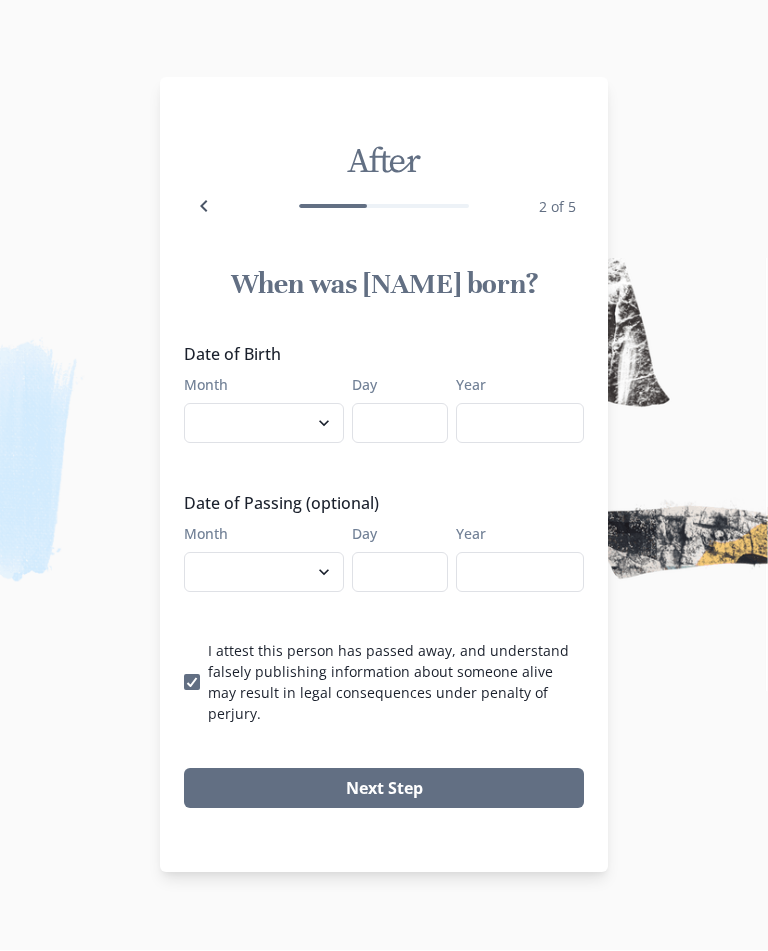 click on "January February March April May June July August September October November December" at bounding box center (264, 424) 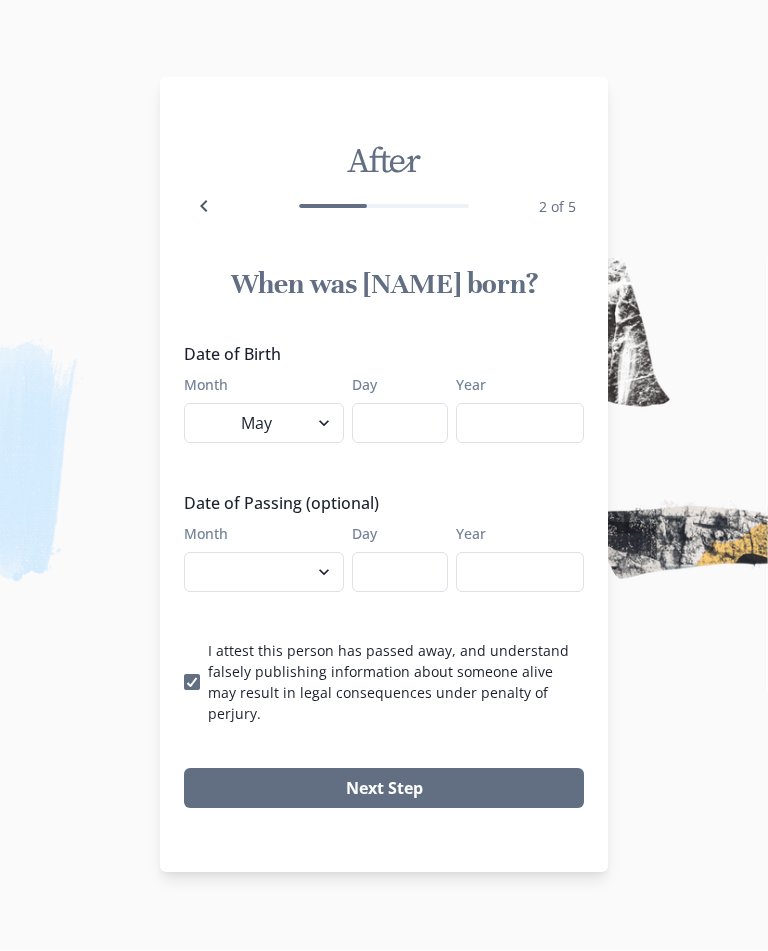 click on "Day" at bounding box center [400, 424] 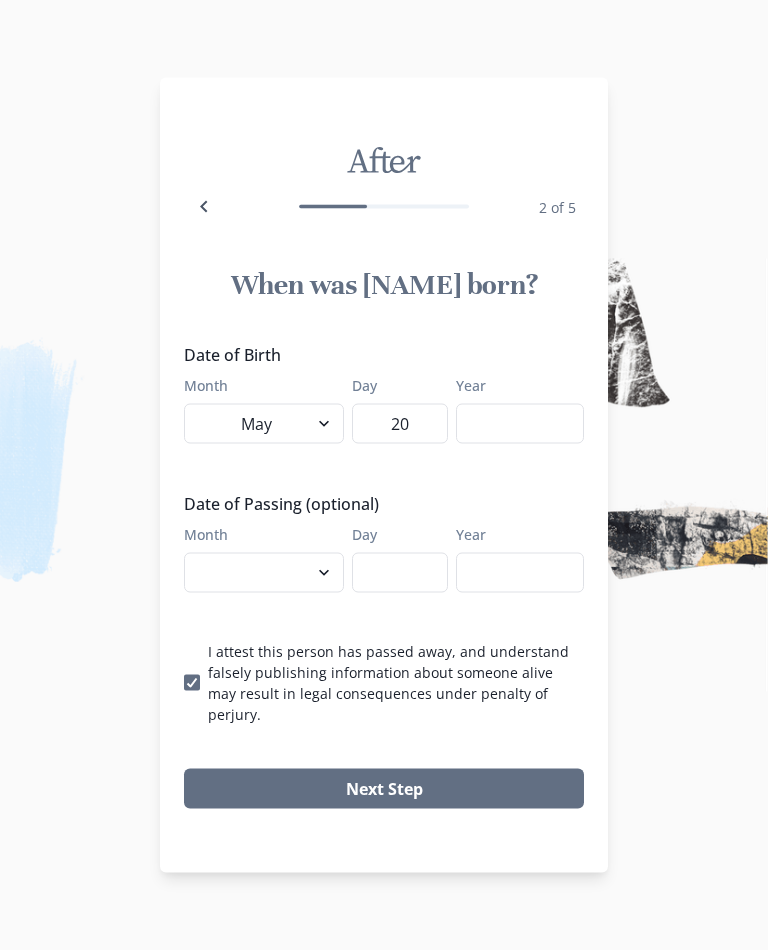 type on "20" 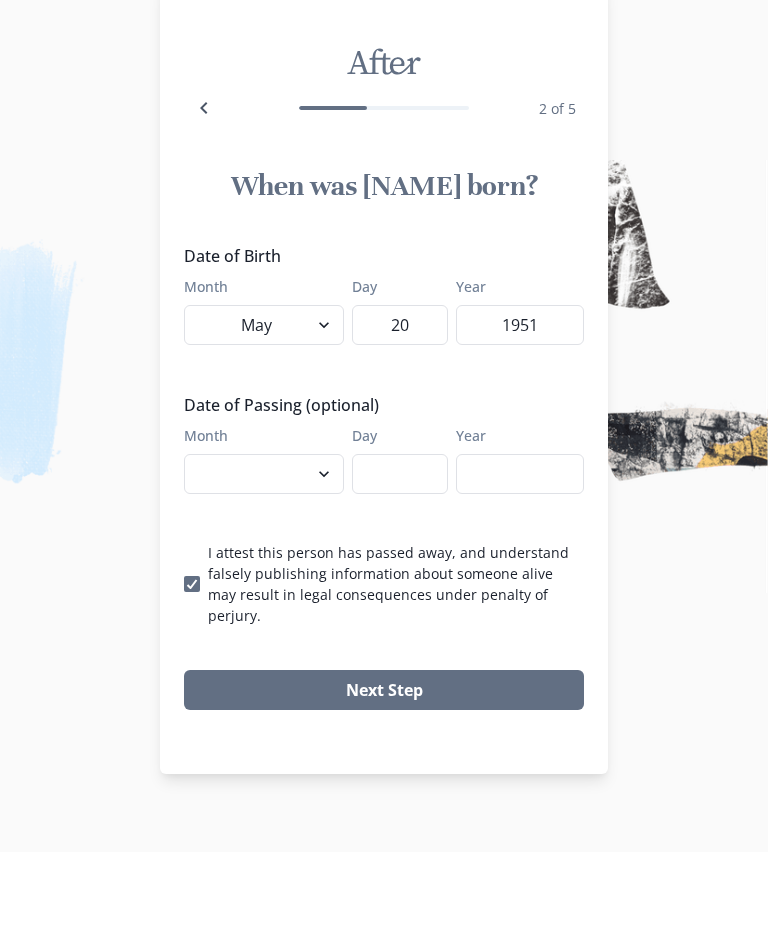 type on "1951" 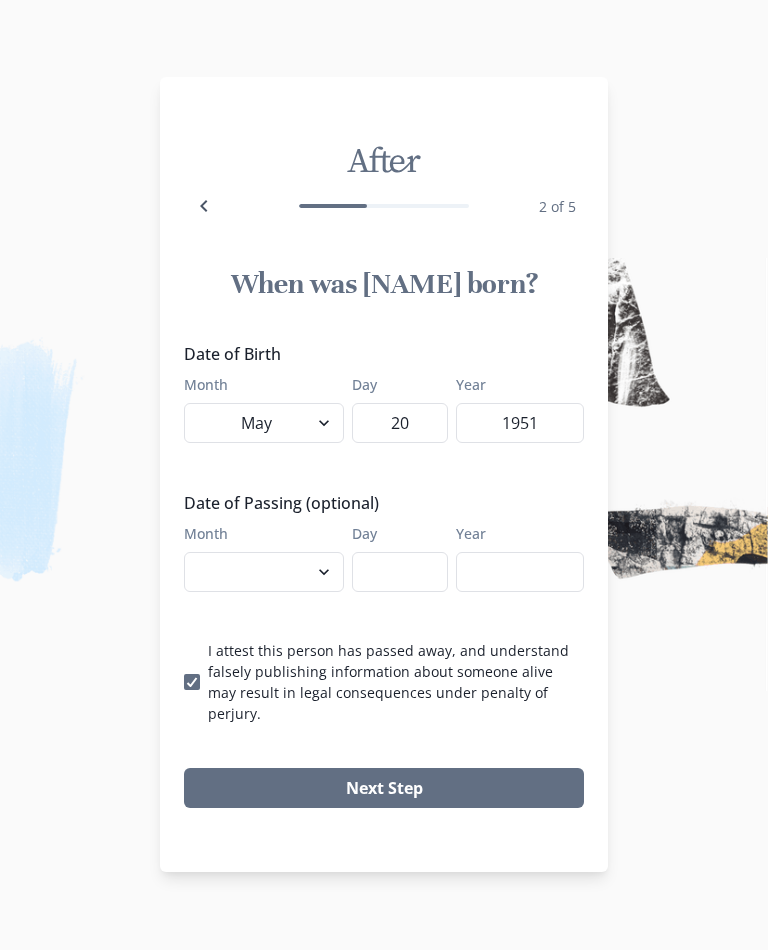 select on "8" 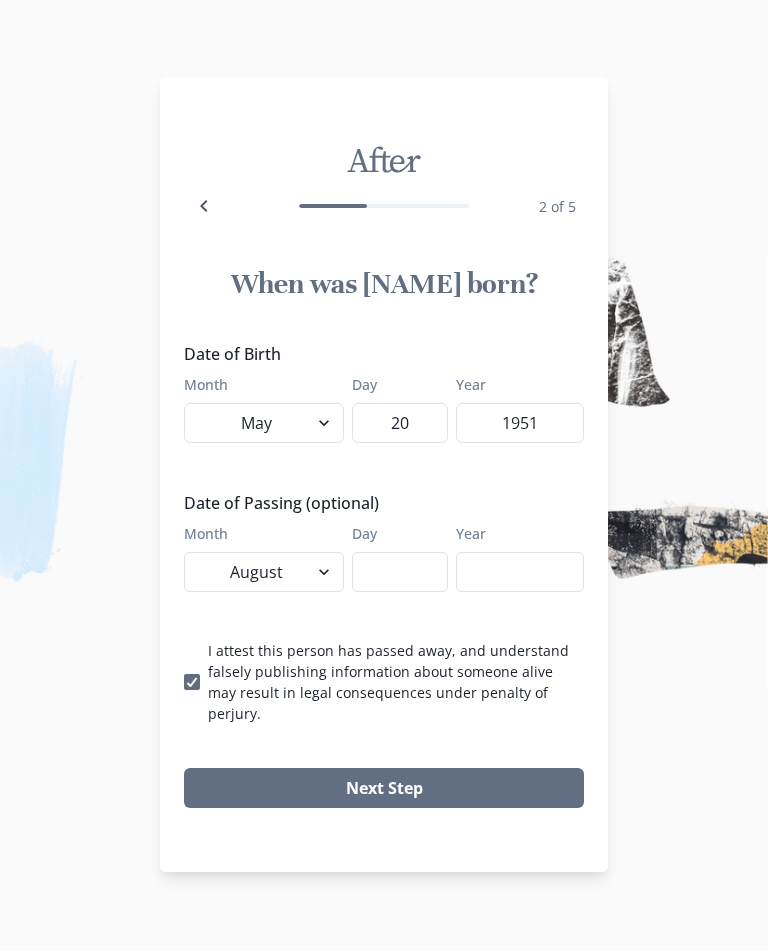 click on "Day" at bounding box center (400, 573) 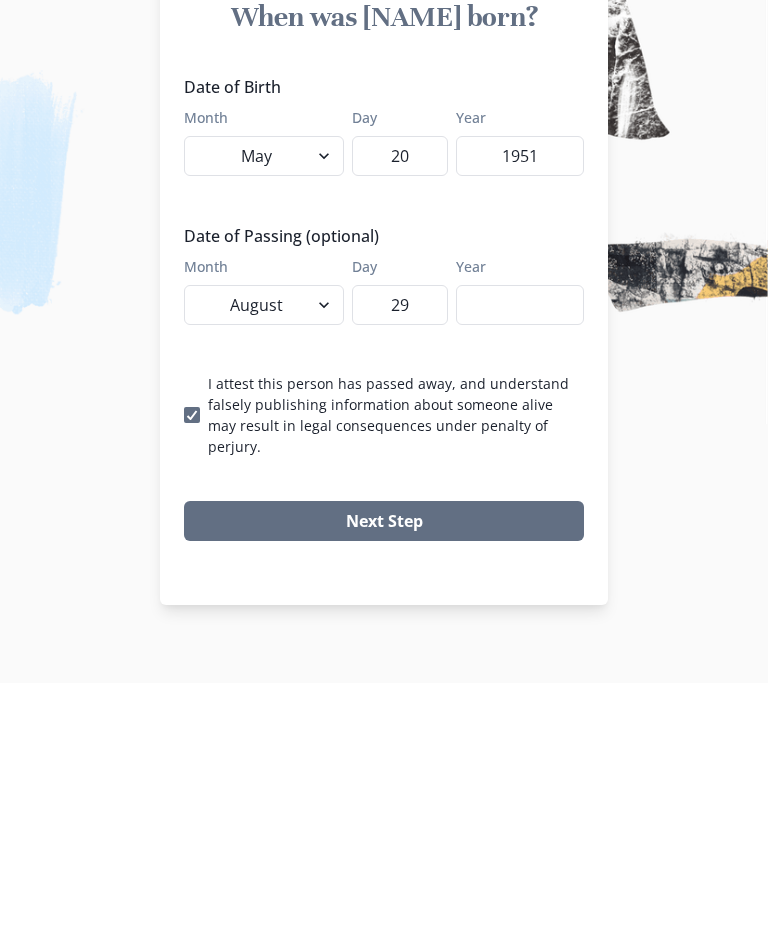 type on "29" 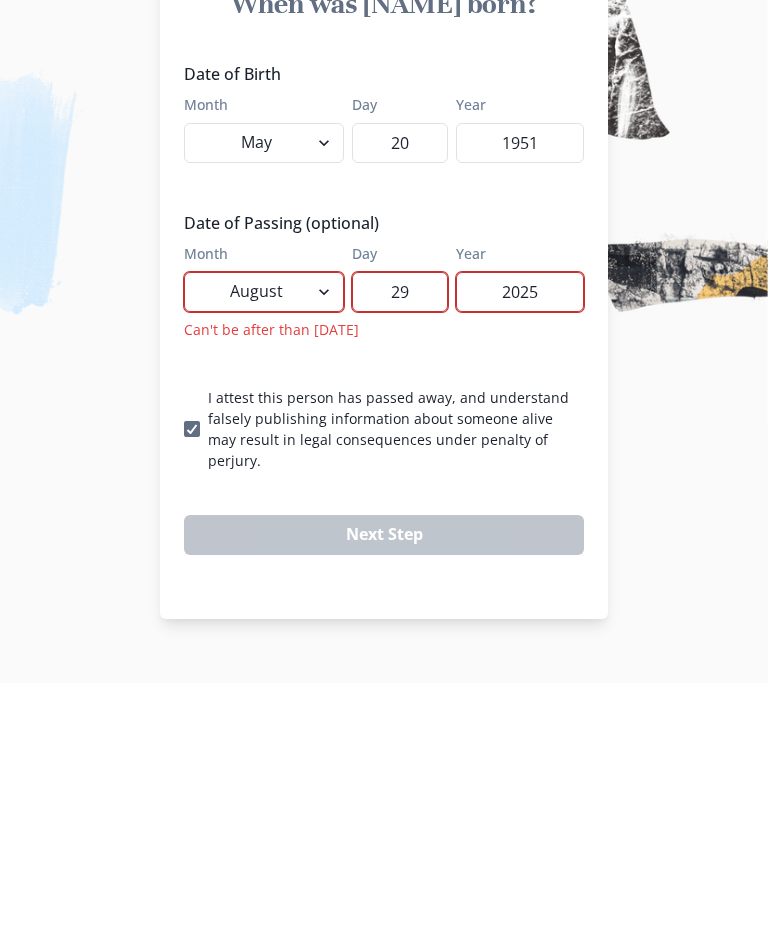 type on "2025" 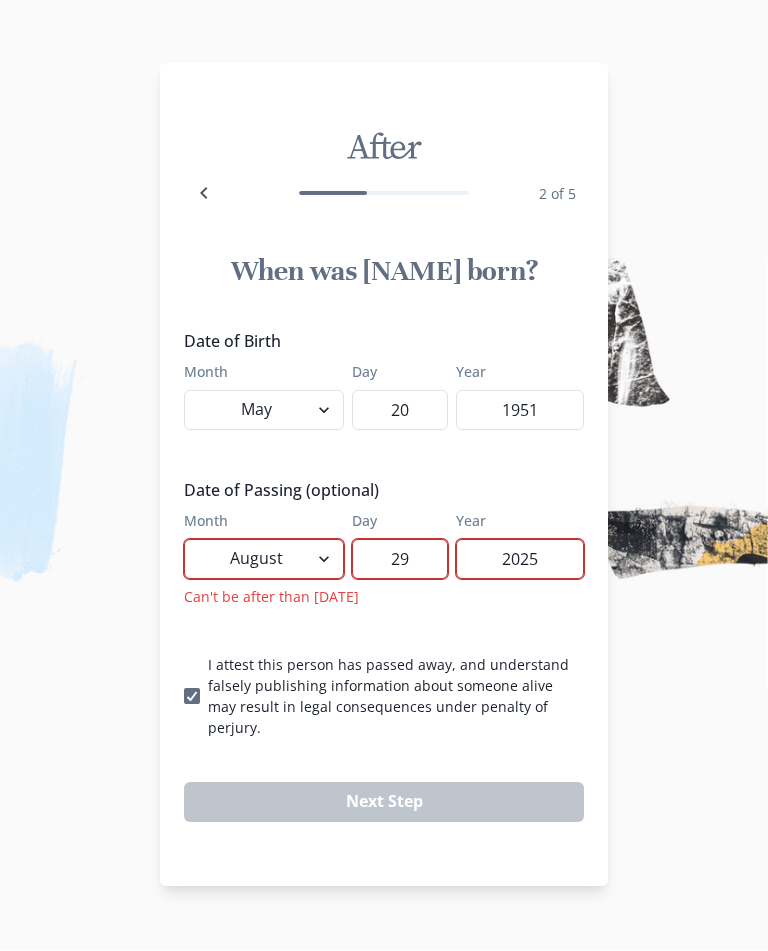 select on "7" 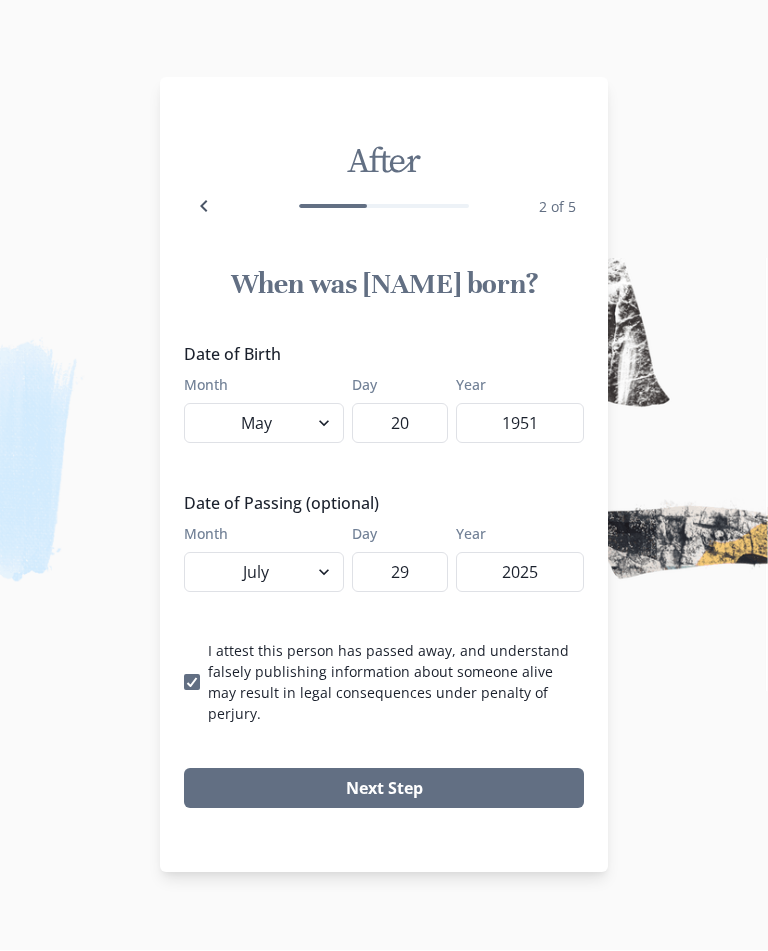 click on "Next Step" at bounding box center [384, 789] 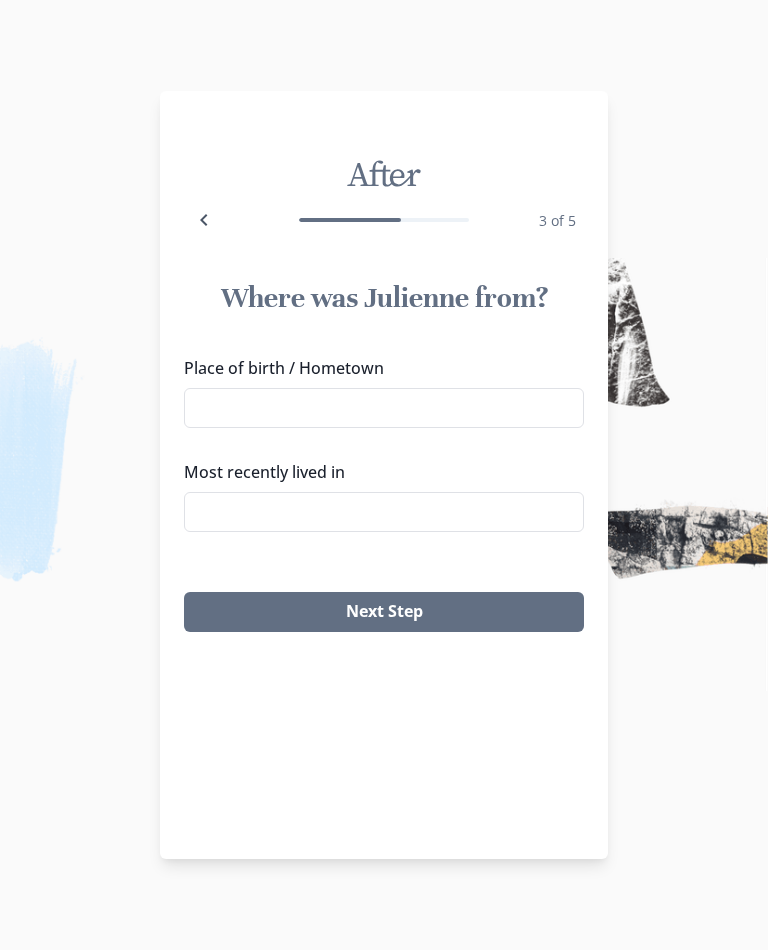 click on "Place of birth / Hometown" at bounding box center [384, 409] 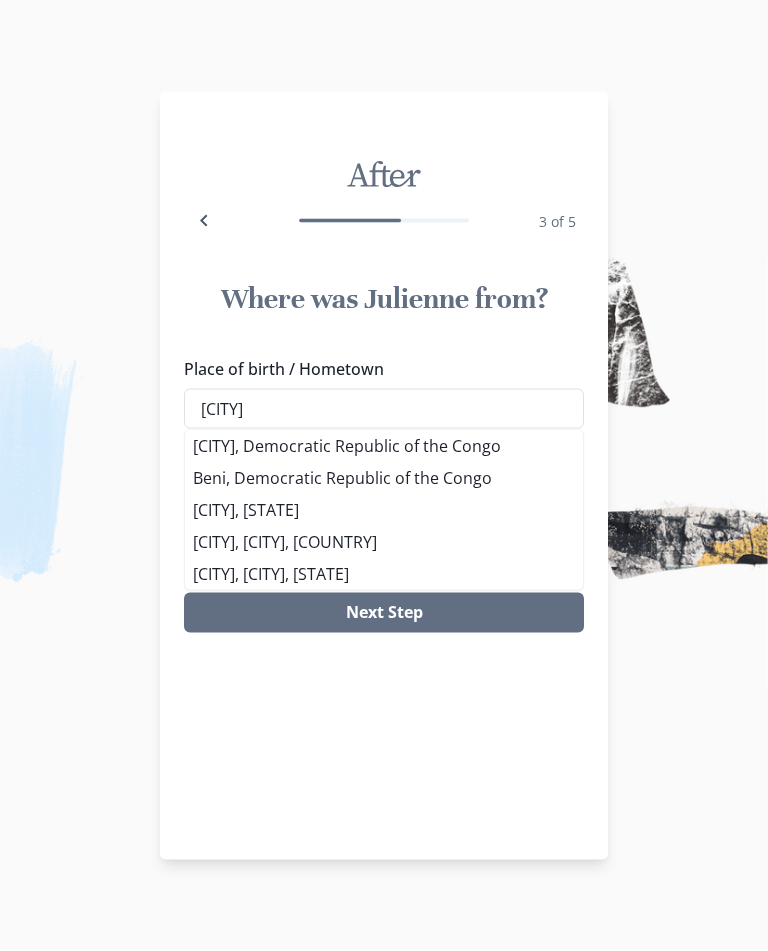 click on "[CITY], Democratic Republic of the Congo" at bounding box center [384, 446] 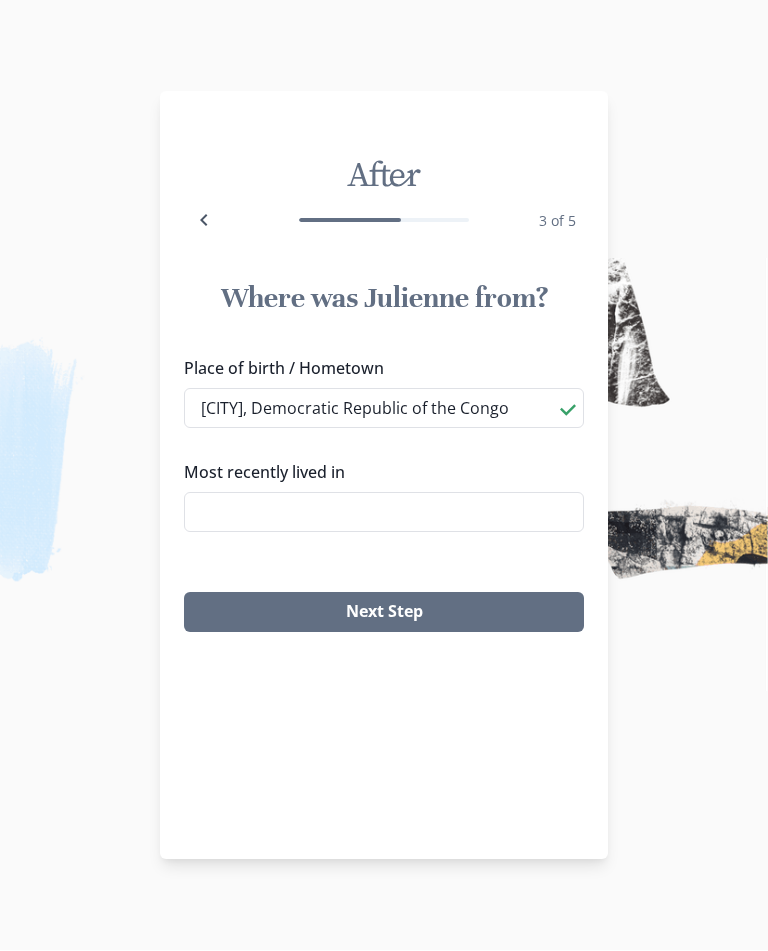 click on "Most recently lived in" at bounding box center [384, 513] 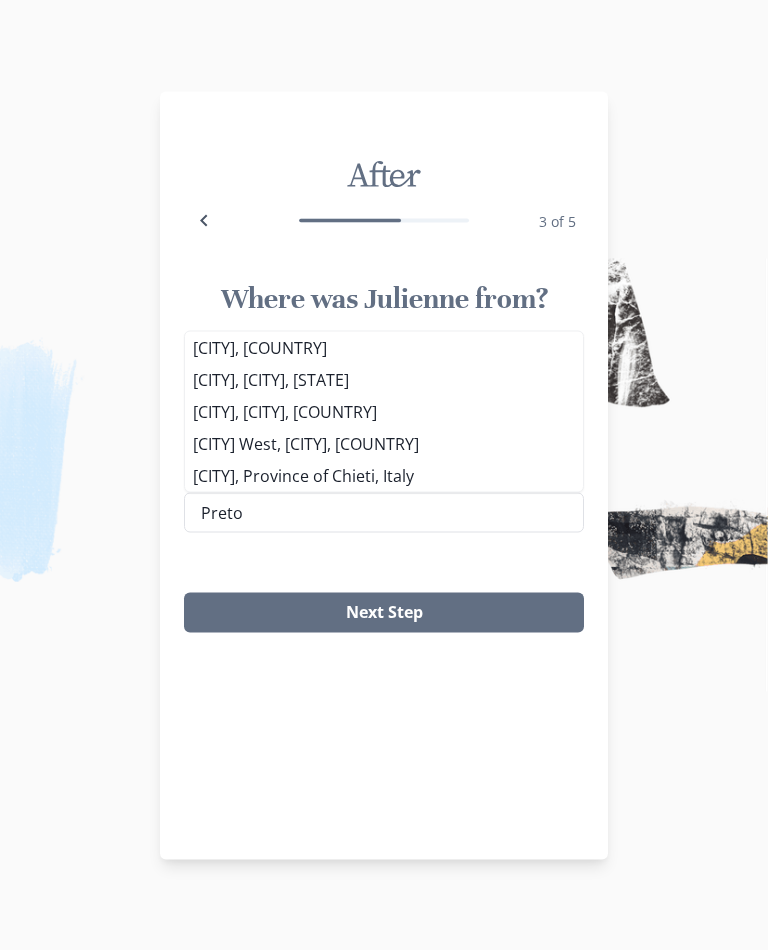 click on "[CITY], [COUNTRY]" at bounding box center [384, 348] 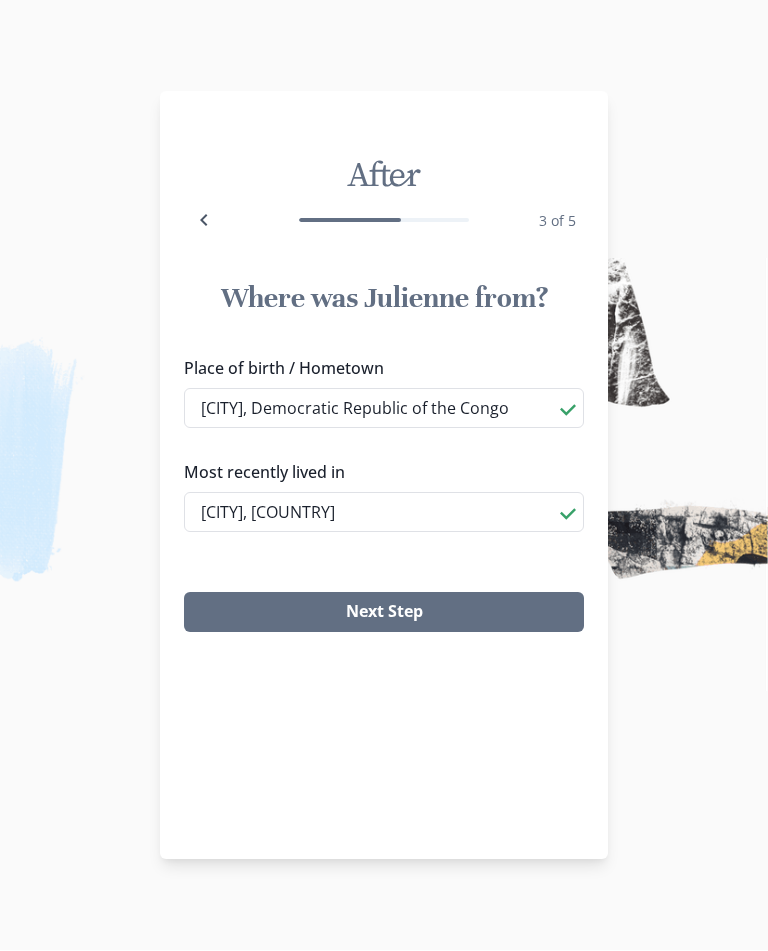 click on "[CITY], [COUNTRY]" at bounding box center (384, 513) 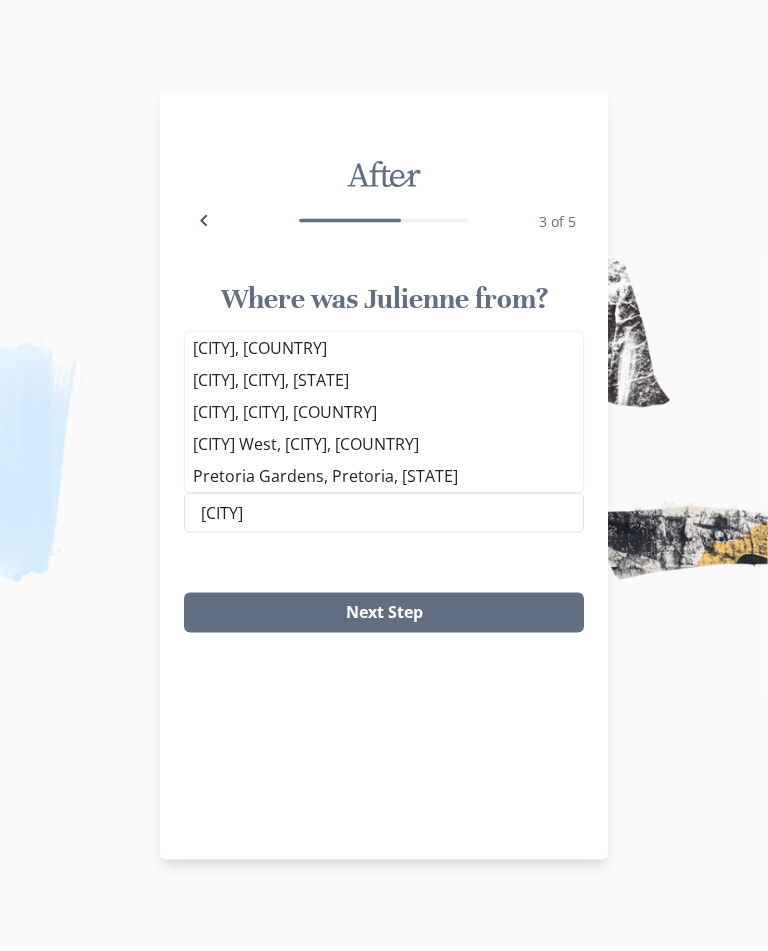 click on "[CITY], [COUNTRY]" at bounding box center (384, 348) 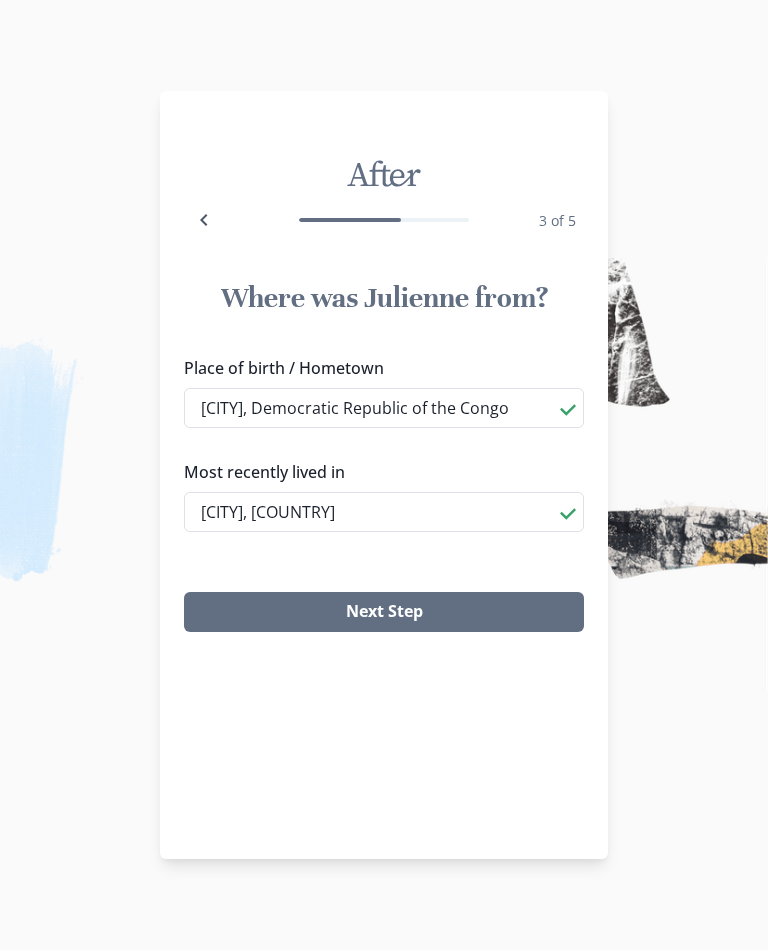click on "Next Step" at bounding box center [384, 613] 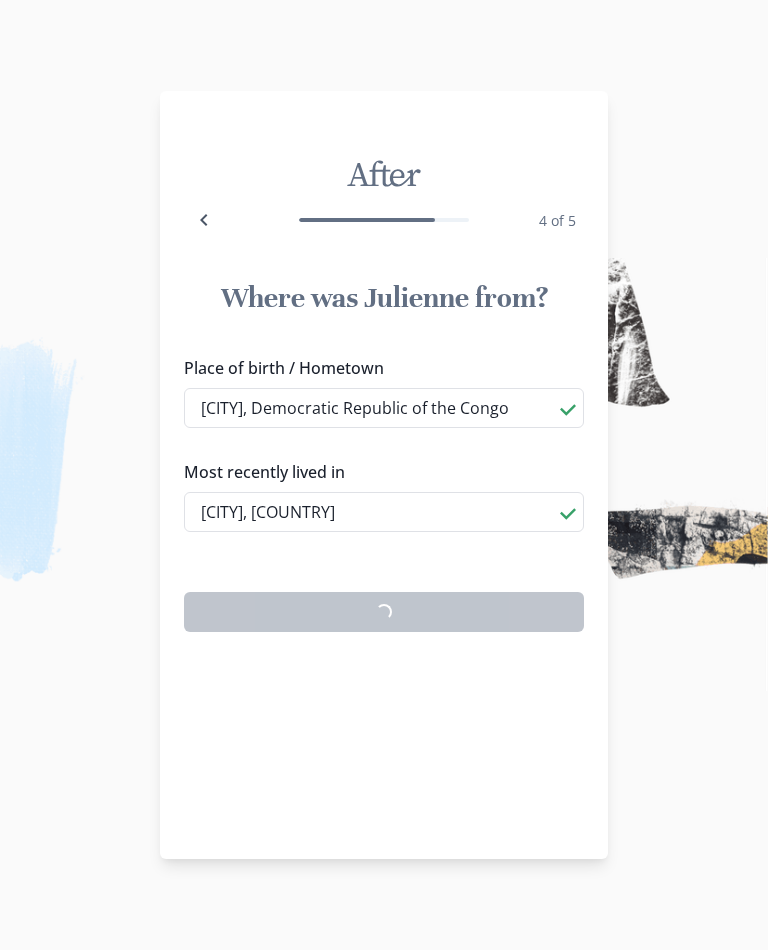 scroll, scrollTop: 1, scrollLeft: 0, axis: vertical 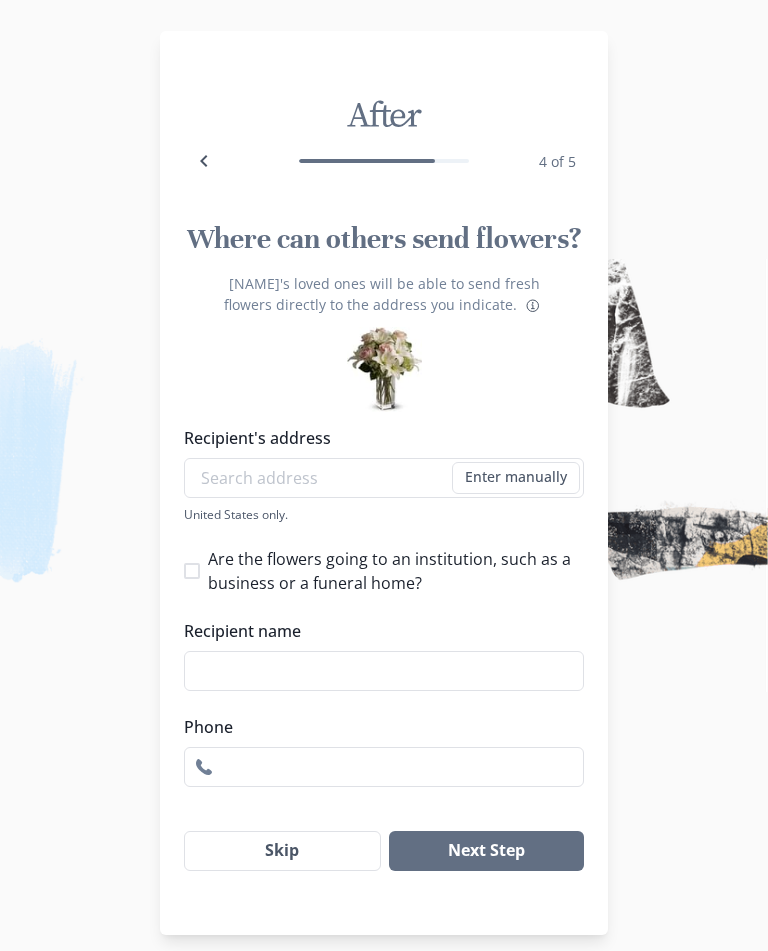 click on "Are the flowers going to an institution, such as a business or a funeral home?" at bounding box center [384, 571] 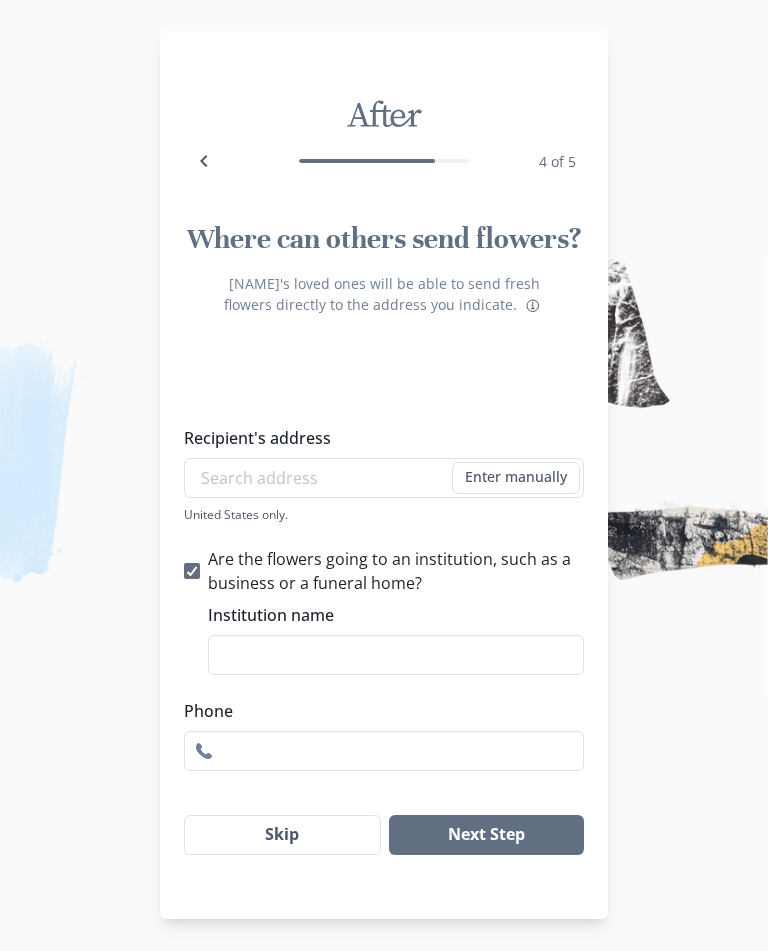 click on "Institution name" at bounding box center [396, 655] 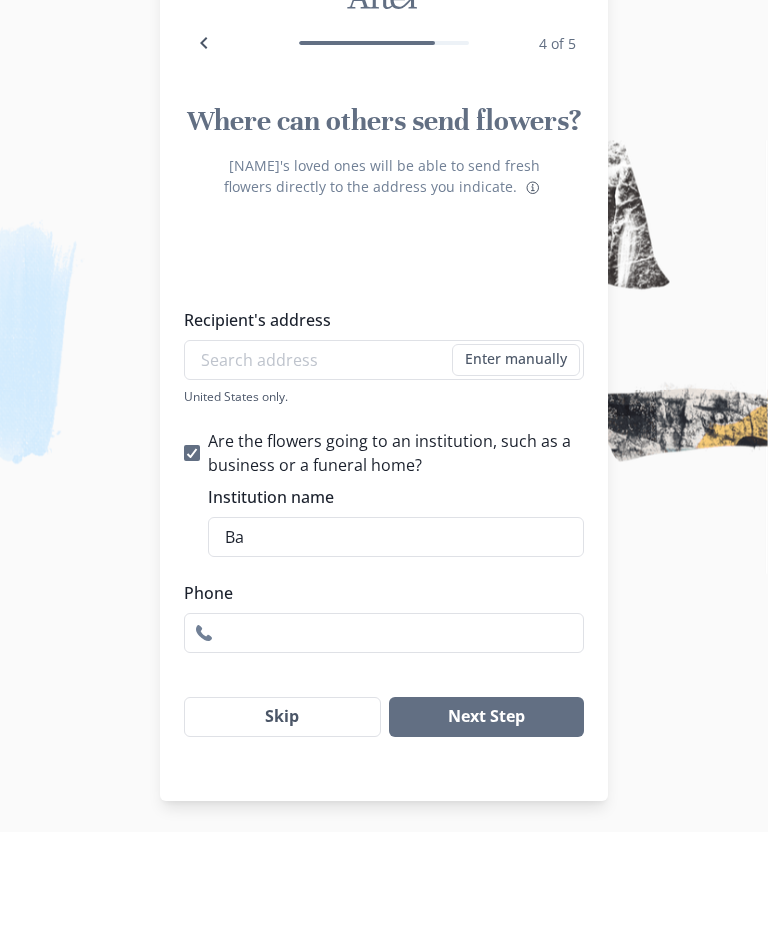 type on "B" 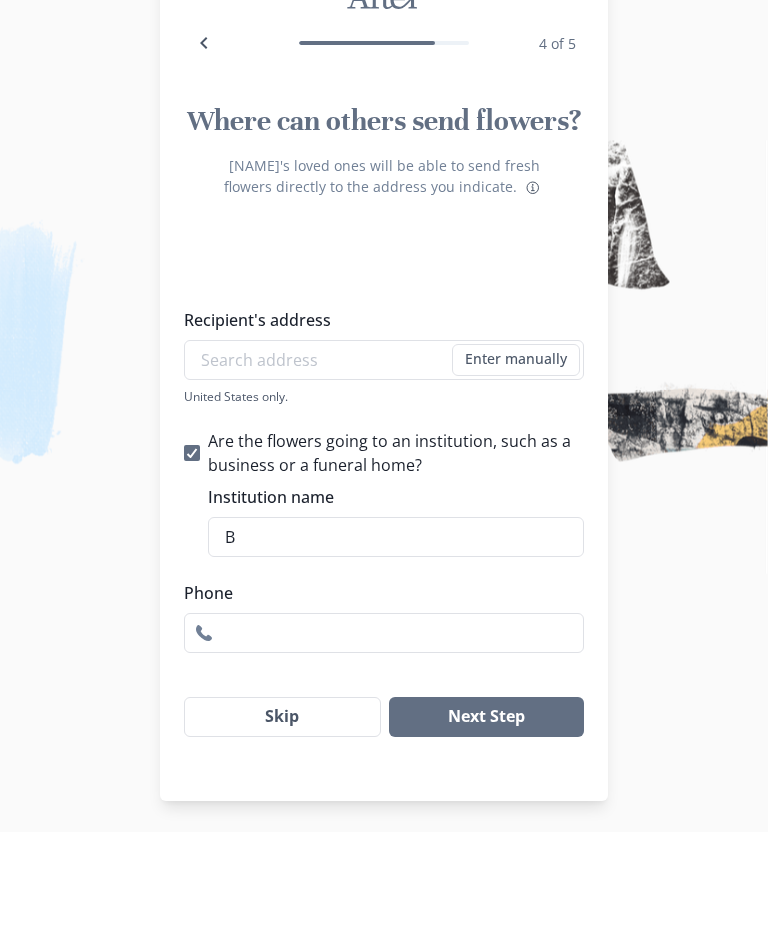 type 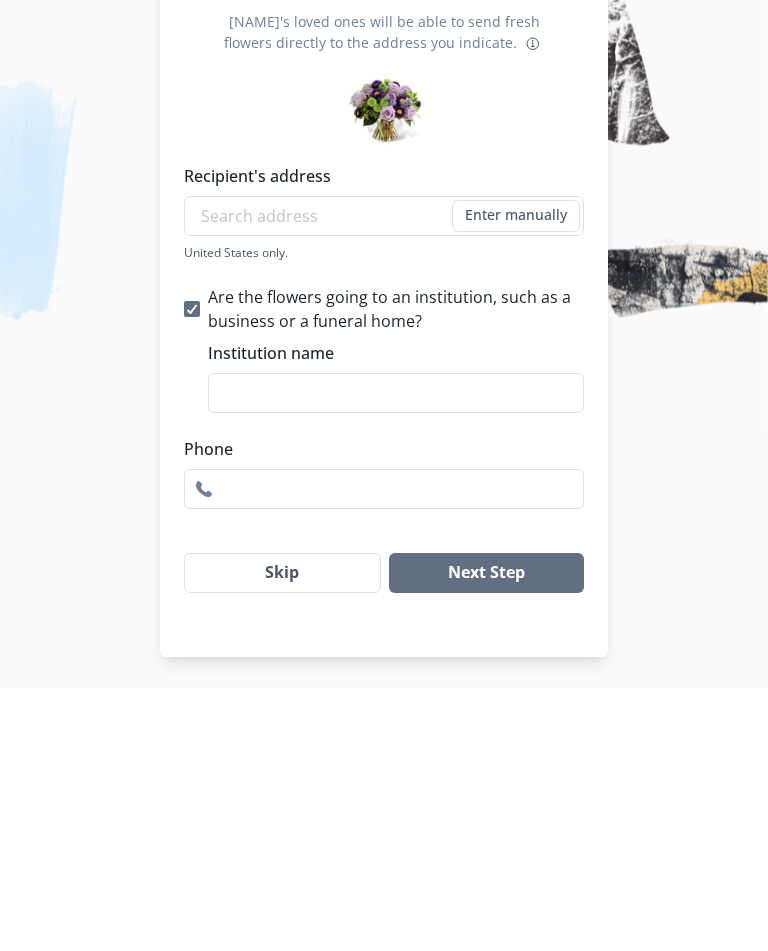 click on "Are the flowers going to an institution, such as a business or a funeral home?" at bounding box center (384, 572) 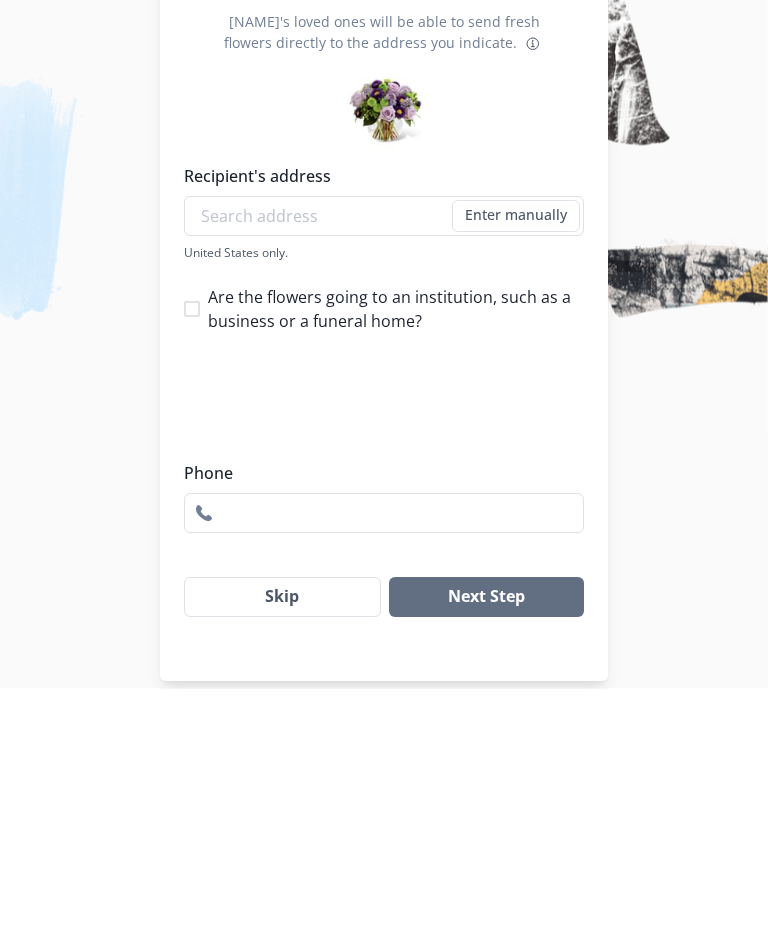 scroll, scrollTop: 3, scrollLeft: 0, axis: vertical 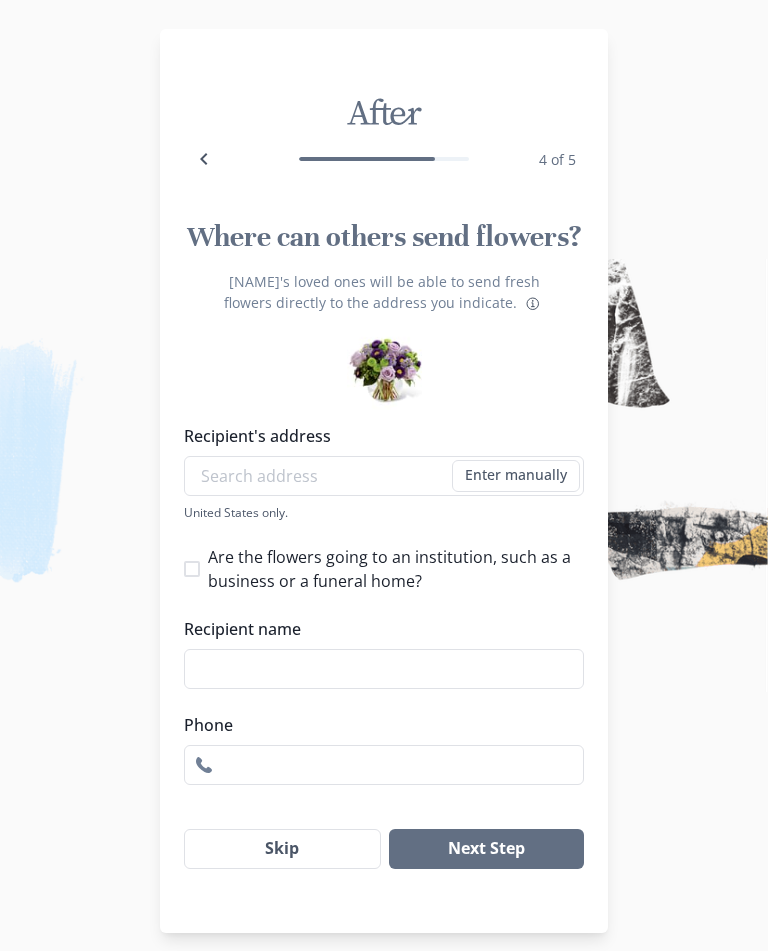 click on "Skip" at bounding box center [282, 849] 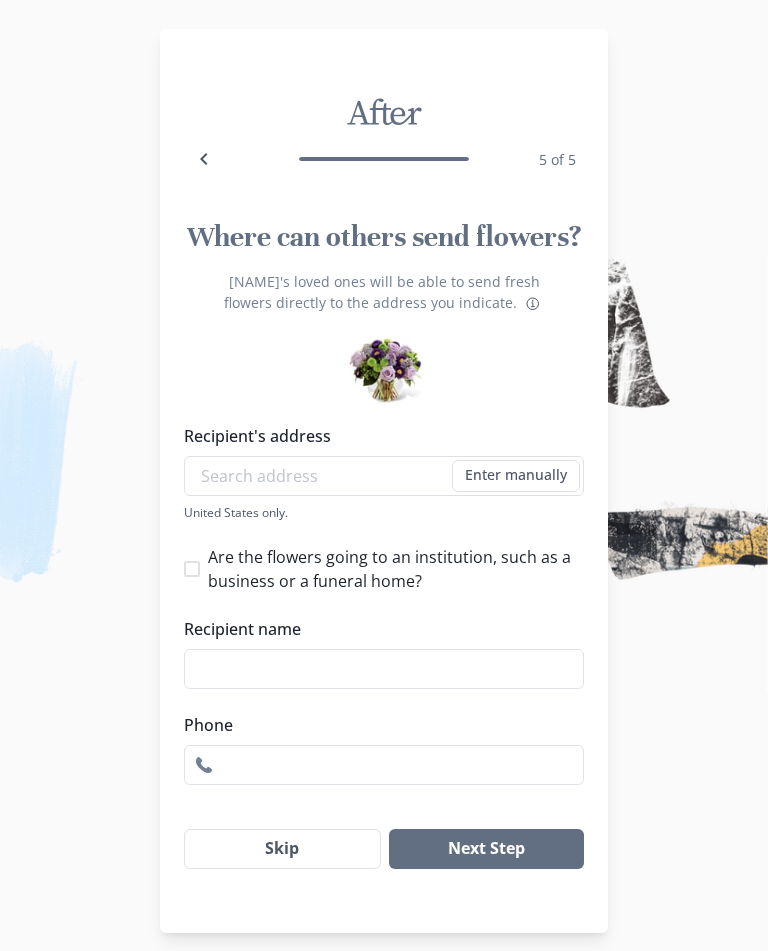 scroll, scrollTop: 0, scrollLeft: 0, axis: both 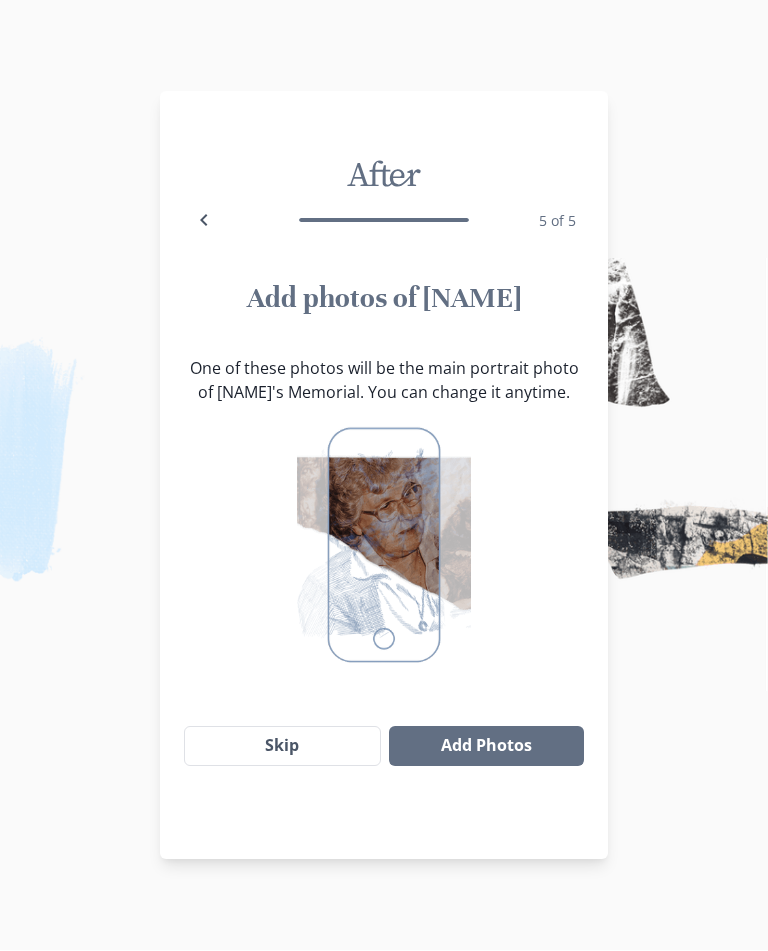 click on "Add Photos" at bounding box center [486, 747] 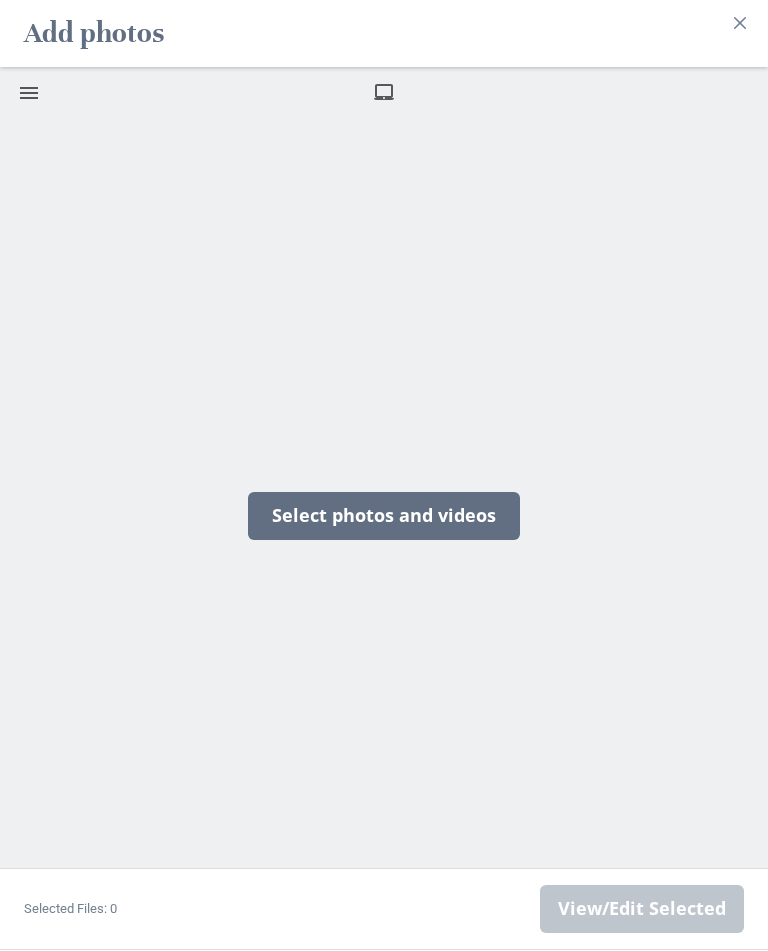 click at bounding box center [29, 94] 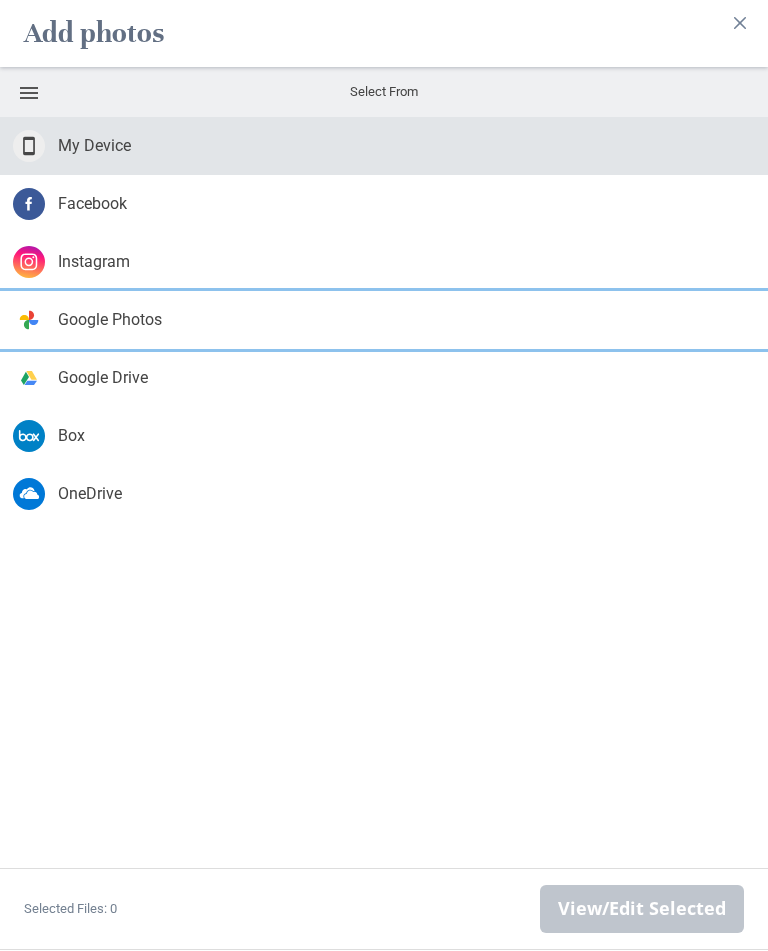 click on "Google Photos" at bounding box center (110, 321) 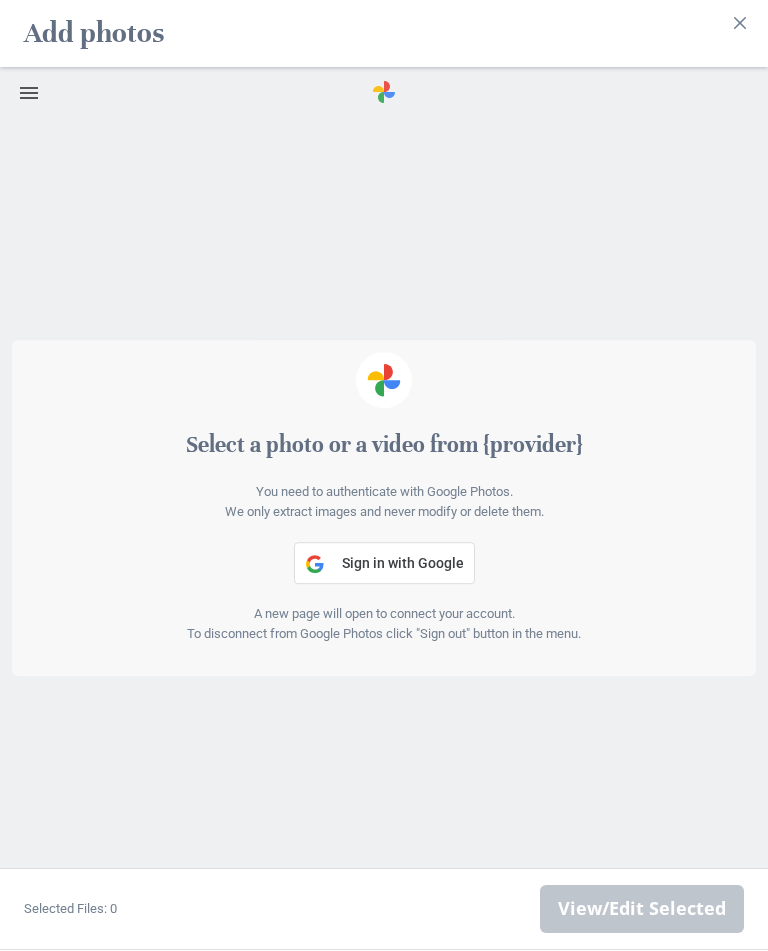 click at bounding box center (29, 94) 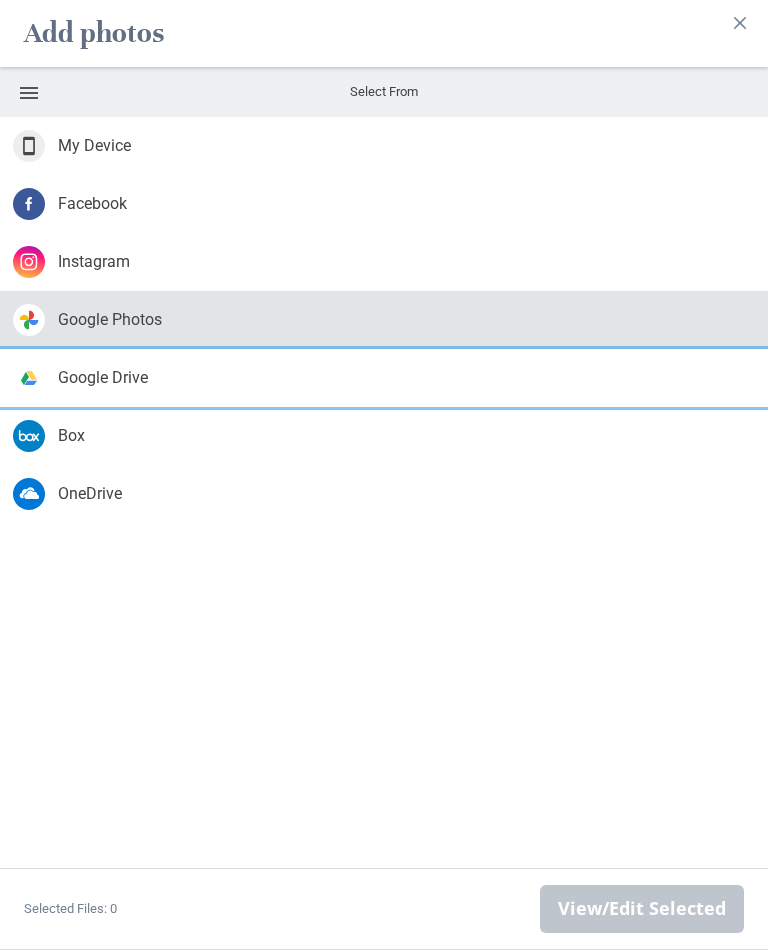 click on "Google Drive" at bounding box center [103, 379] 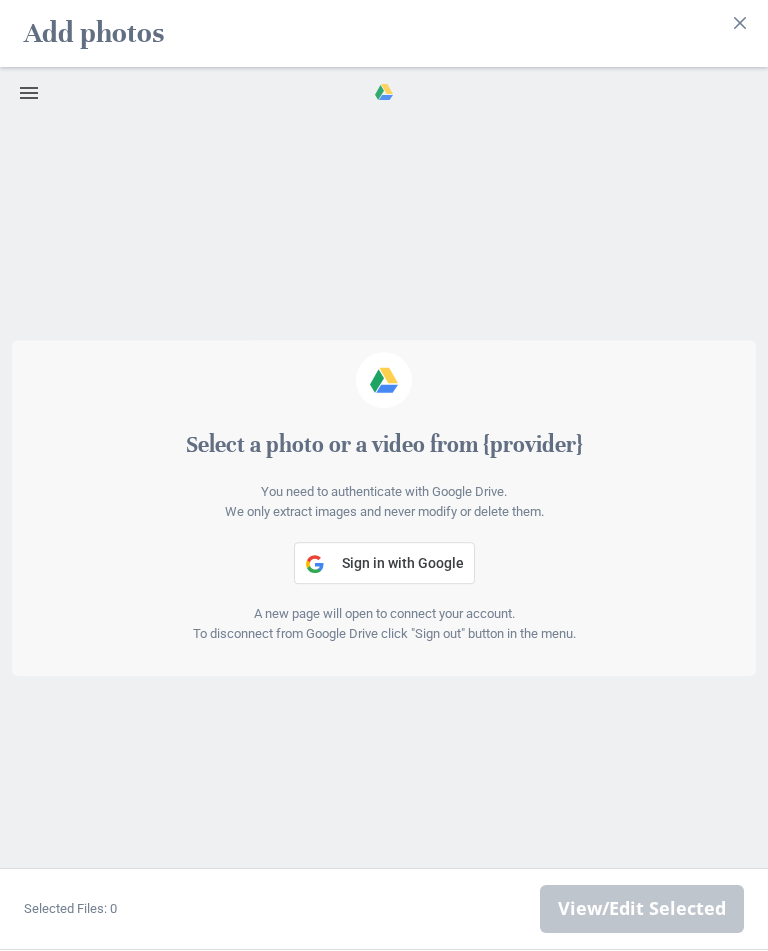 click at bounding box center (29, 94) 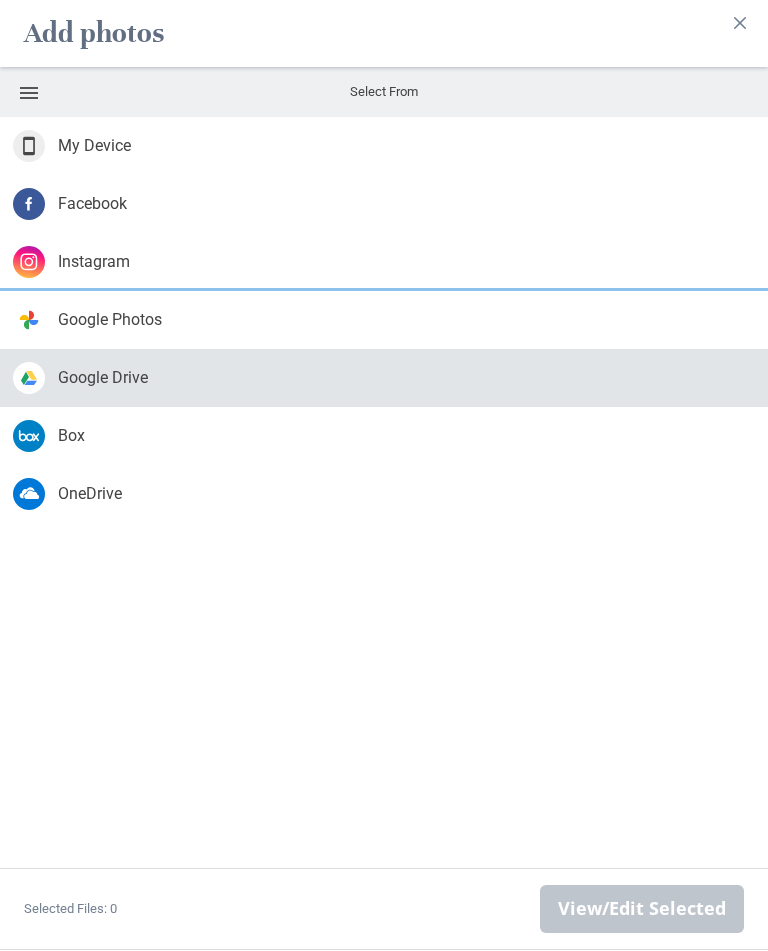 click on "Google Photos" at bounding box center (110, 321) 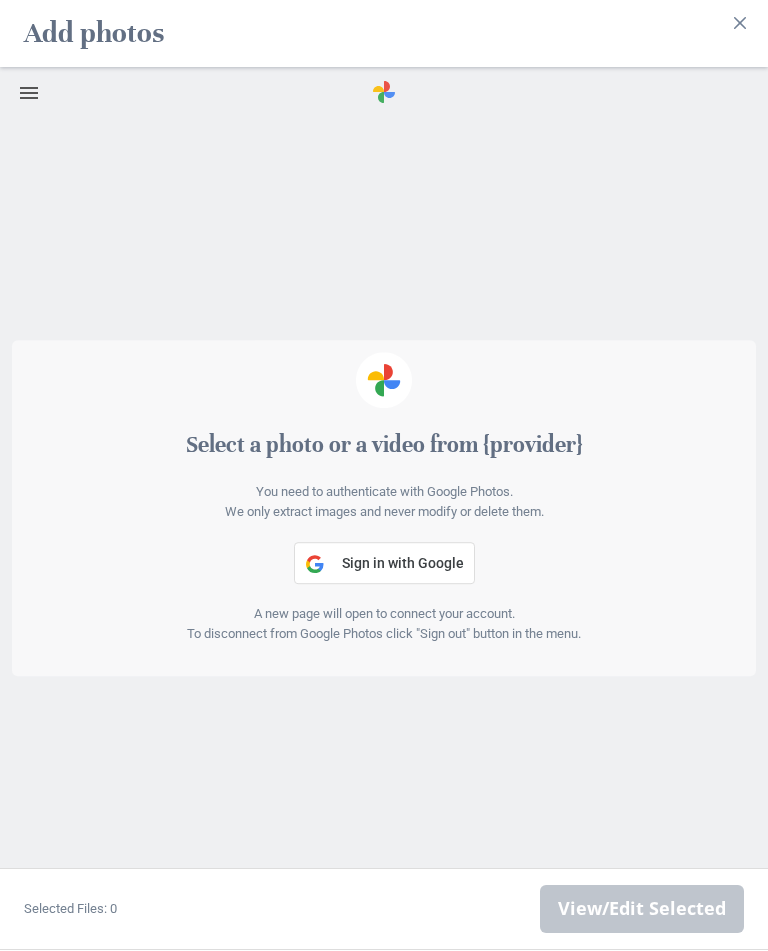 click on "Sign in with Google" at bounding box center (403, 564) 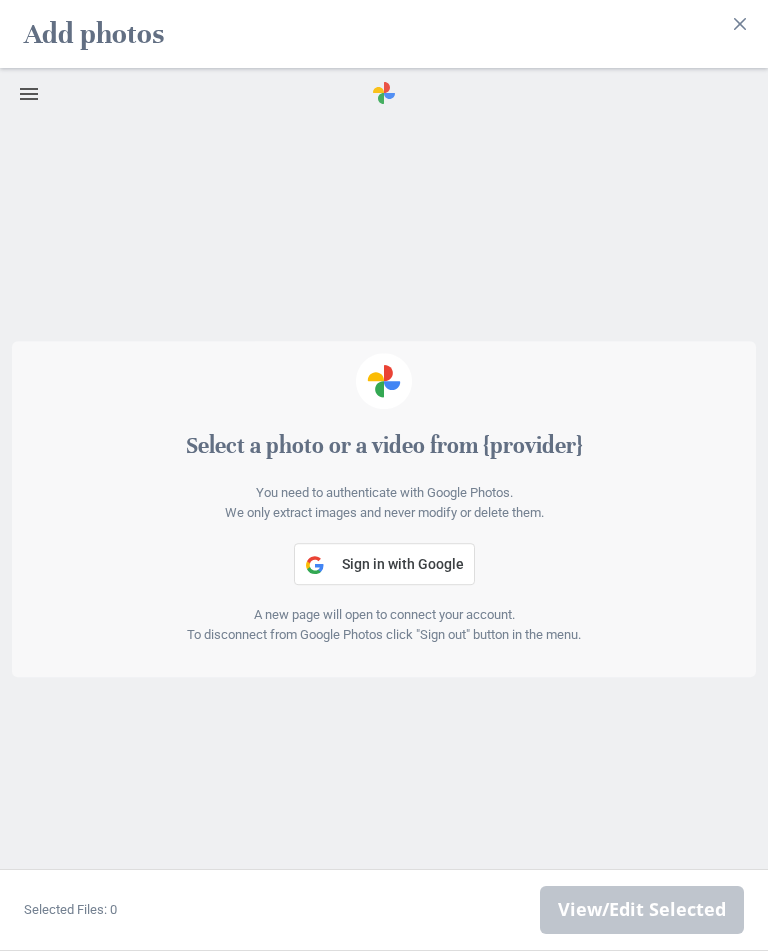 click at bounding box center (29, 94) 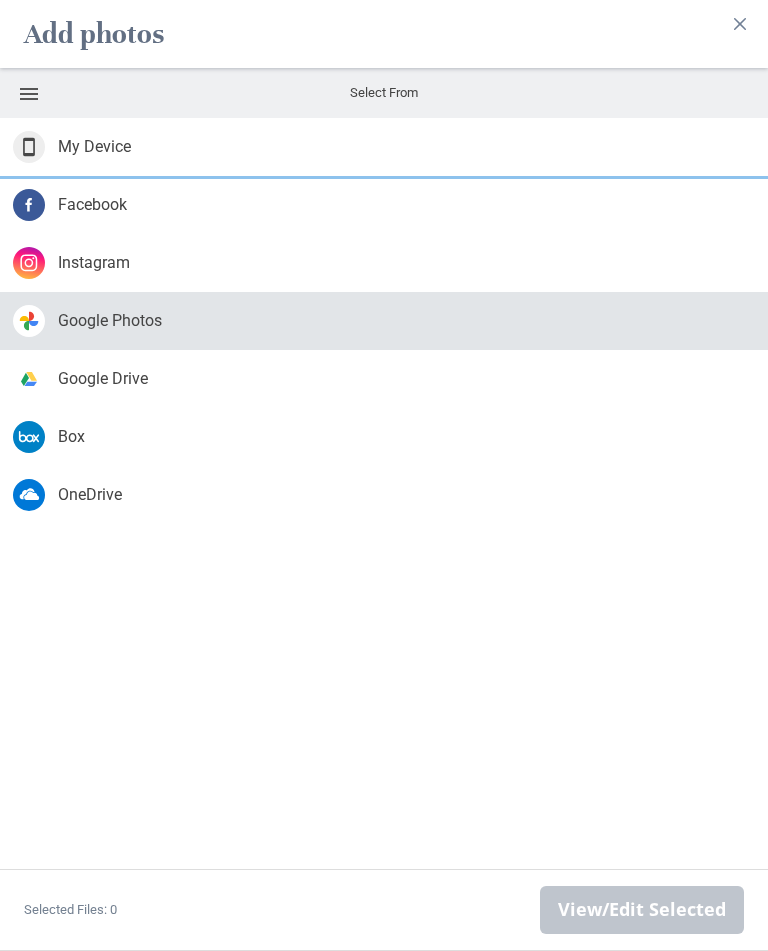 click on "My Device" at bounding box center (384, 147) 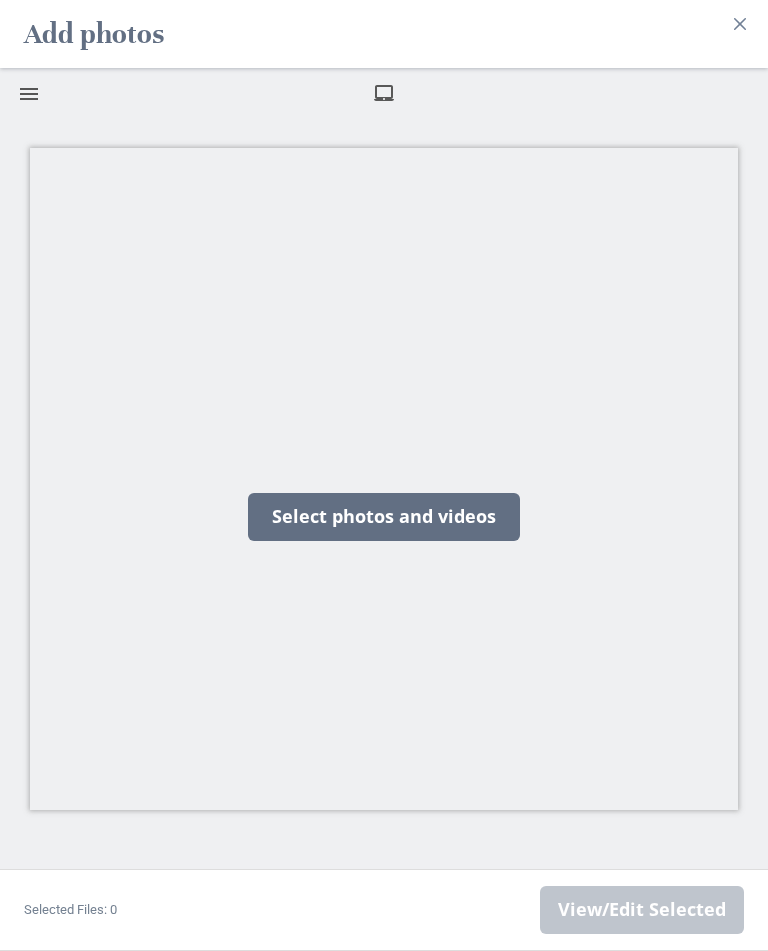 click on "Select photos and videos" at bounding box center (384, 517) 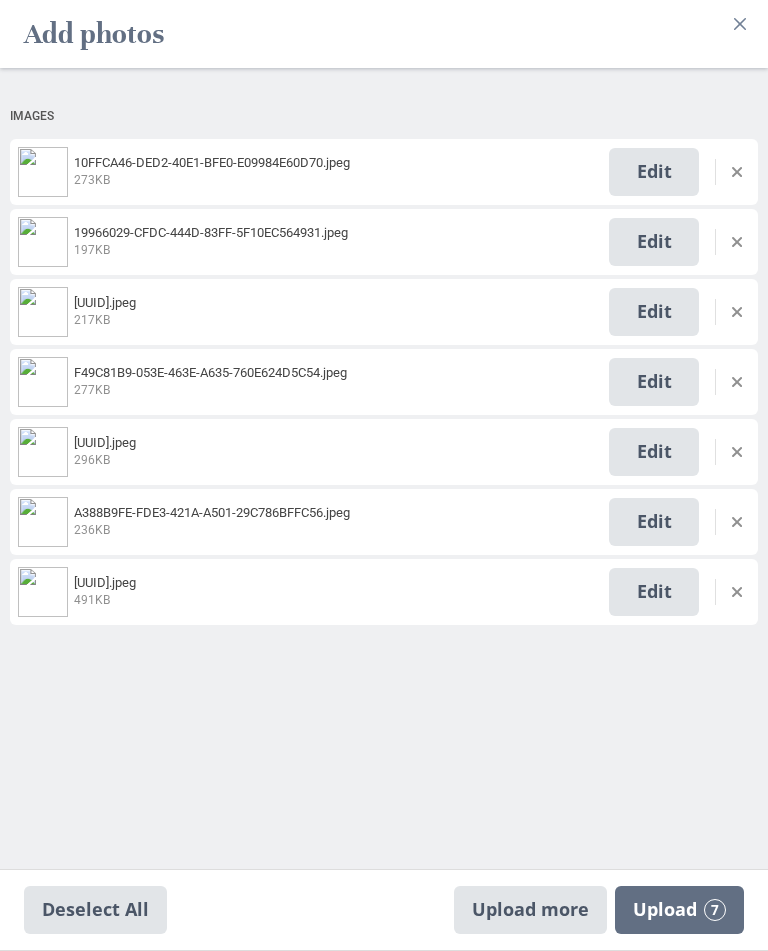 click on "Edit" at bounding box center [683, 172] 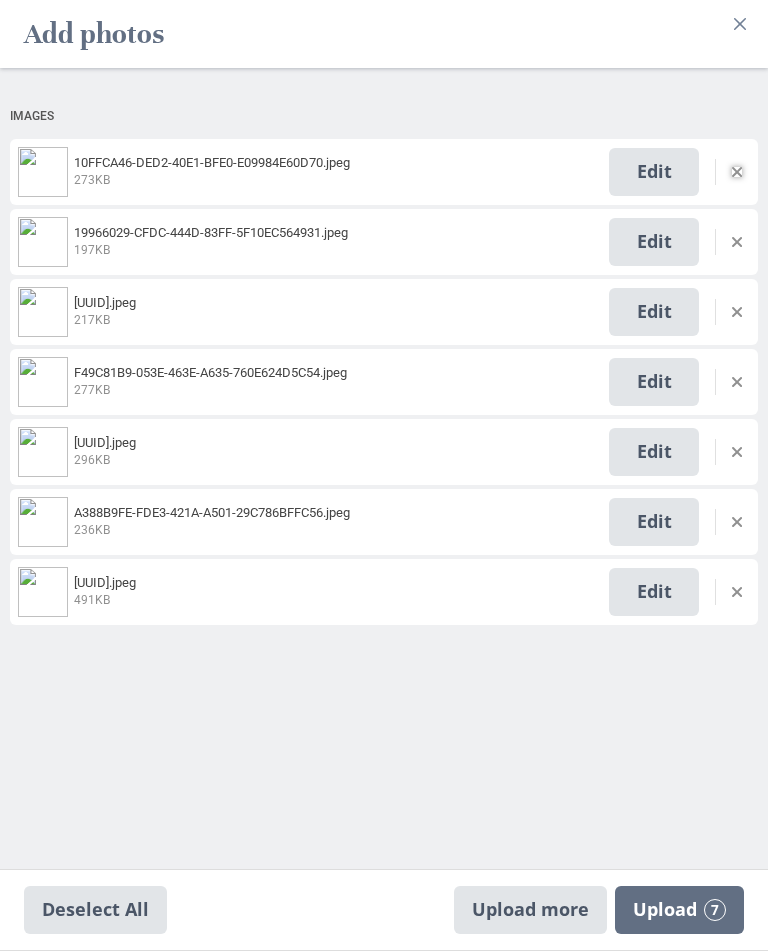 click at bounding box center [737, 172] 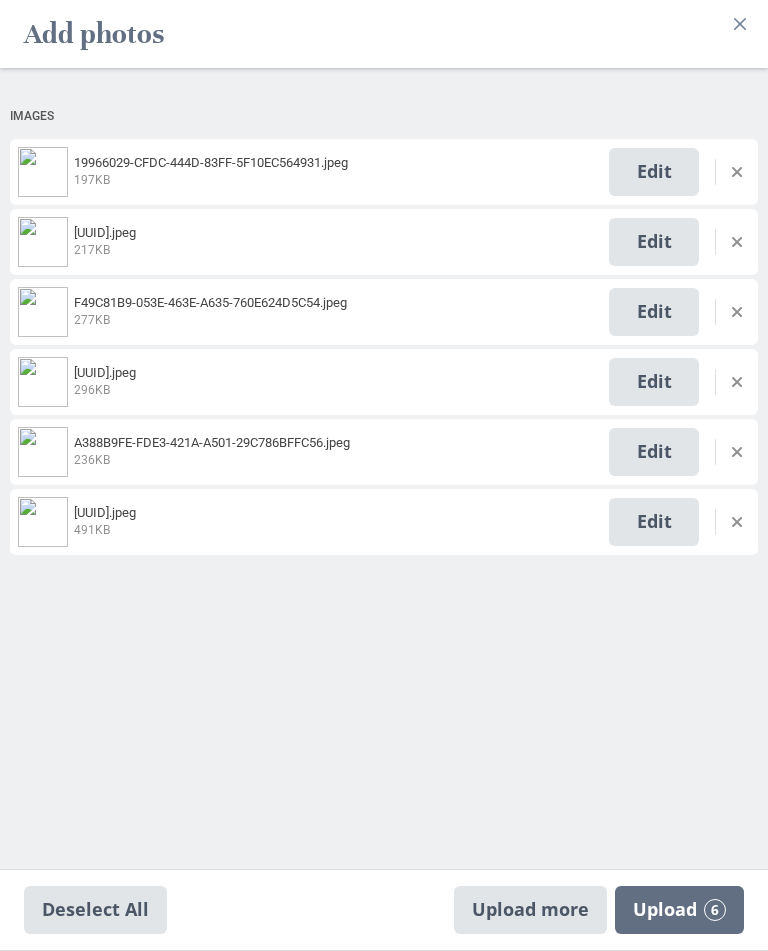 click on "Edit" at bounding box center [683, 172] 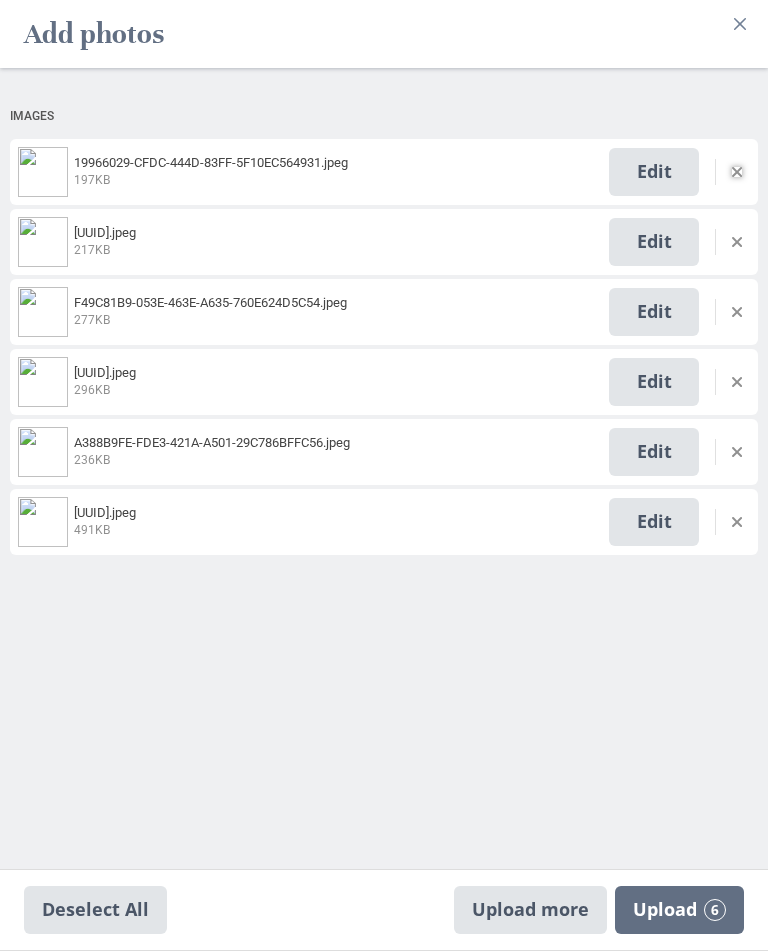 click at bounding box center (737, 172) 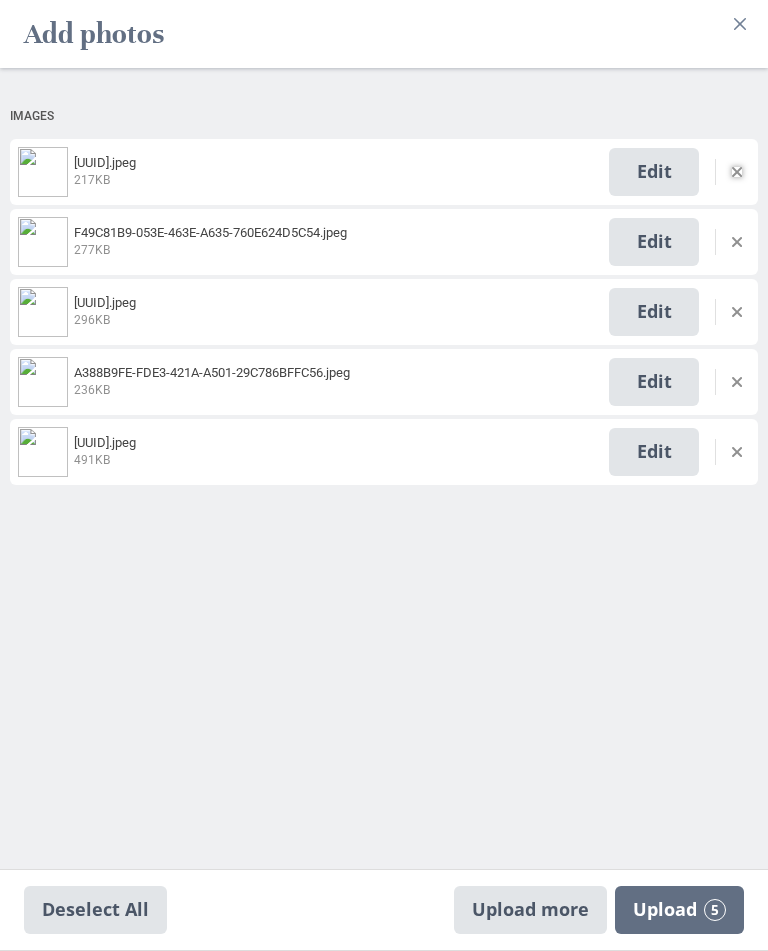 click at bounding box center (737, 172) 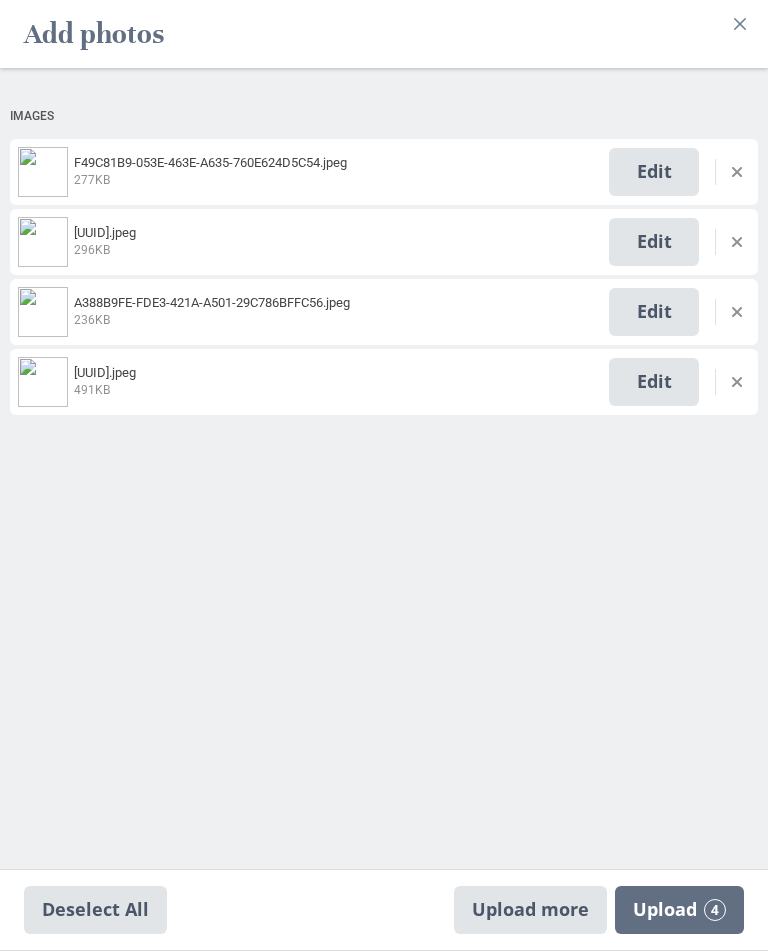 click on "Edit" at bounding box center (683, 172) 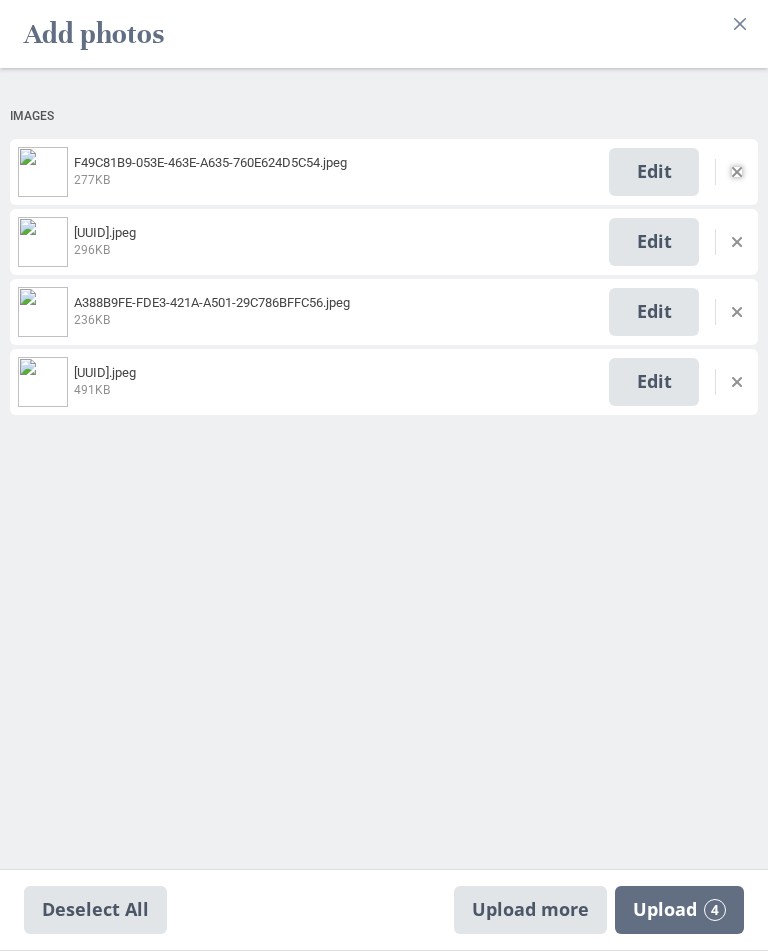 click at bounding box center [737, 172] 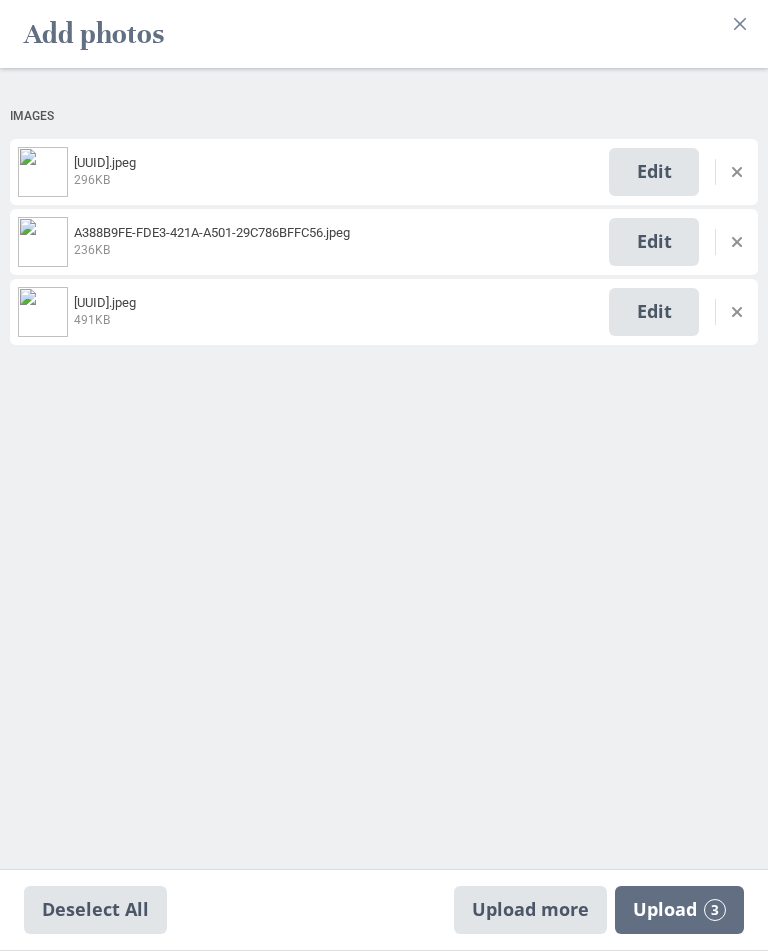 click on "Edit" at bounding box center [683, 172] 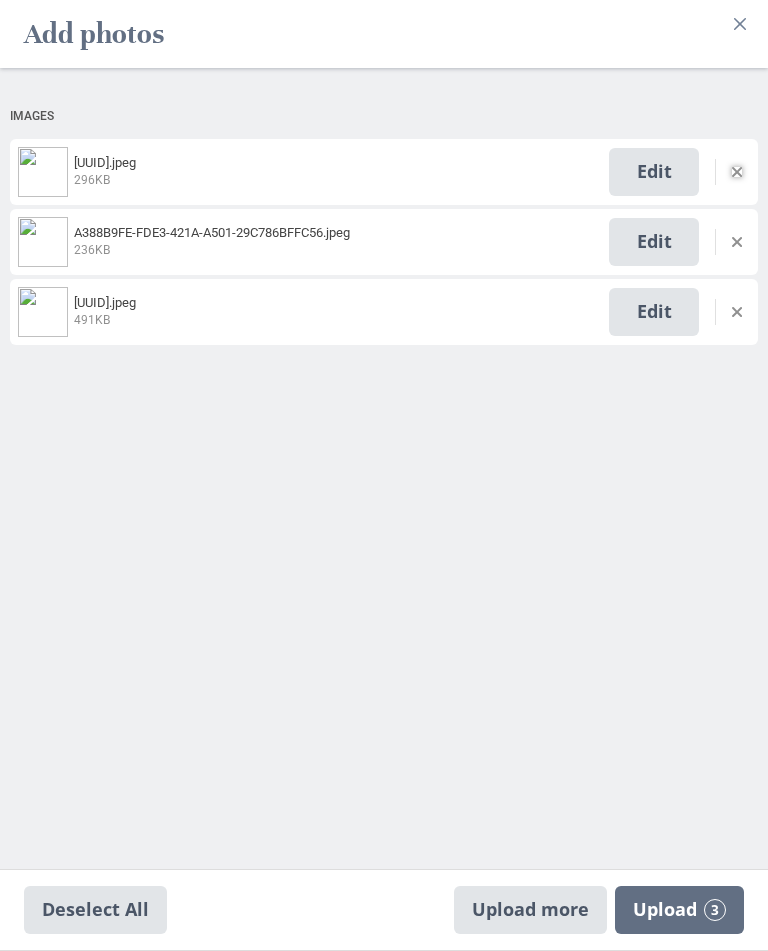 click at bounding box center (737, 172) 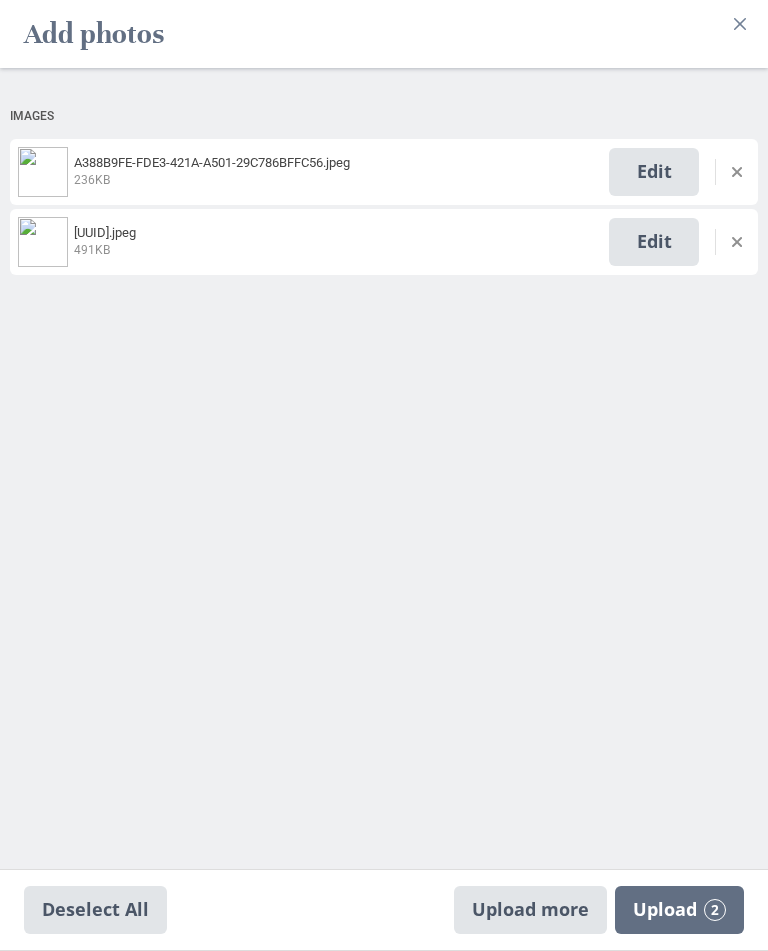 click at bounding box center (715, 172) 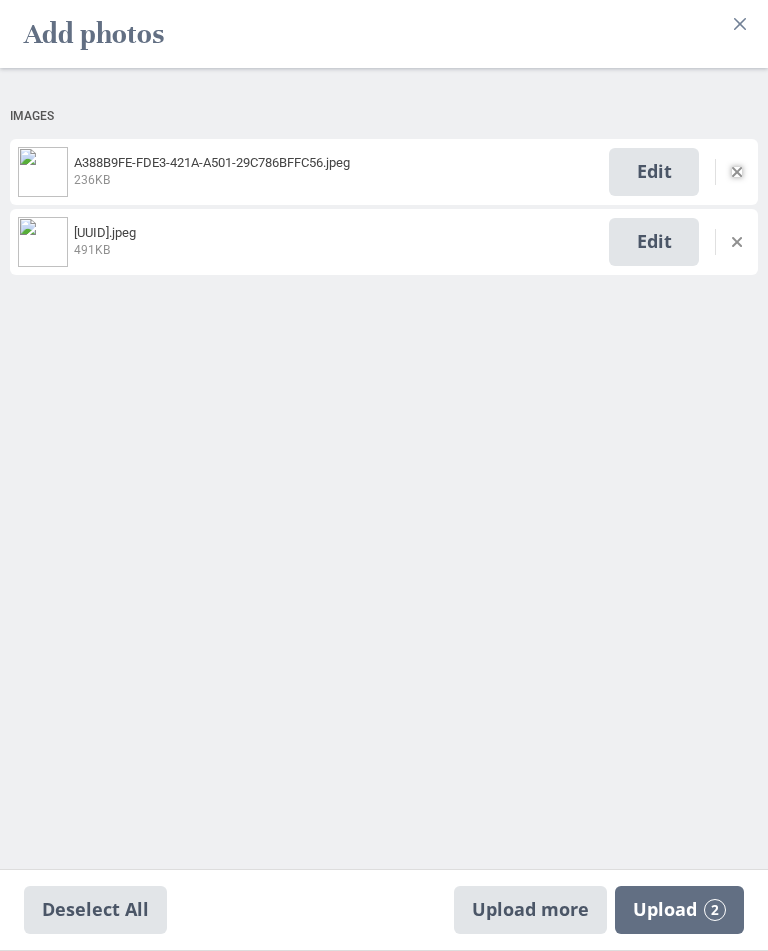 click at bounding box center [737, 172] 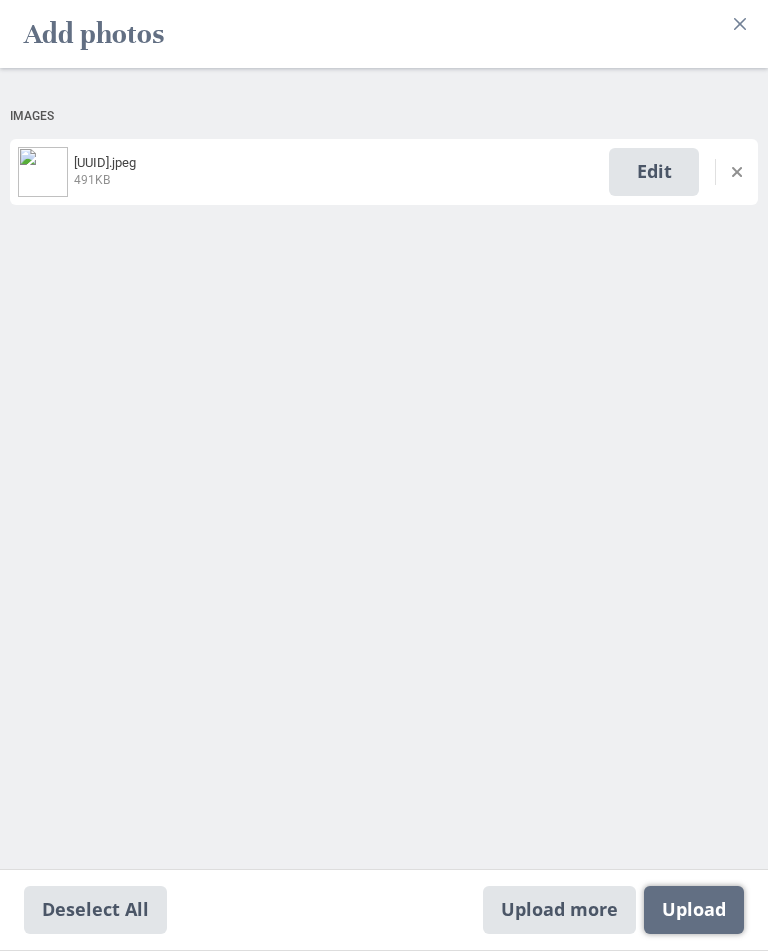 click on "Upload
1" at bounding box center [694, 910] 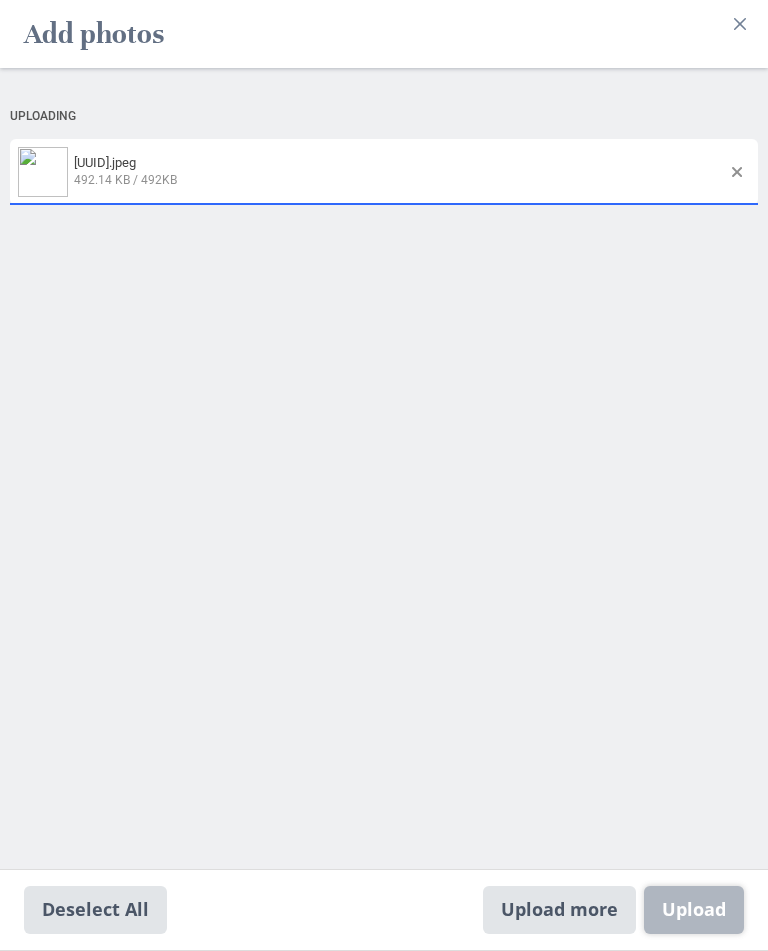 select on "2023" 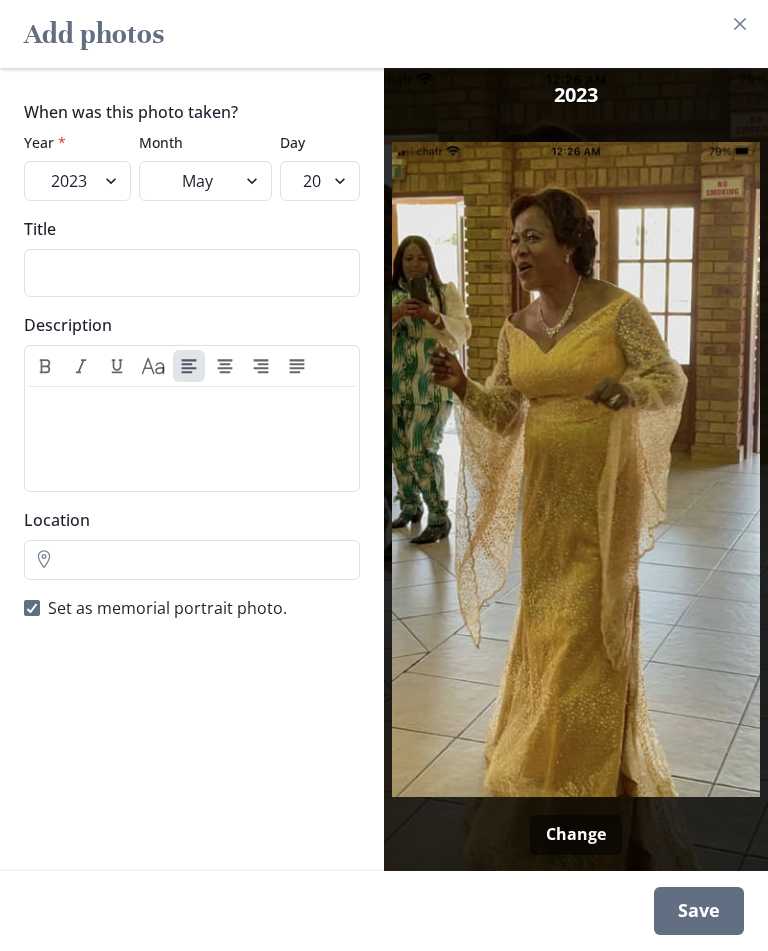 click at bounding box center (576, 469) 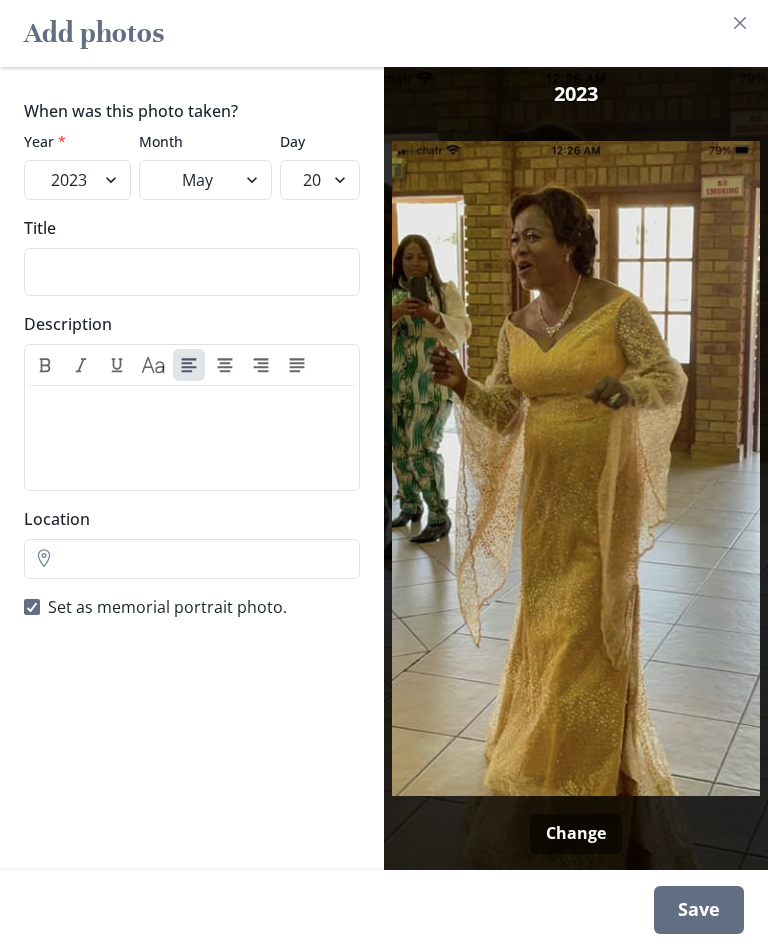click at bounding box center [576, 469] 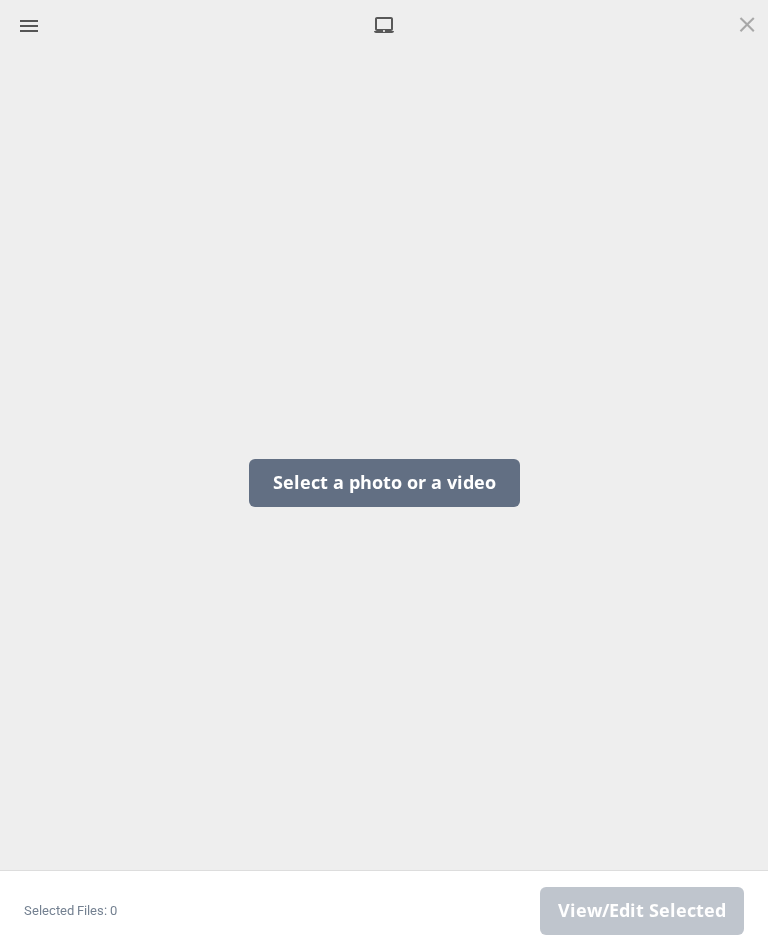 click on "Select a photo or a video" at bounding box center [384, 483] 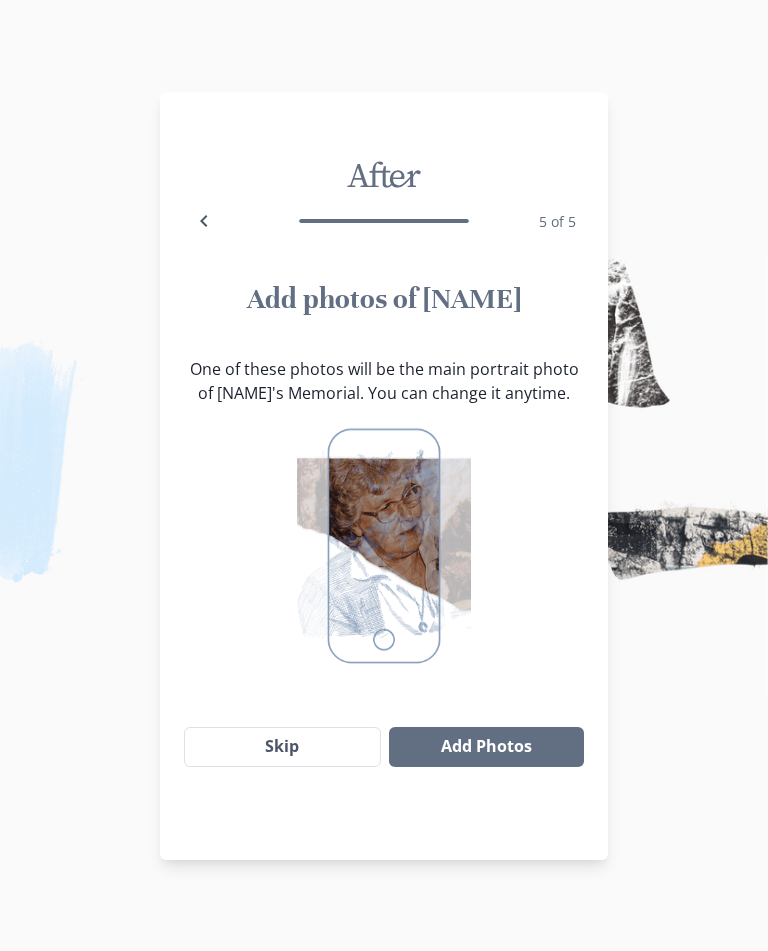 click on "Add Photos" at bounding box center [486, 747] 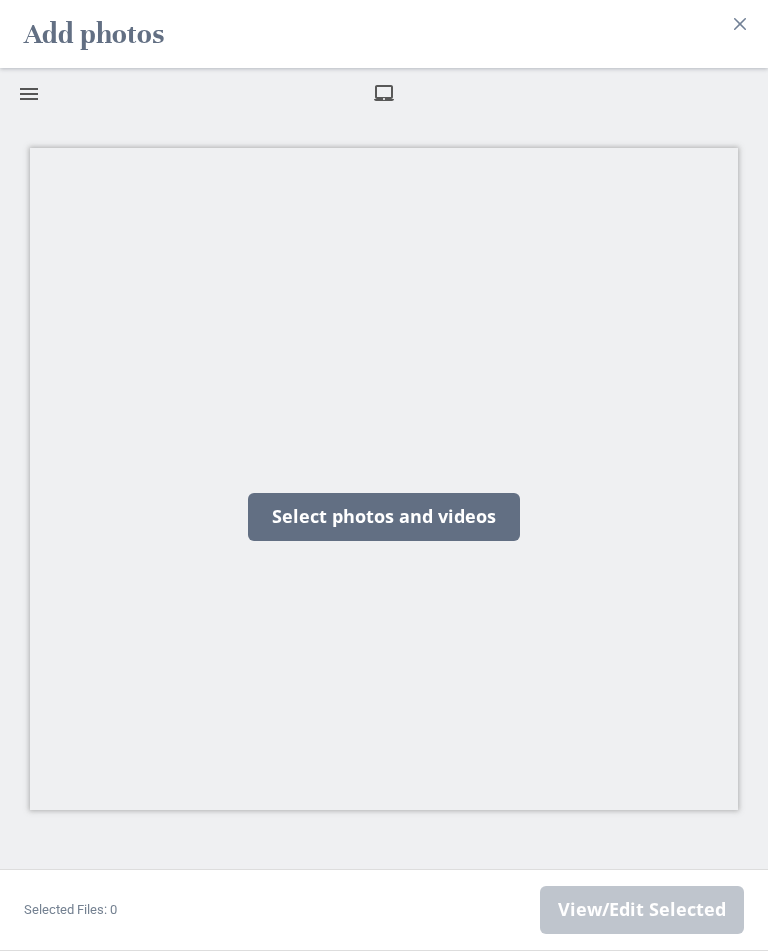 click on "Select photos and videos" at bounding box center [384, 517] 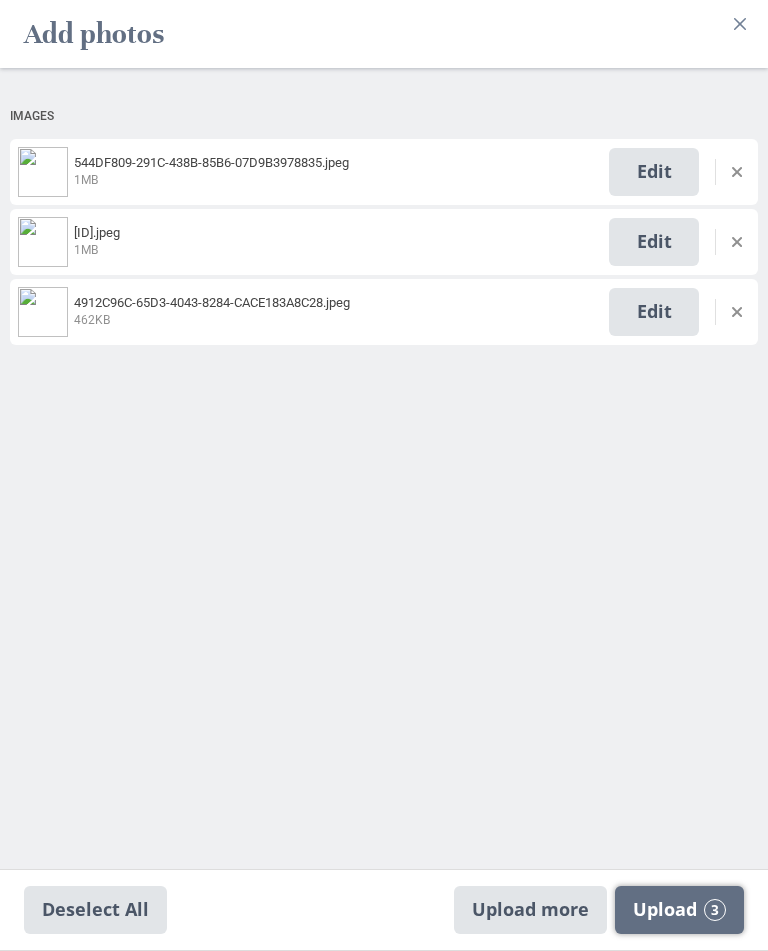 click on "Upload
3" at bounding box center (679, 910) 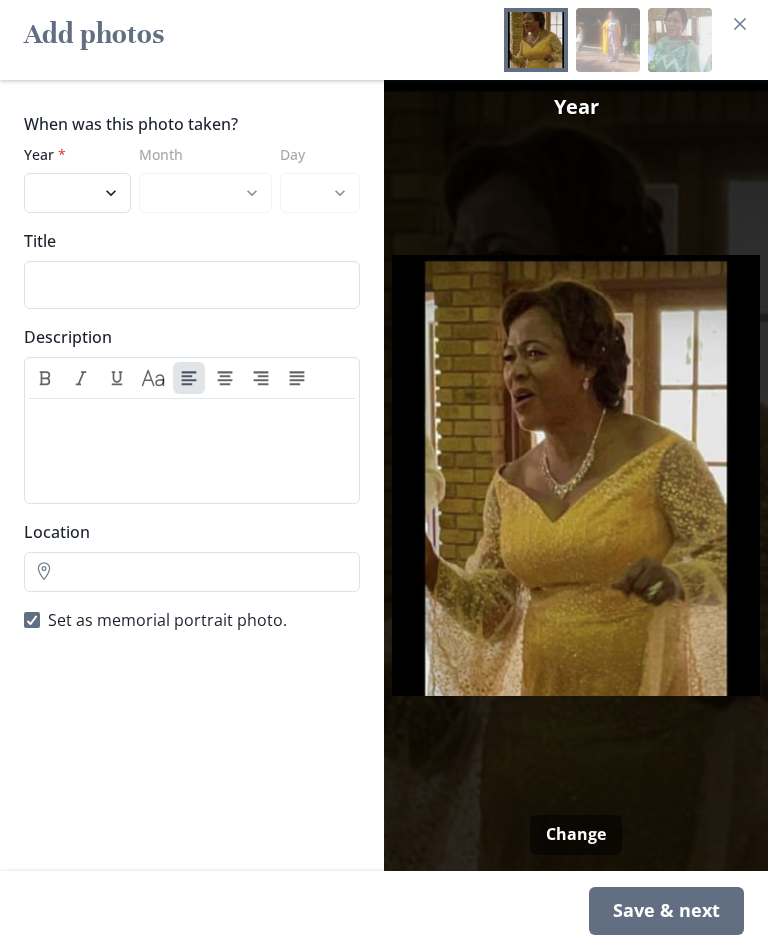 click on "Change" at bounding box center [576, 835] 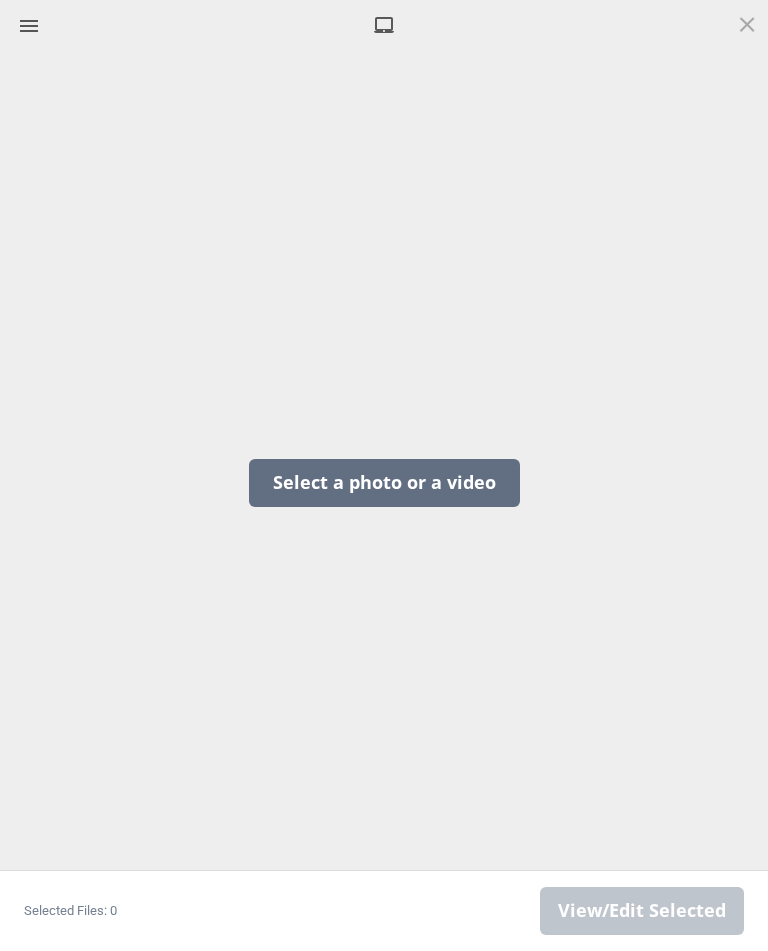 click on "Select a photo or a video" at bounding box center [384, 483] 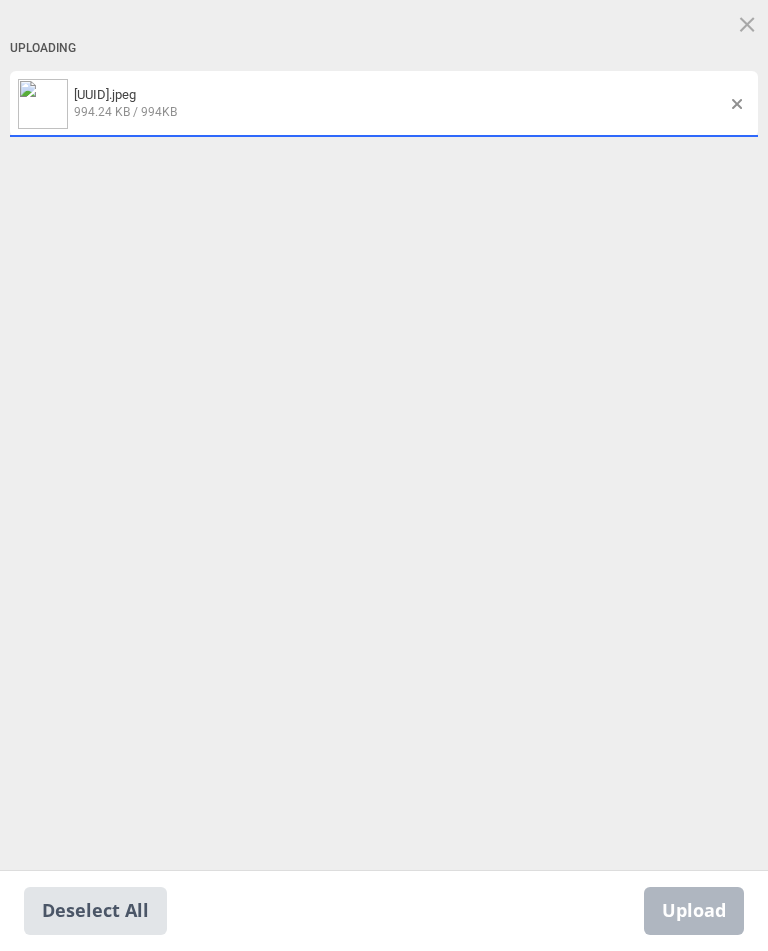 click on "Upload
0" at bounding box center [694, 911] 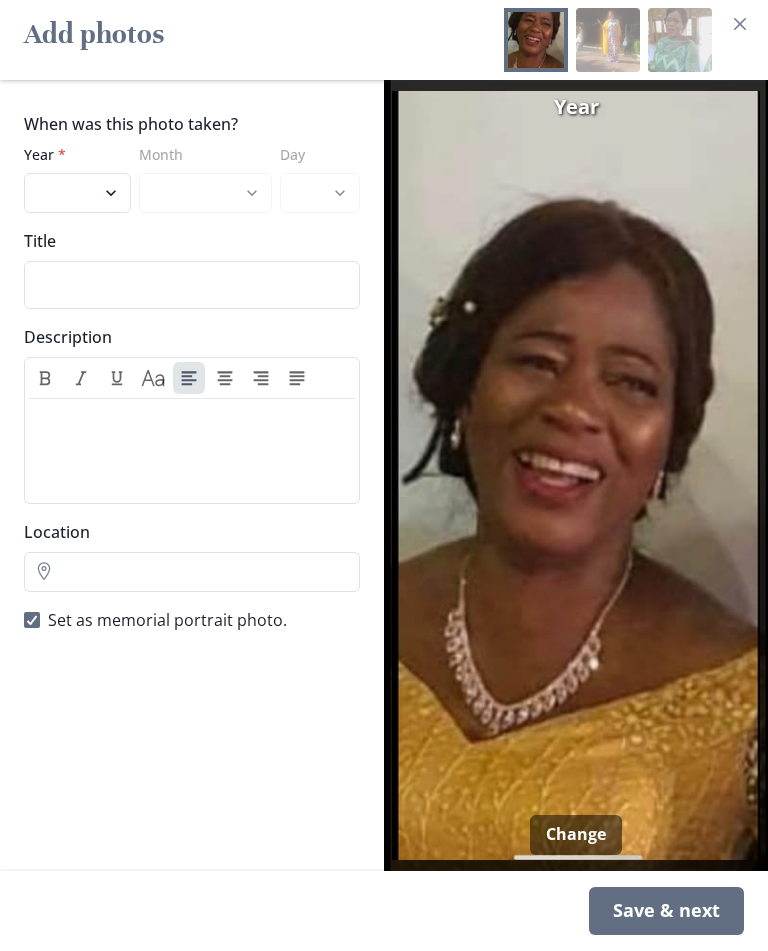 click on "2025 2024 2023 2022 2021 2020 2019 2018 2017 2016 2015 2014 2013 2012 2011 2010 2009 2008 2007 2006 2005 2004 2003 2002 2001 2000 1999 1998 1997 1996 1995 1994 1993 1992 1991 1990 1989 1988 1987 1986 1985 1984 1983 1982 1981 1980 1979 1978 1977 1976 1975 1974 1973 1972 1971 1970 1969 1968 1967 1966 1965 1964 1963 1962 1961 1960 1959 1958 1957 1956 1955 1954 1953 1952 1951" at bounding box center (77, 193) 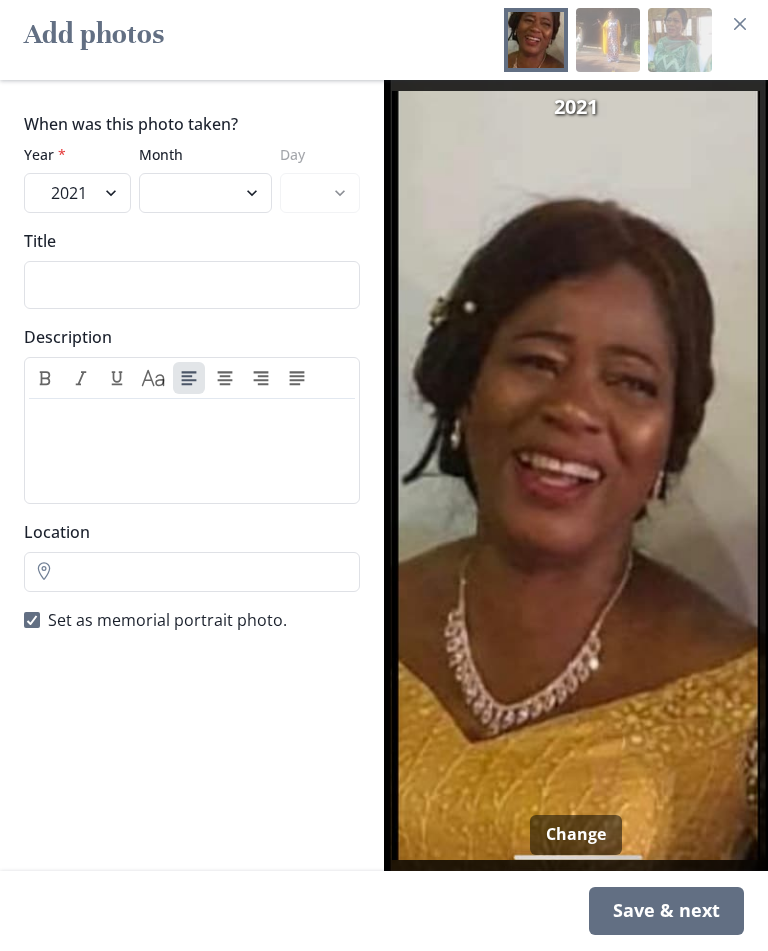 click on "January February March April May June July August September October November December" at bounding box center [205, 193] 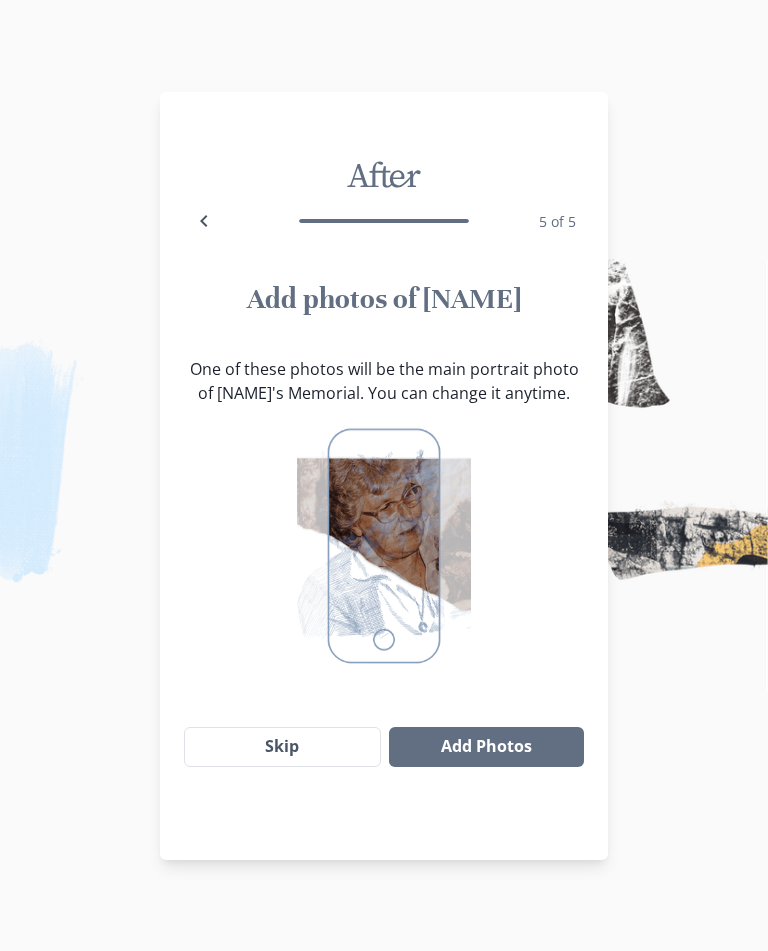 click on "Skip" at bounding box center [282, 747] 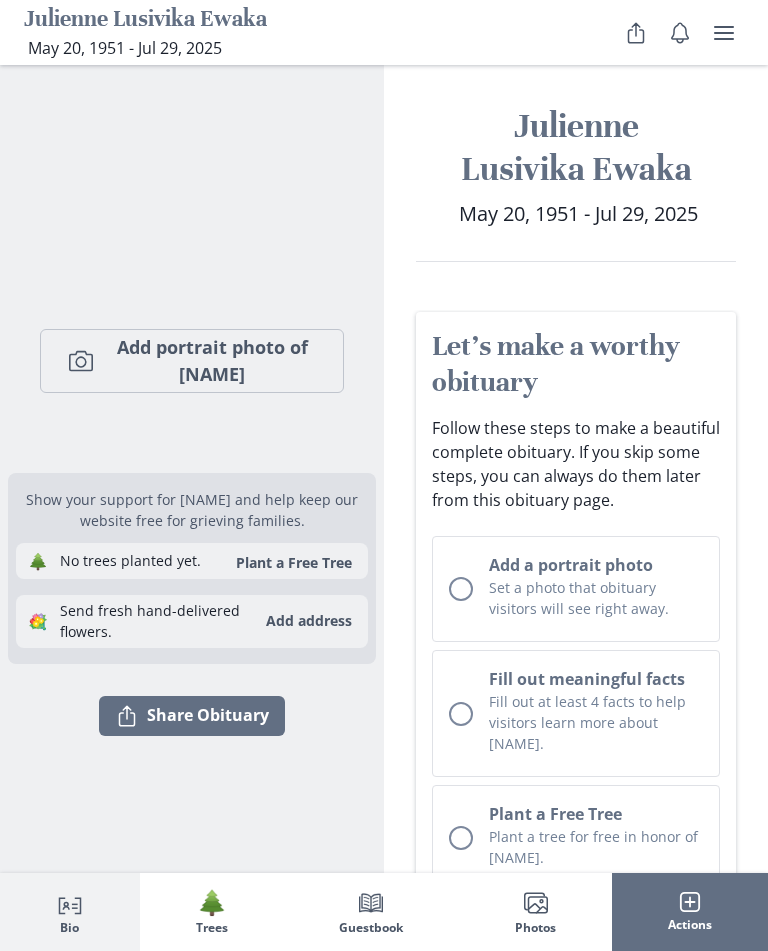 click on "Camera Add portrait photo of Julienne" at bounding box center [192, 361] 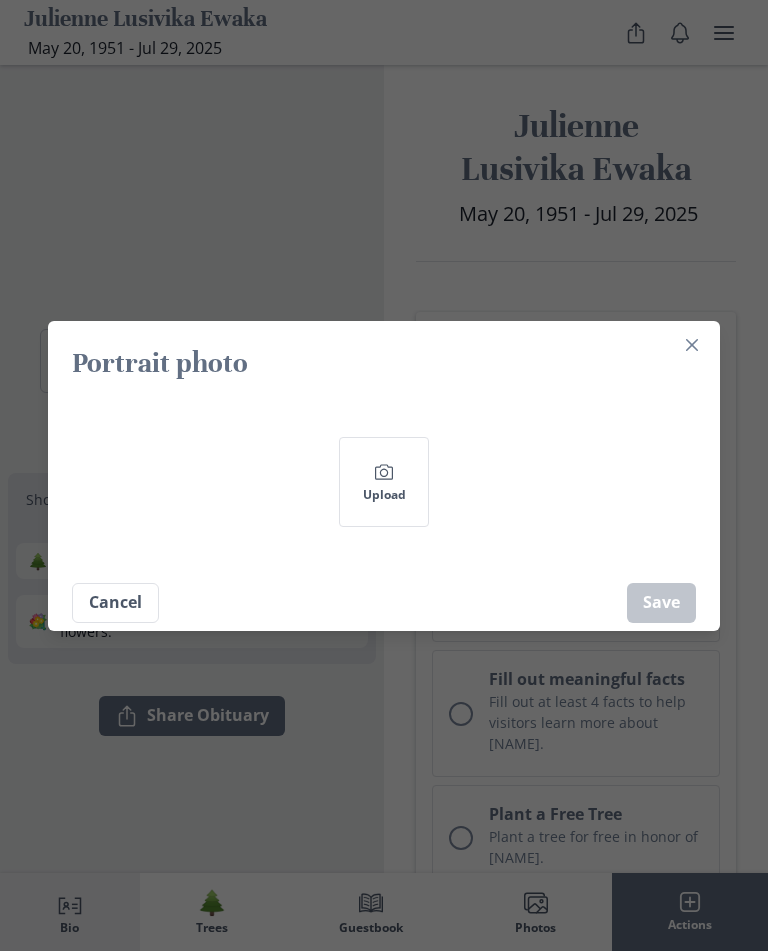 click on "Camera Upload" at bounding box center [384, 482] 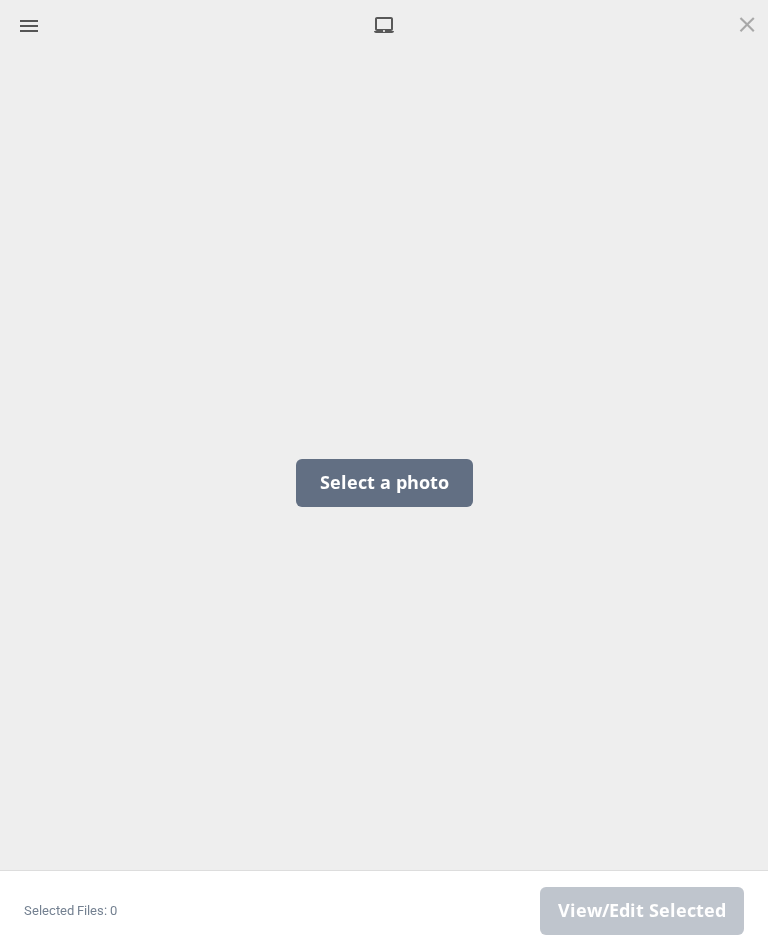 click on "Select a photo" at bounding box center [384, 483] 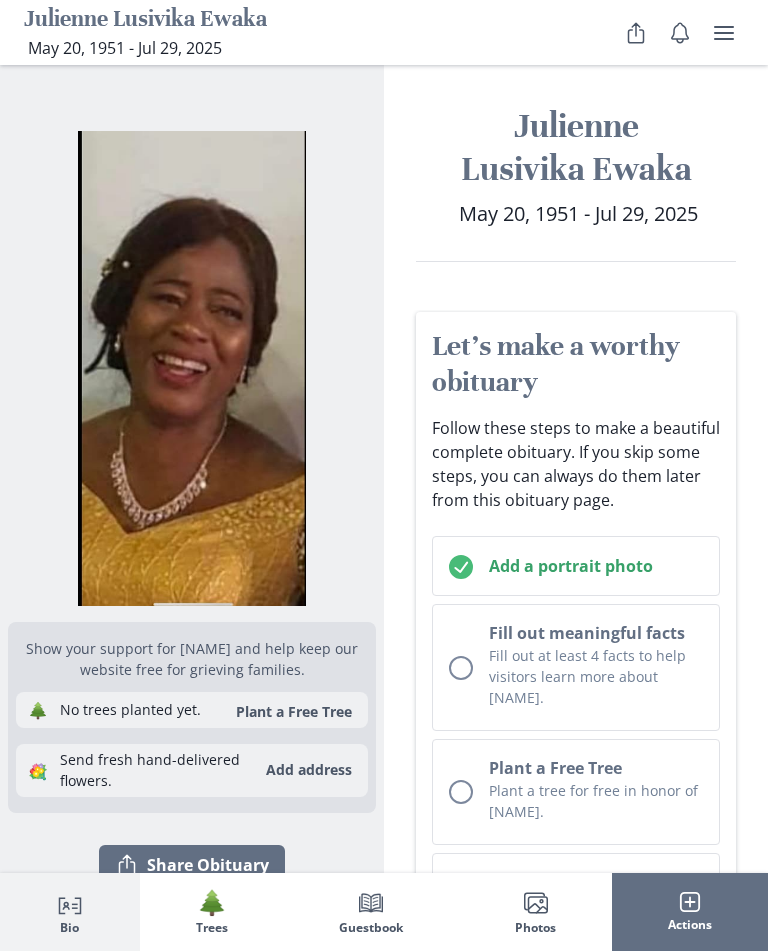 click on "Fill out at least 4 facts to help visitors learn more about [NAME]." at bounding box center (596, 676) 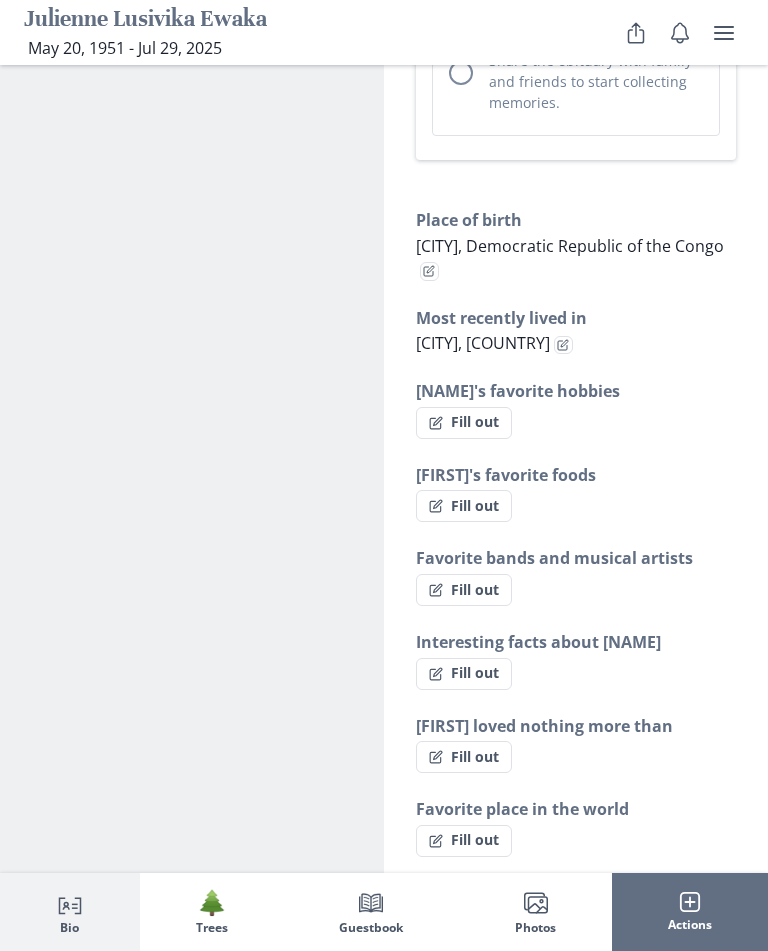 scroll, scrollTop: 1752, scrollLeft: 0, axis: vertical 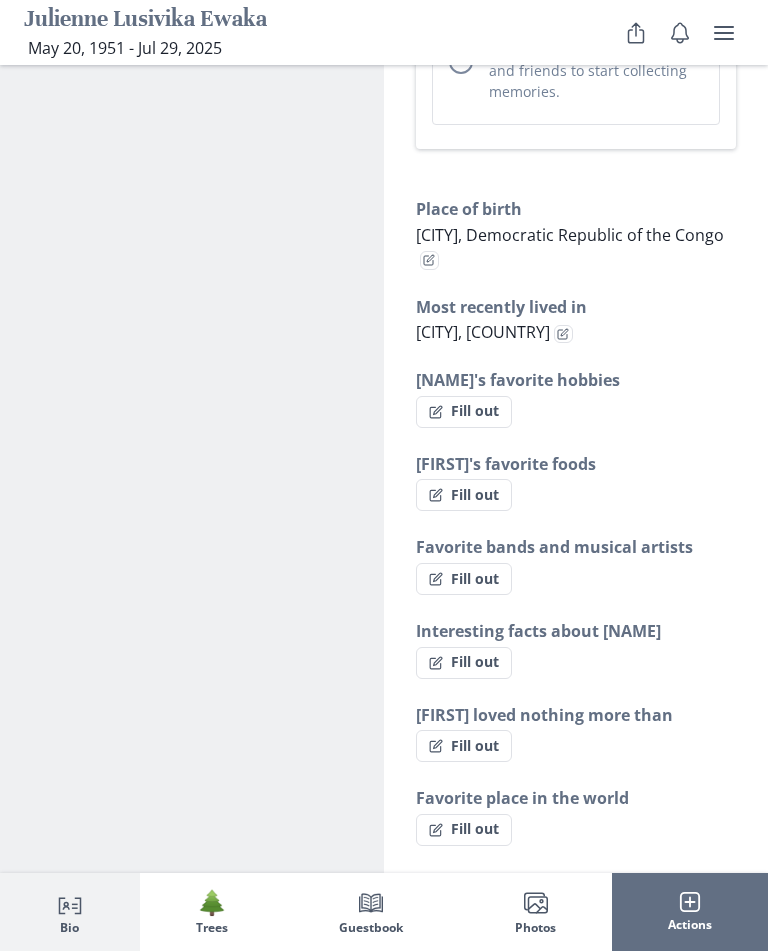click on "Fill out" at bounding box center [464, 412] 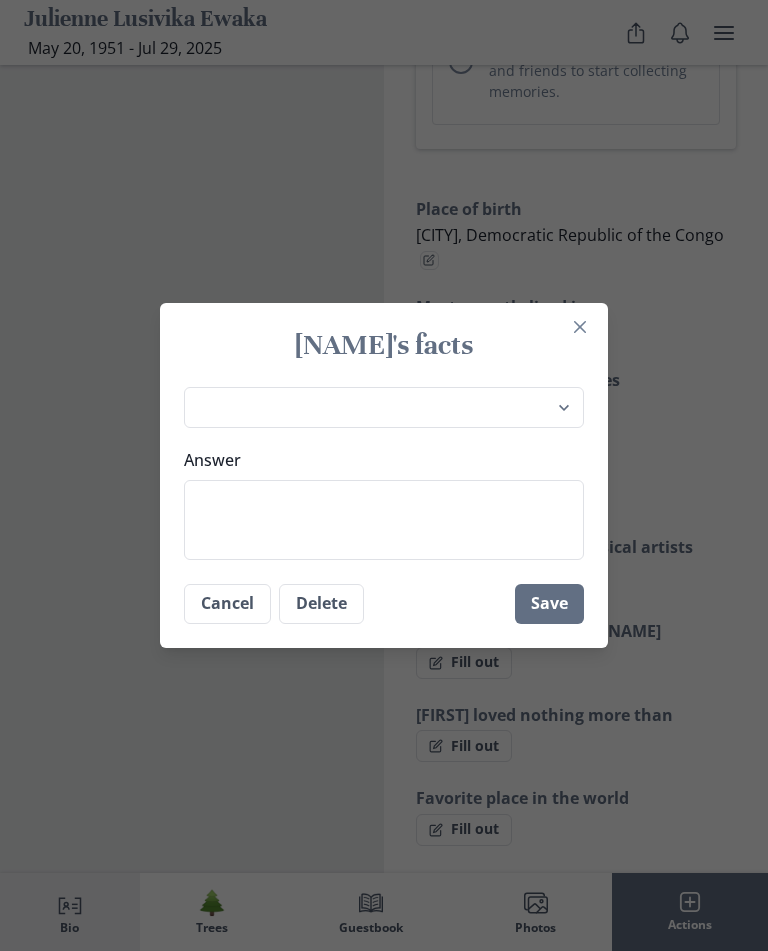 click on "Answer" at bounding box center (384, 520) 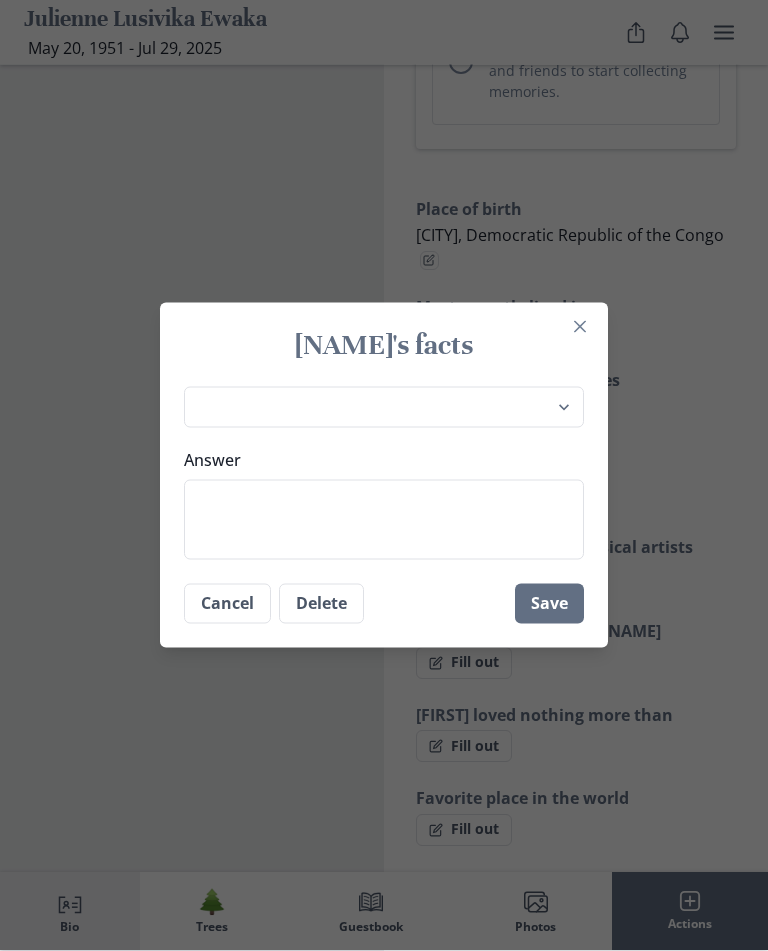 type on "B" 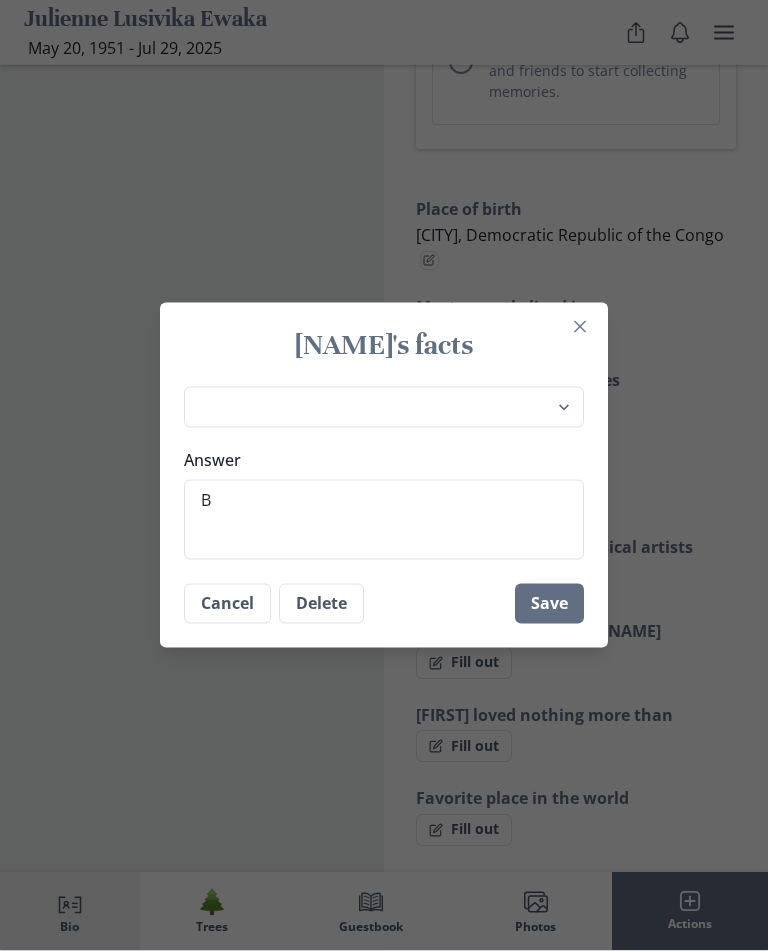type on "Ba" 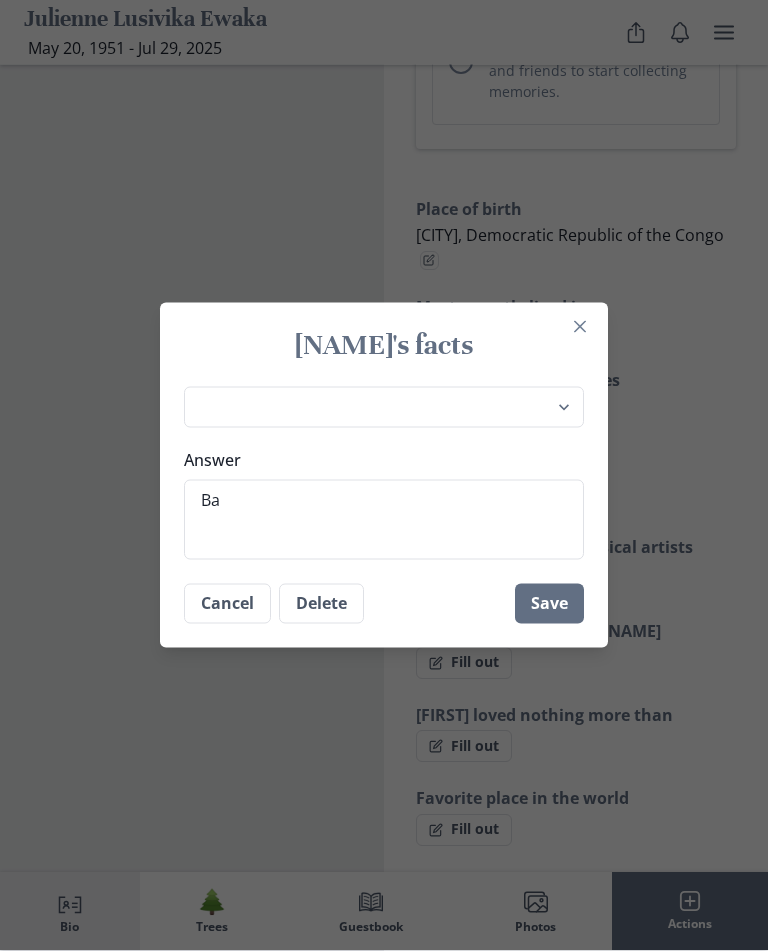 type on "x" 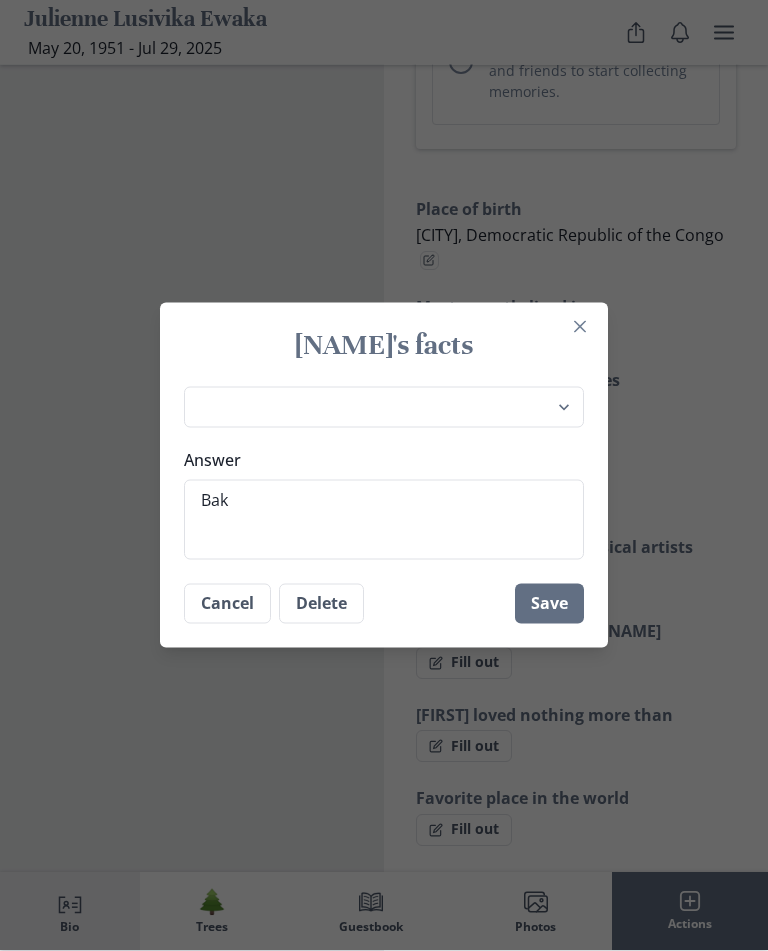 type on "Baki" 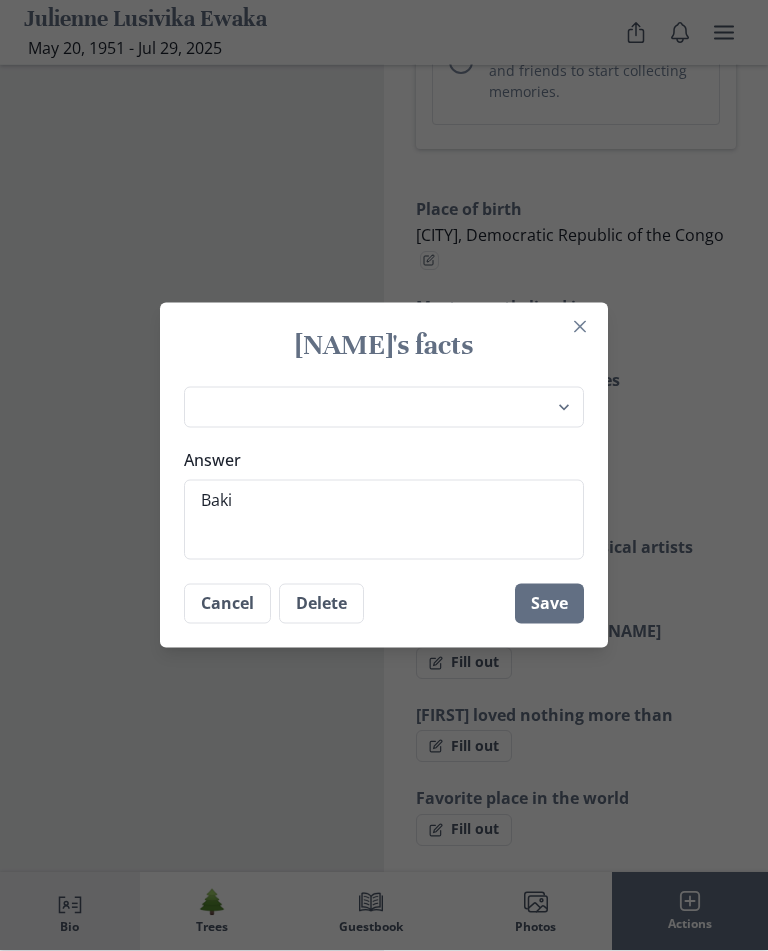 type on "Bakin" 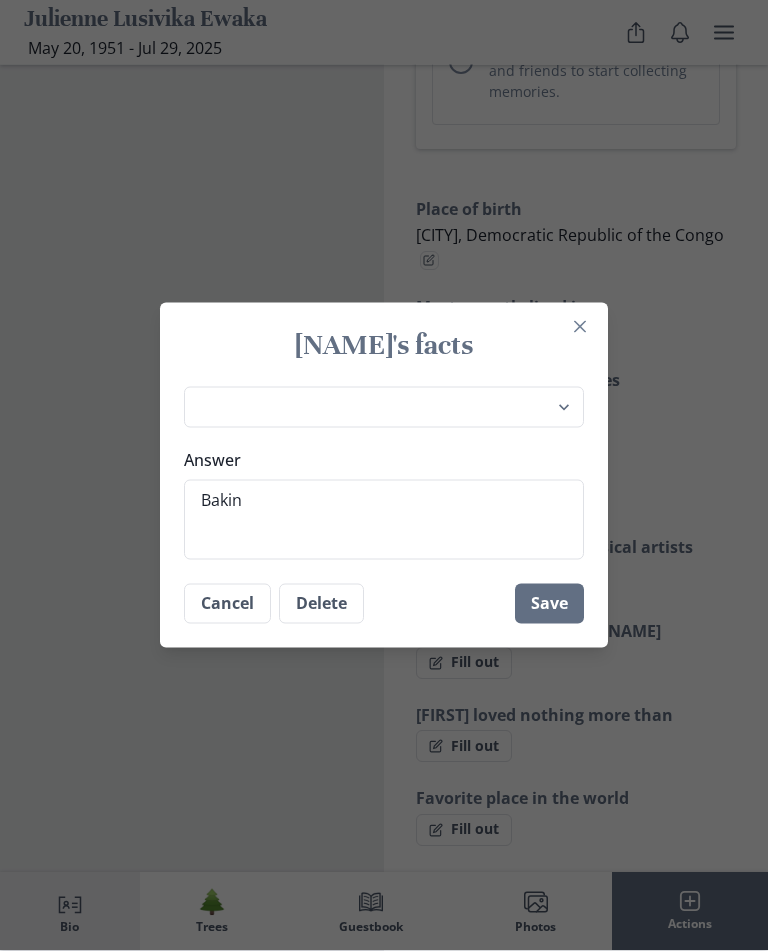 type on "Baking" 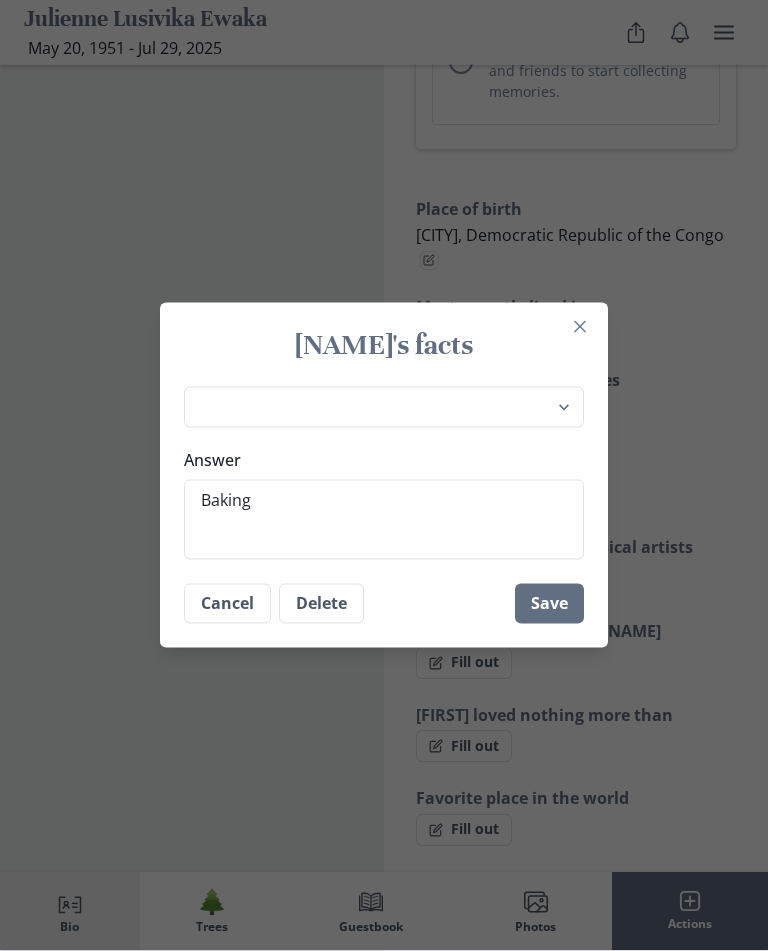 type on "Baking," 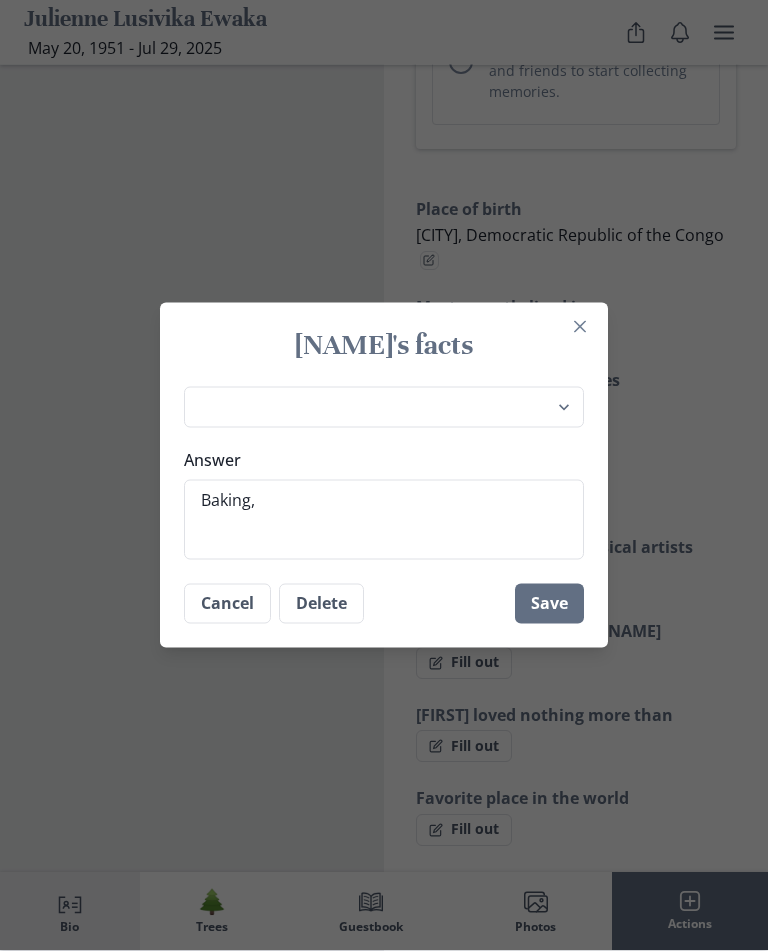 type on "x" 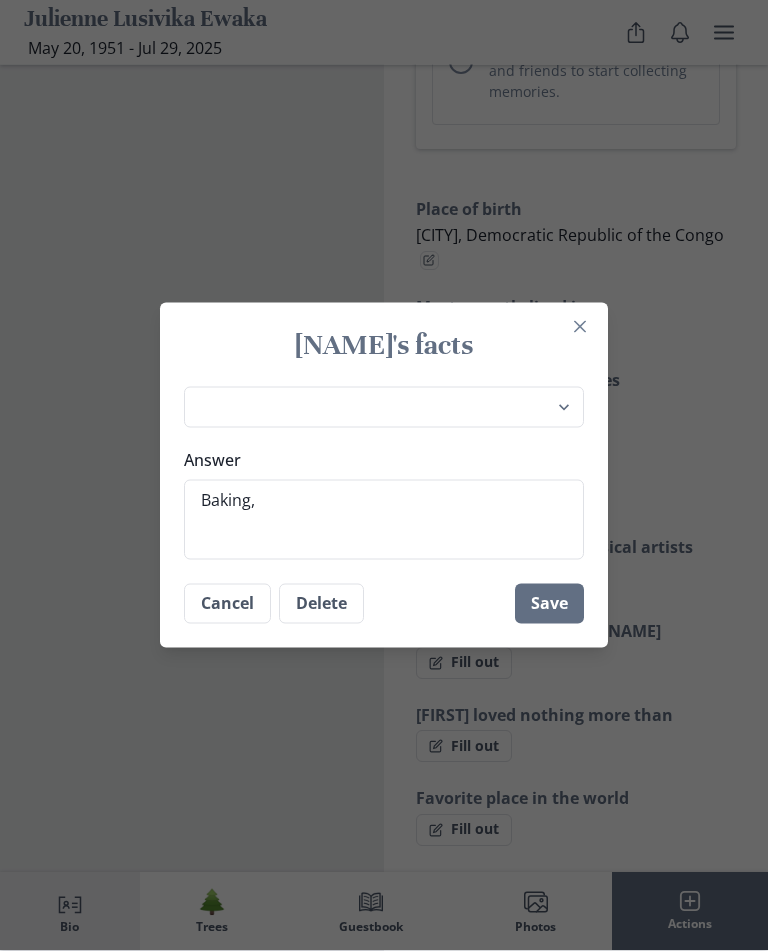 type on "Baking, f" 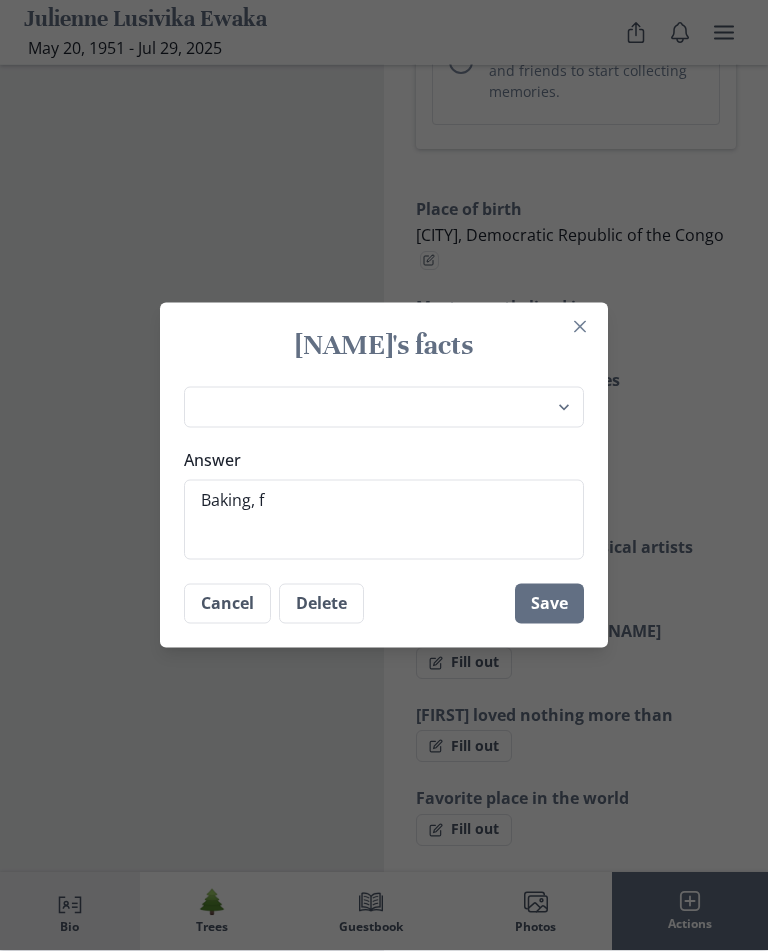 type on "Baking, fe" 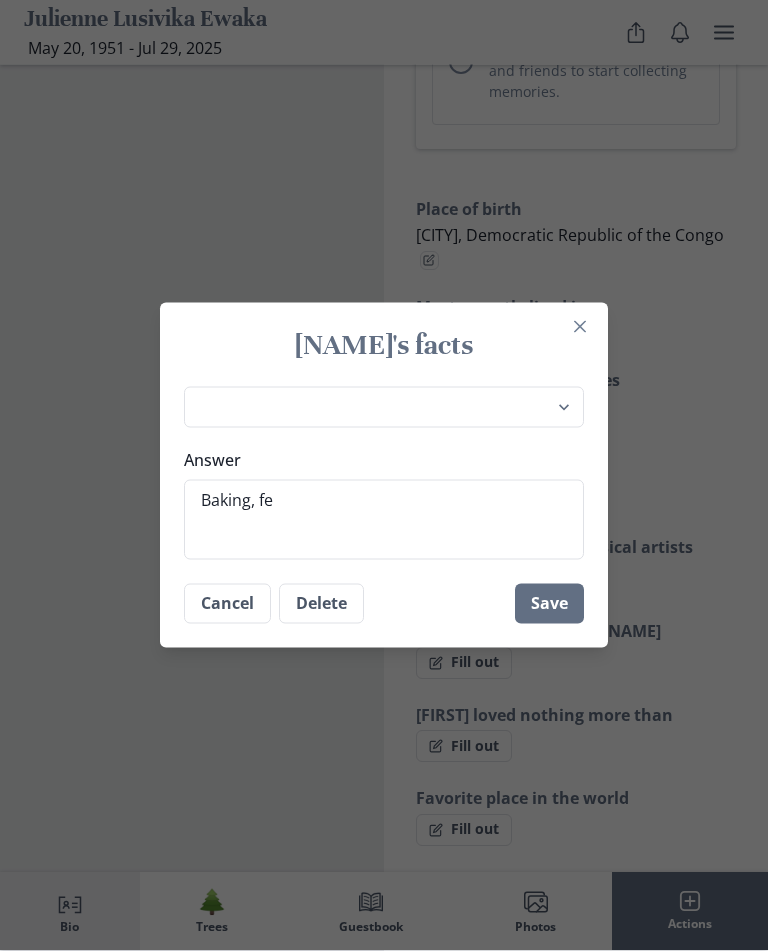 type on "Baking, fel" 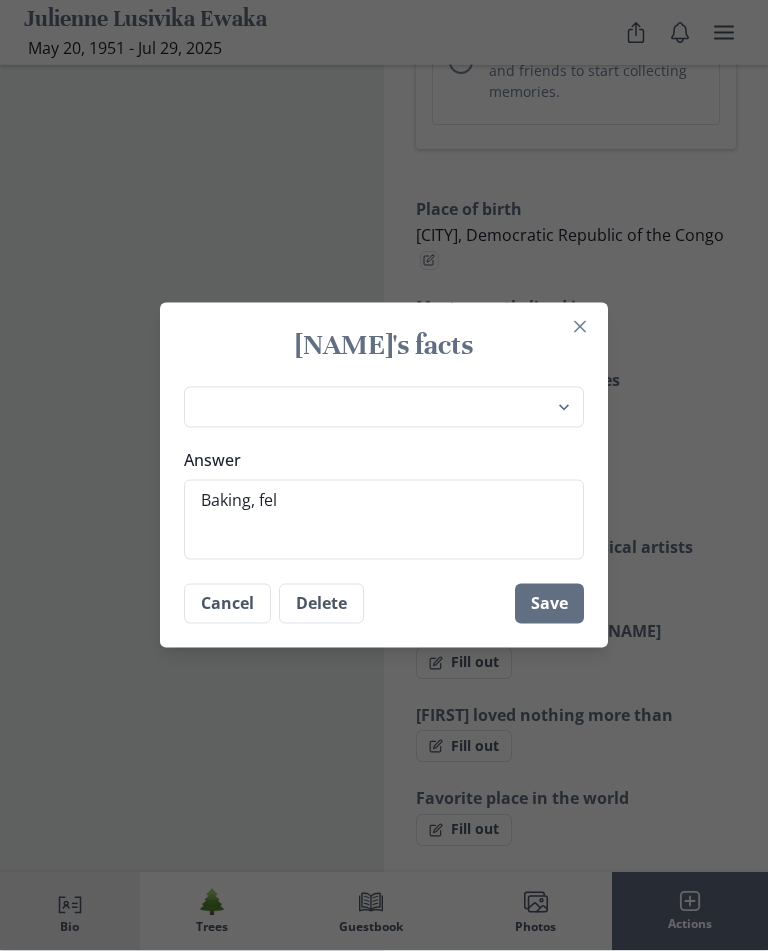 type on "Baking, fell" 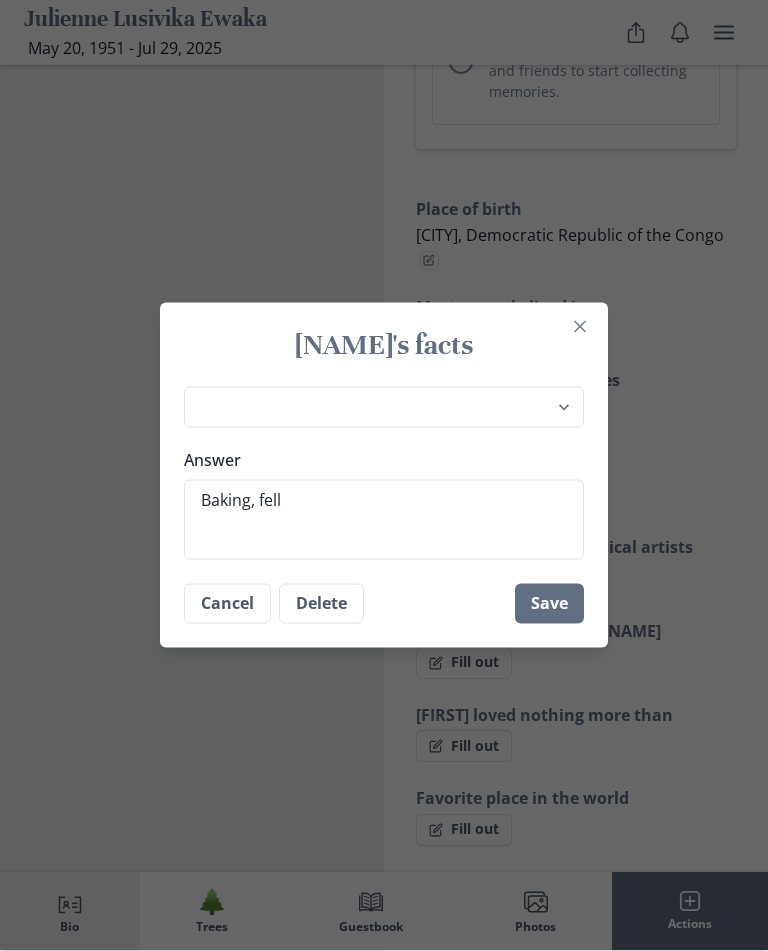 type on "Baking, fellowship" 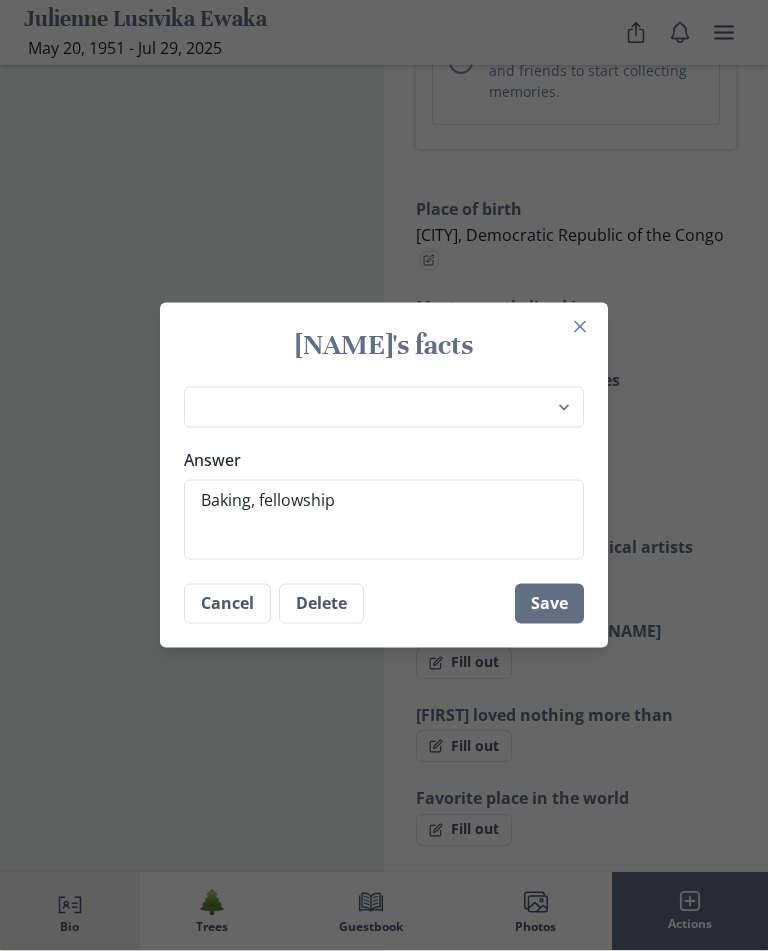 type on "Baking, fellowship" 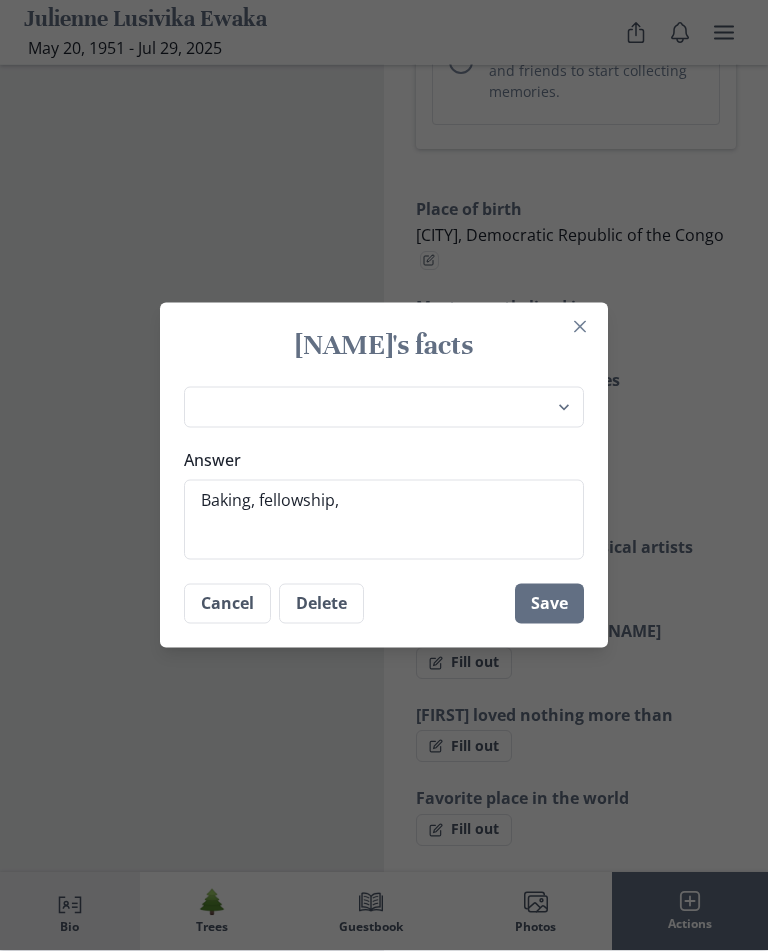 type on "x" 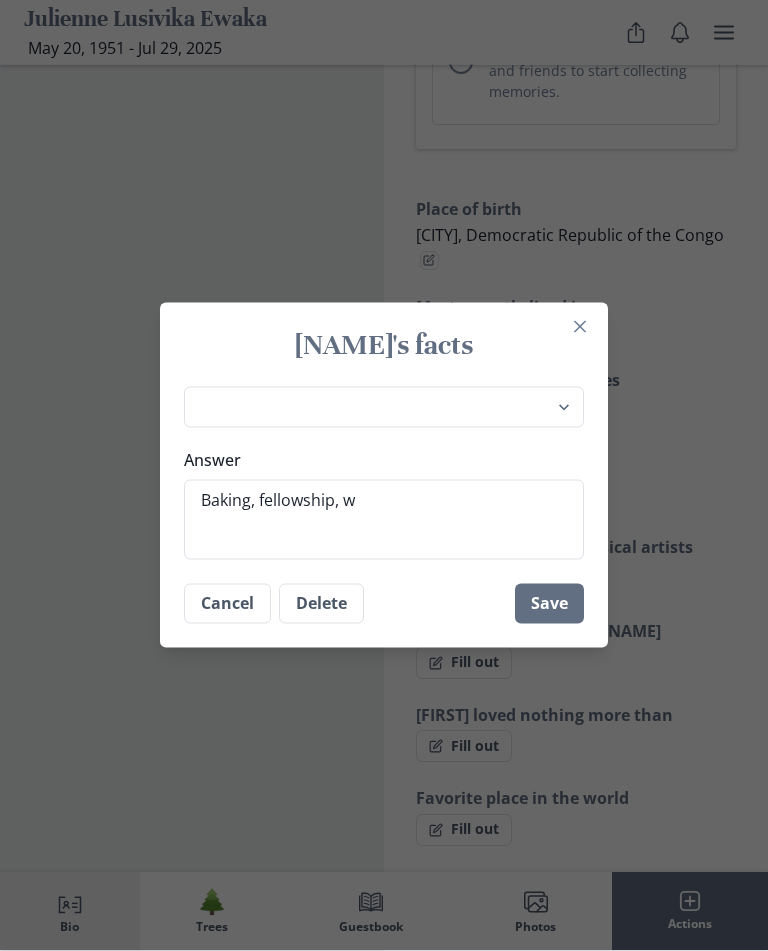 type on "Baking, fellowship, wa" 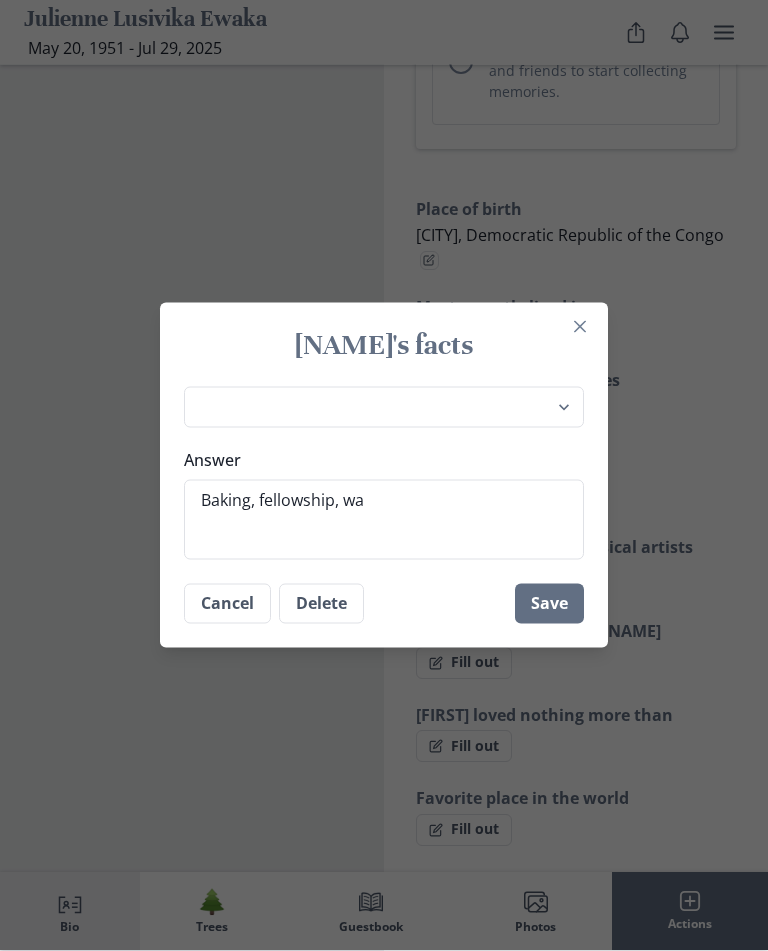 type on "Baking, fellowship, w" 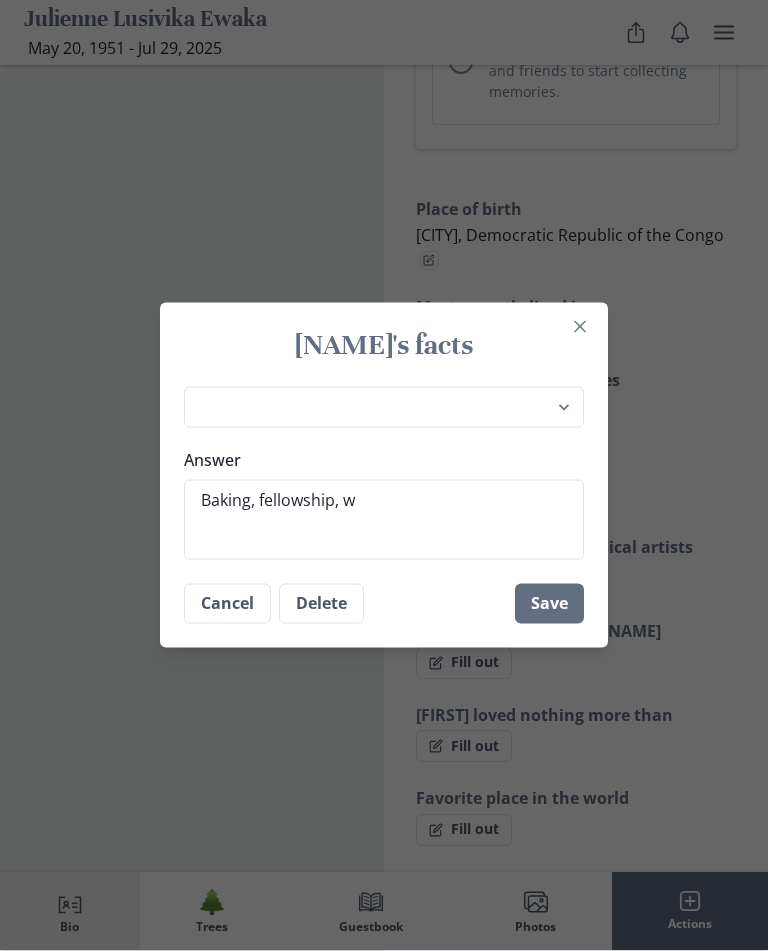 type on "x" 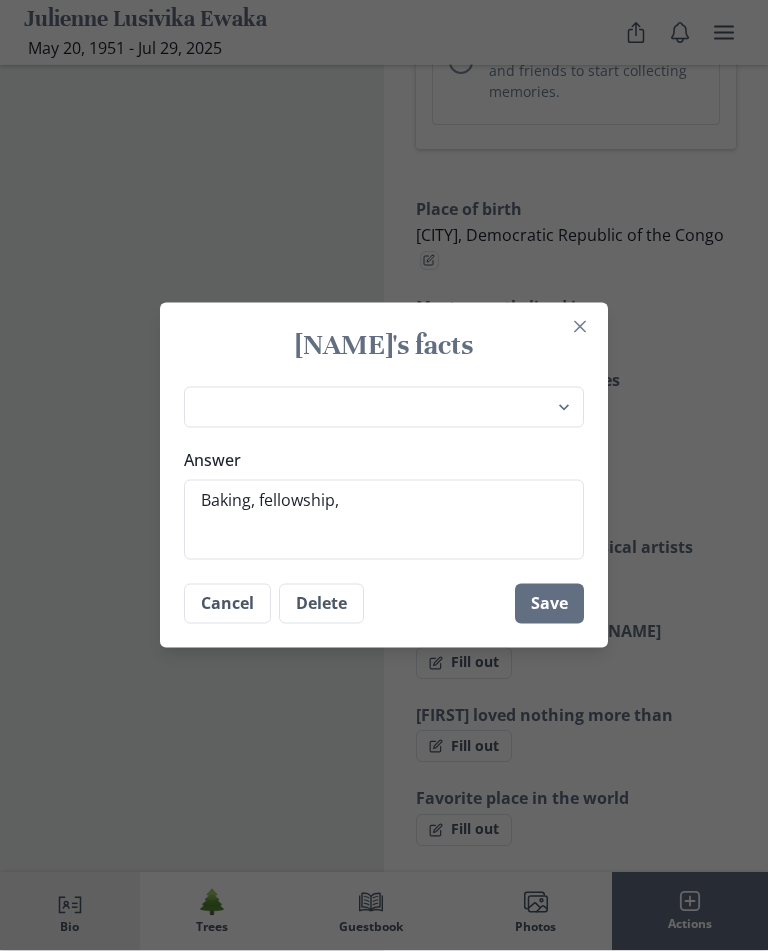 type on "Baking, fellowship," 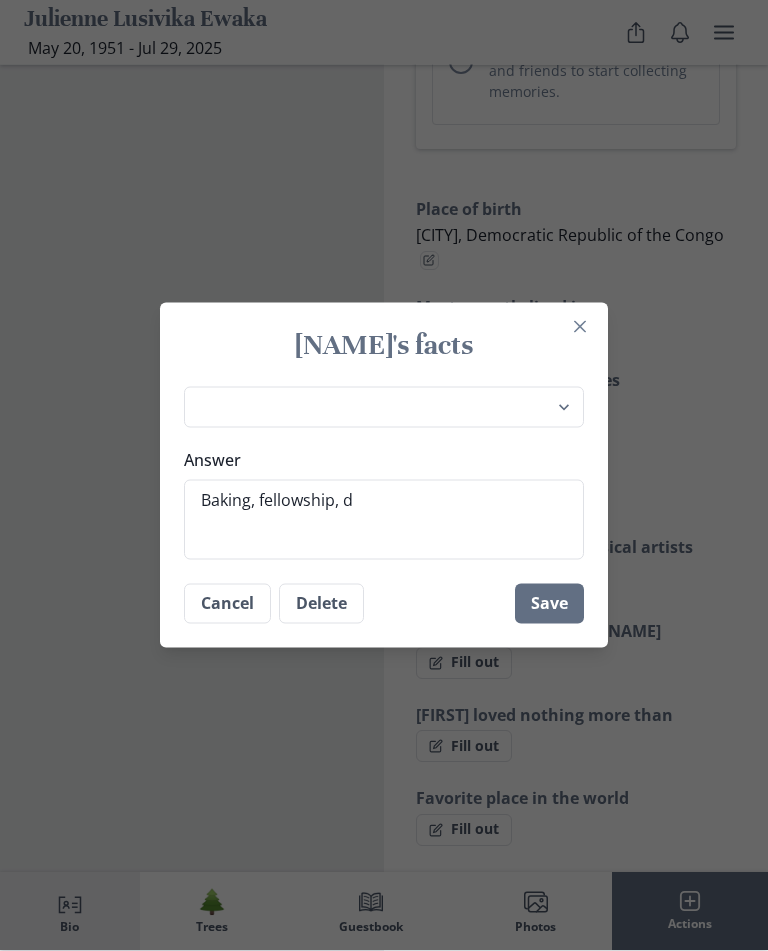type on "Baking, fellowship, dr" 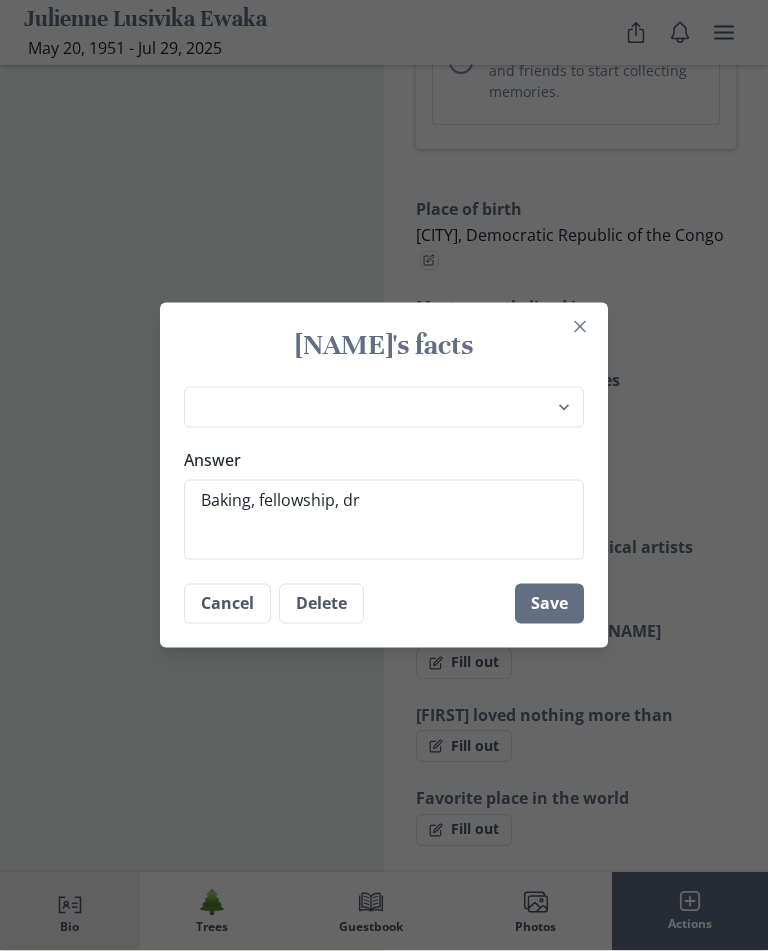 type on "Baking, fellowship, dre" 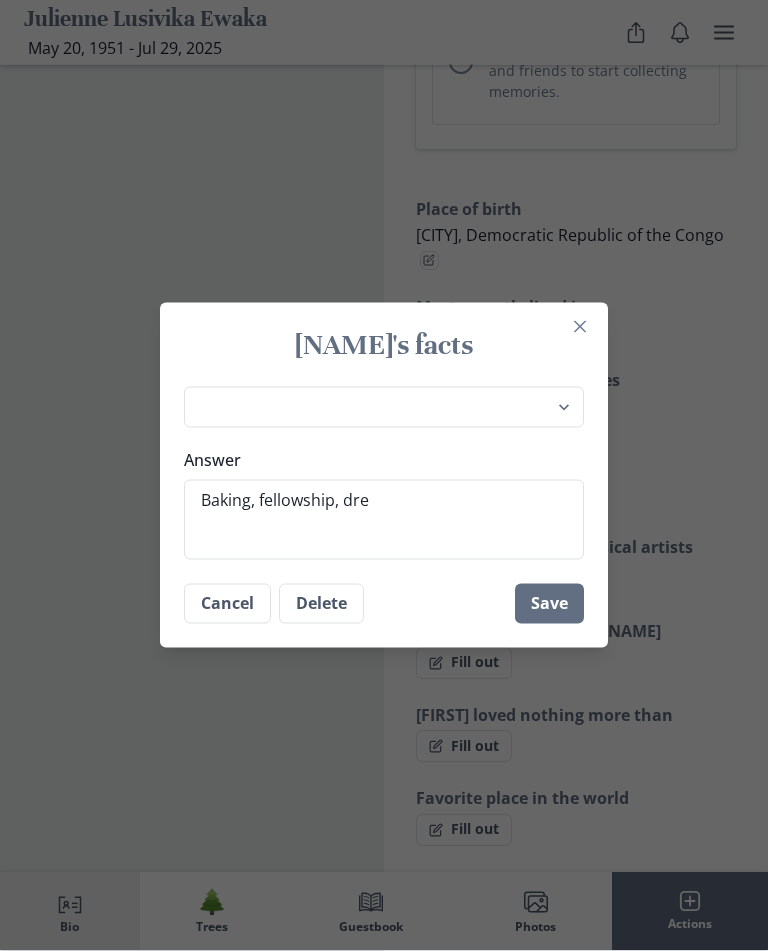 type on "Baking, fellowship, dres" 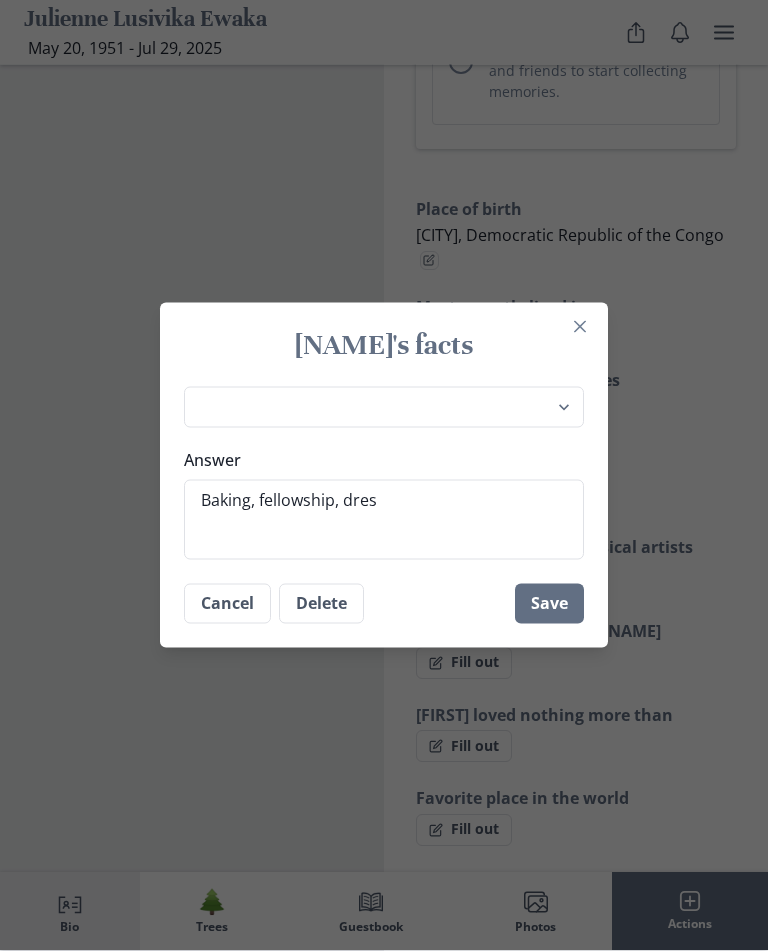 type on "Baking, fellowship, dress" 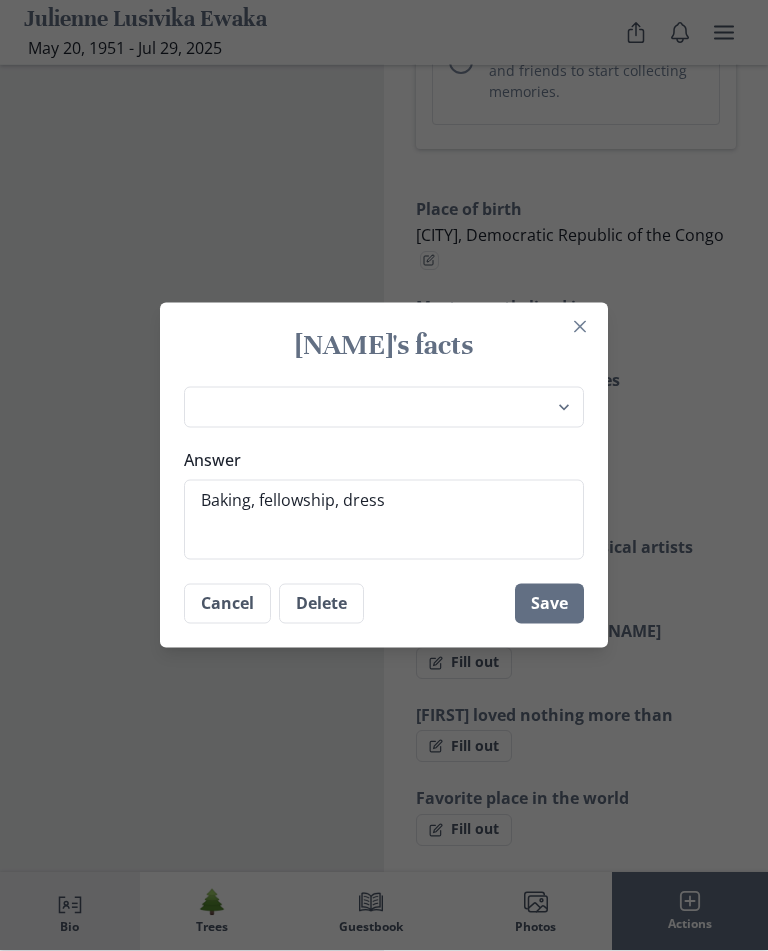 type on "Baking, fellowship, dressi" 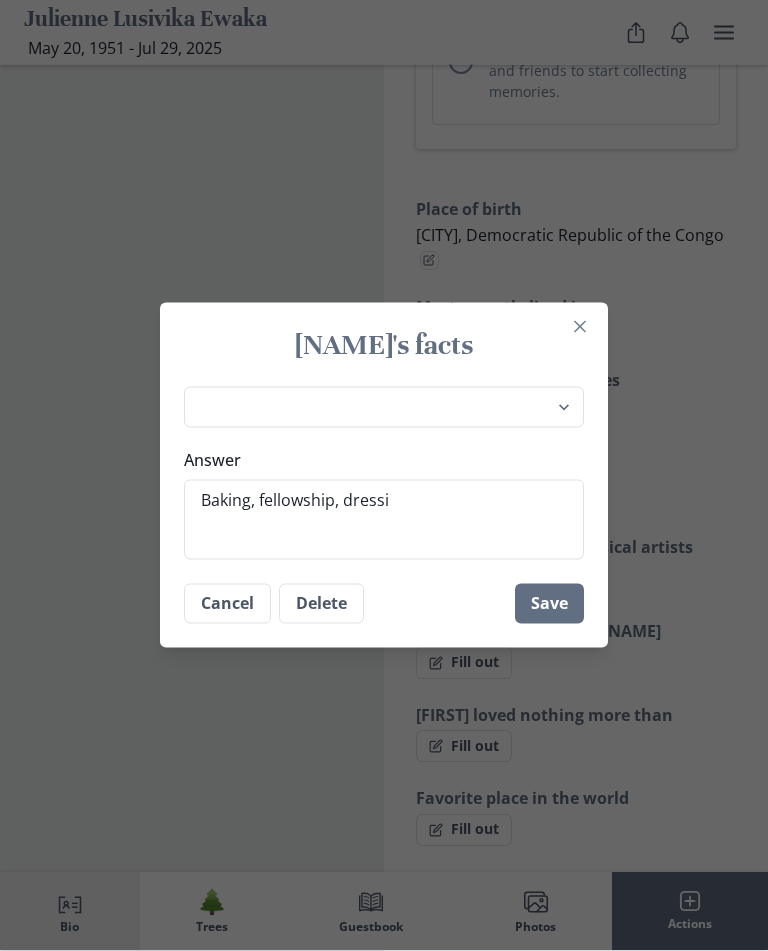 type on "Baking, fellowship, dressin" 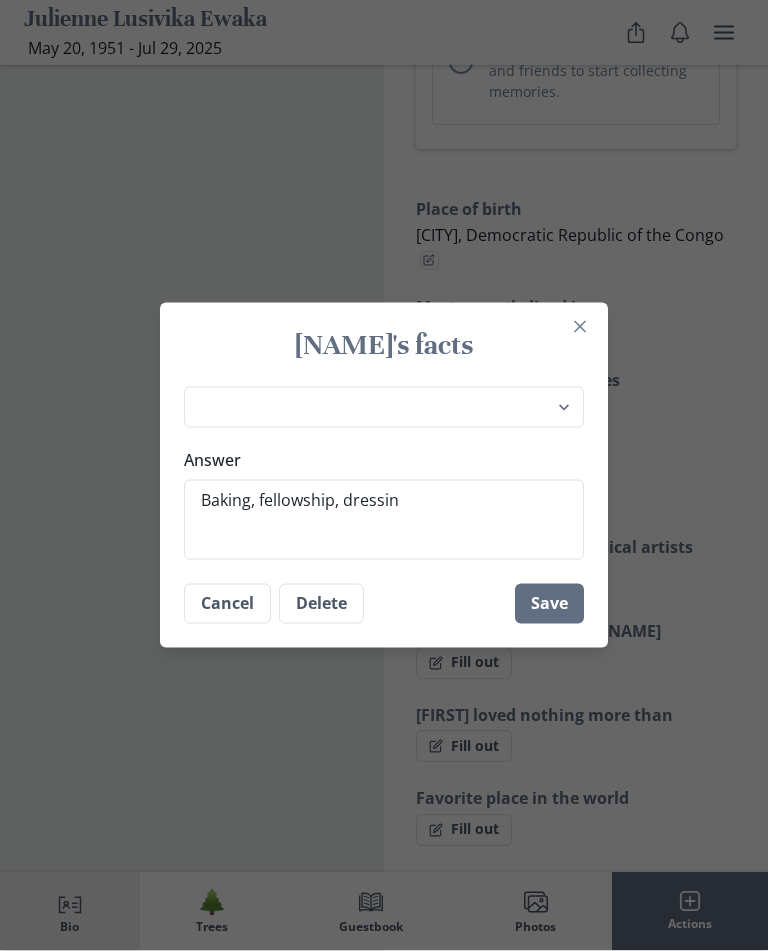 type on "Baking, fellowship, dressing" 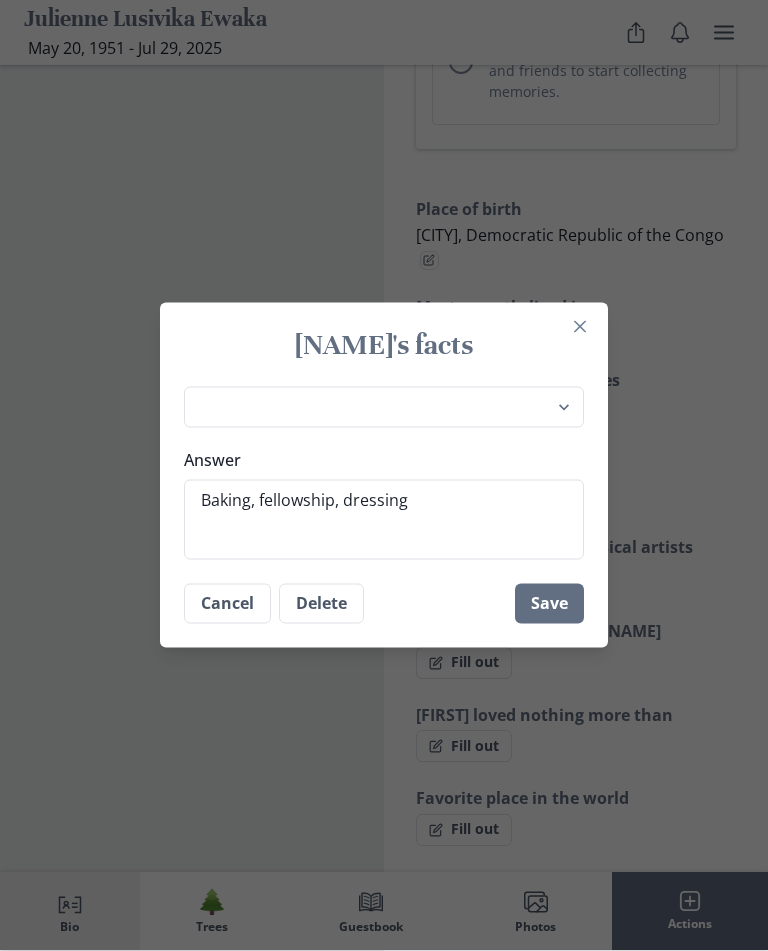 type on "Baking, fellowship, dressing" 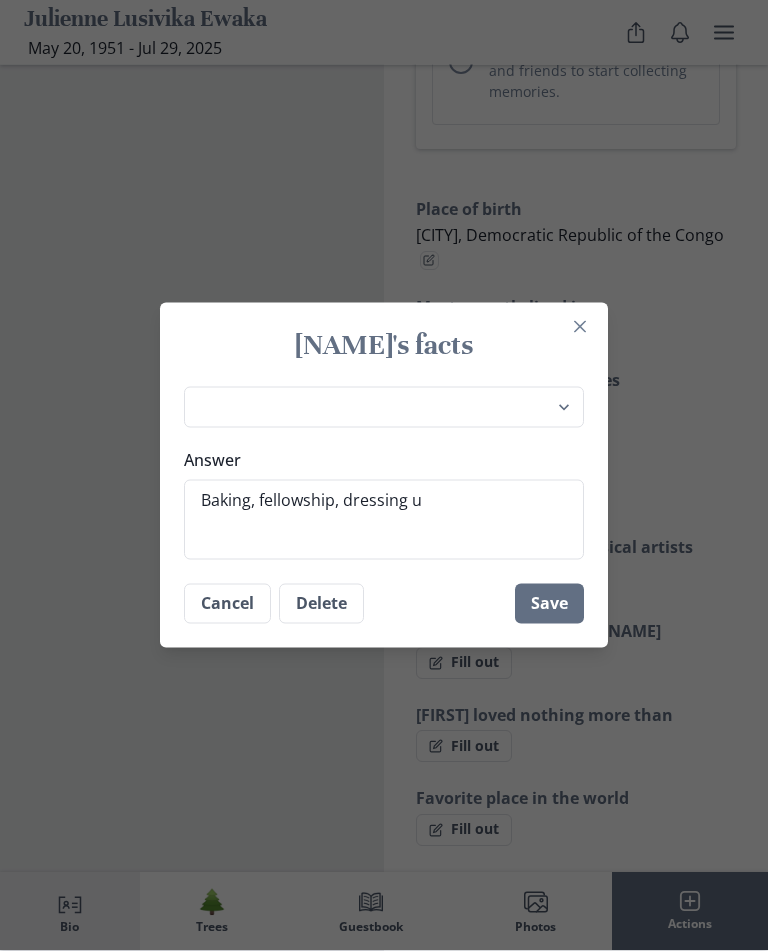 type on "Baking, fellowship, dressing up" 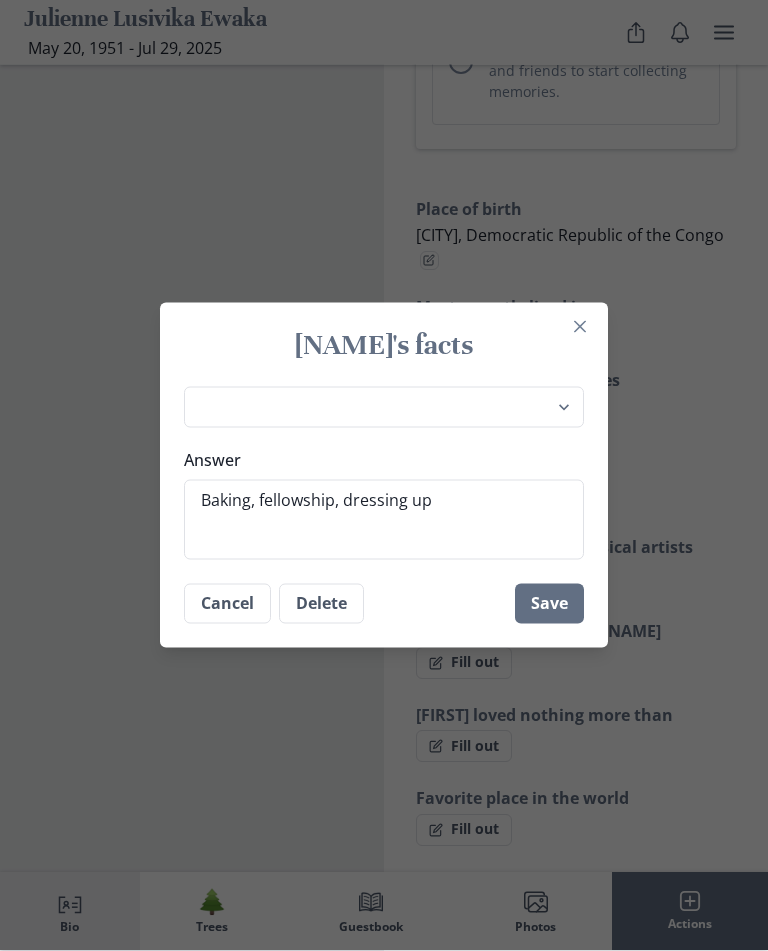type on "Baking, fellowship, dressing up," 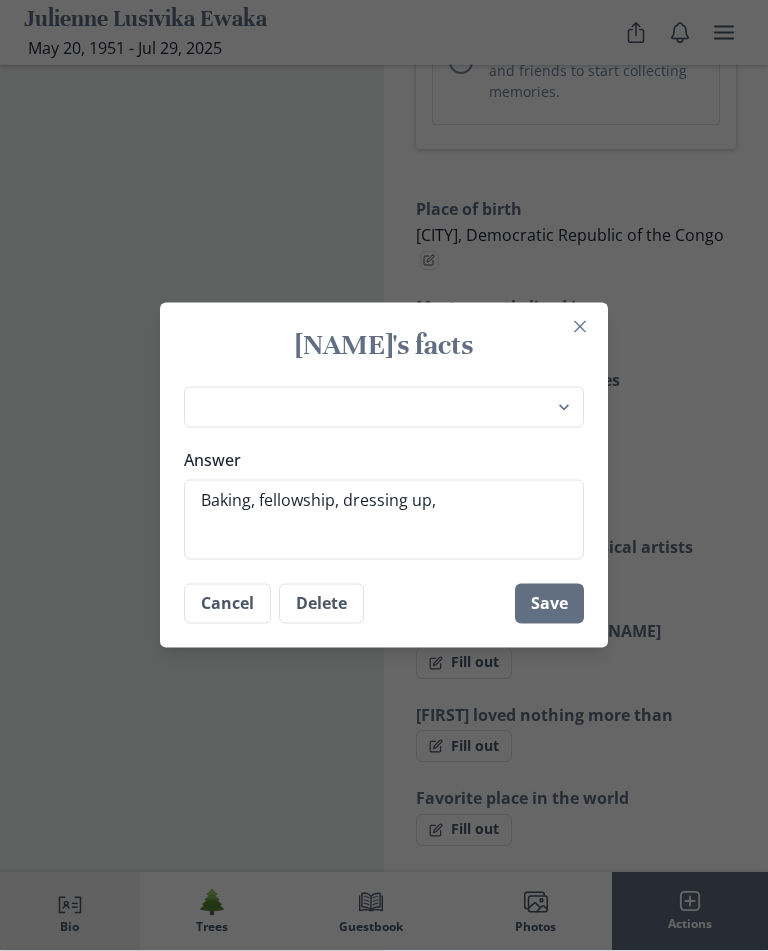 type on "Baking, fellowship, dressing up," 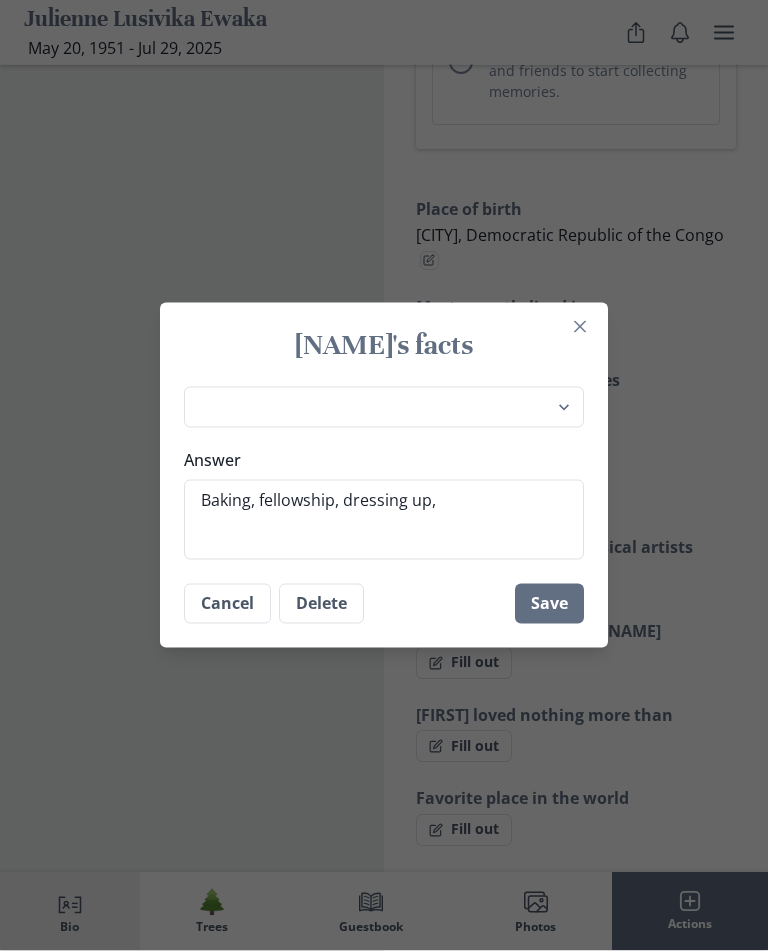 type on "Baking, fellowship, dressing up," 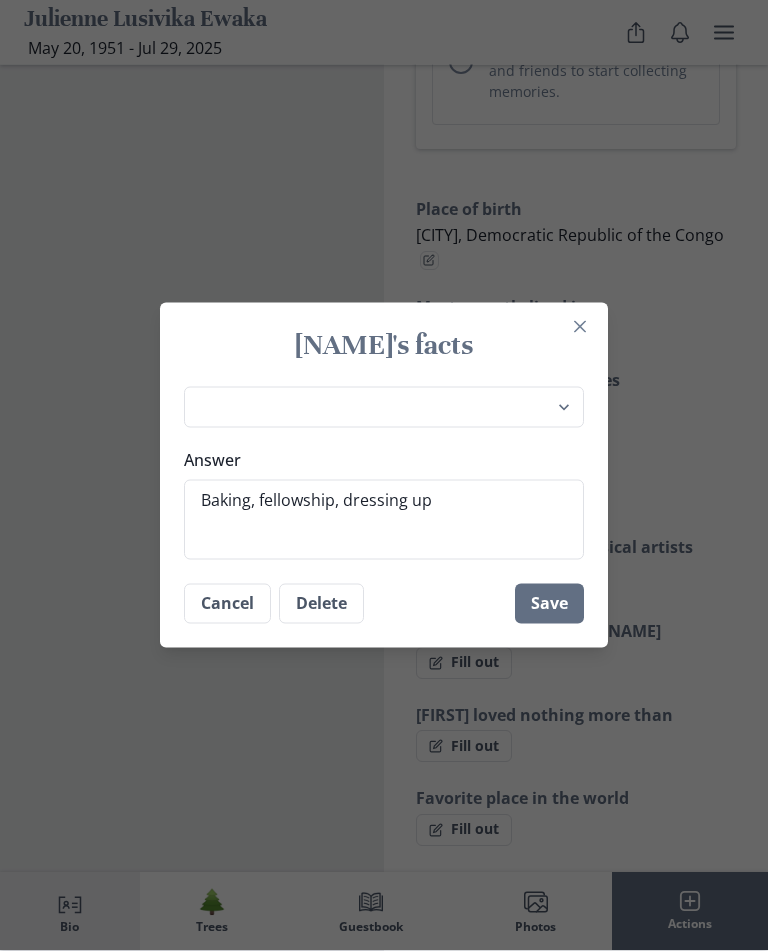 type on "Baking, fellowship, dressing u" 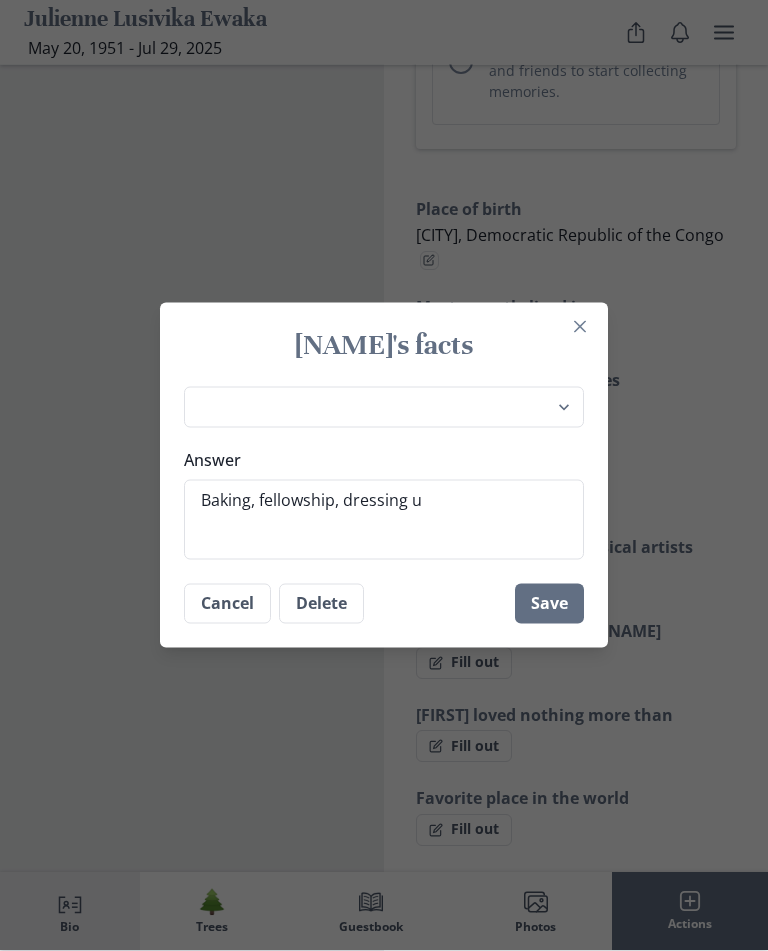 type on "Baking, fellowship, dressing" 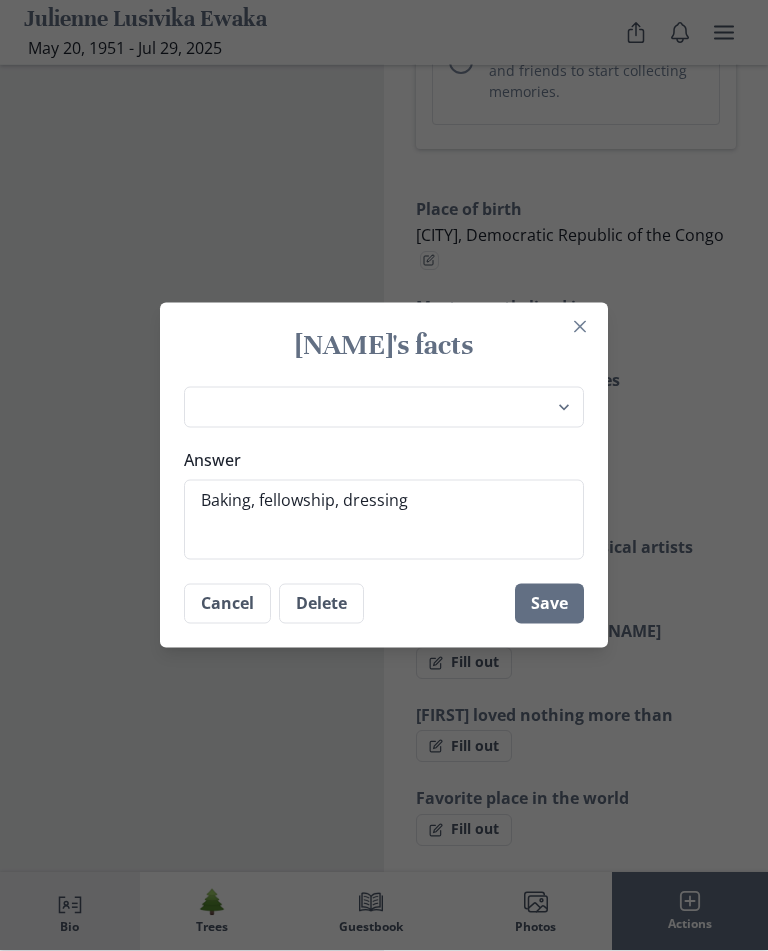 type on "Baking, fellowship, dressing" 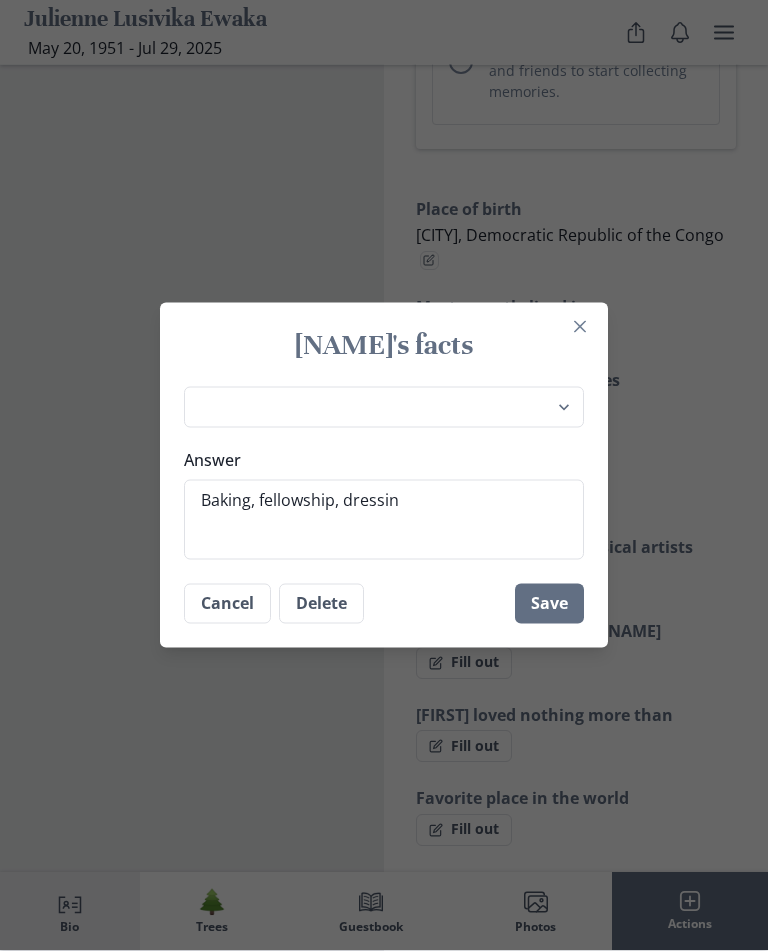 type on "Baking, fellowship, dressi" 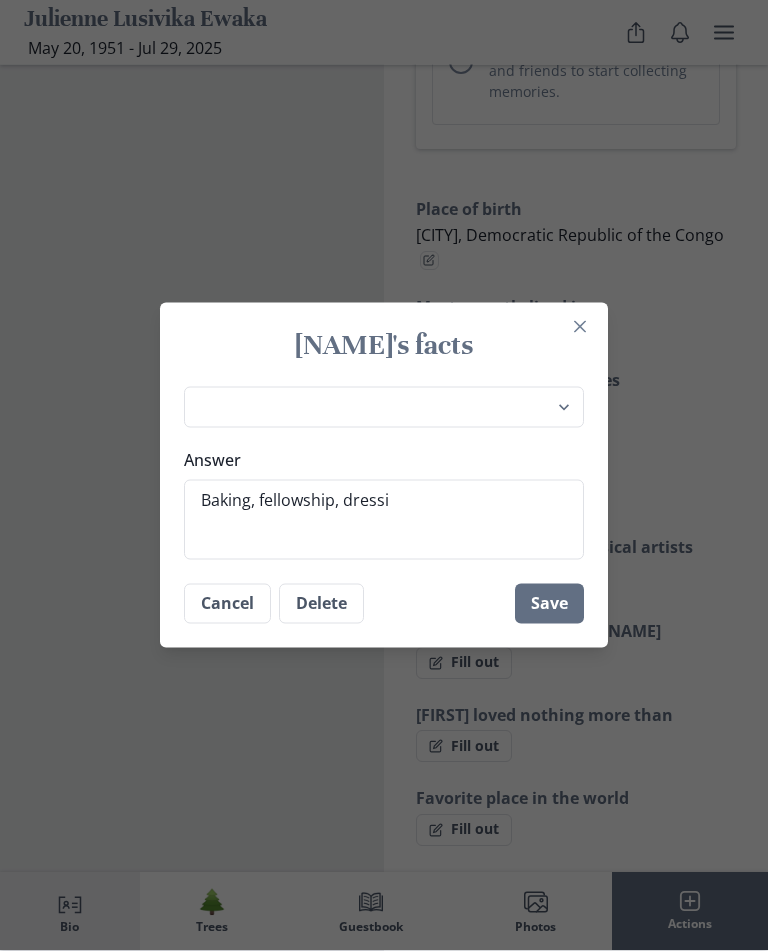 type on "Baking, fellowship, dress" 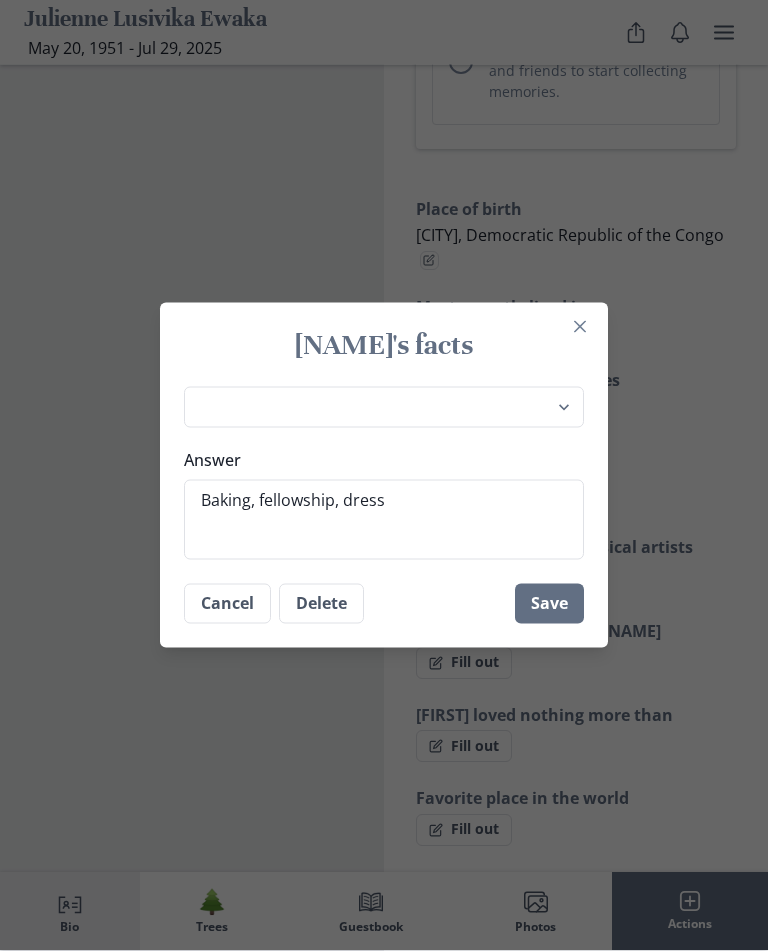 type on "Baking, fellowship, dres" 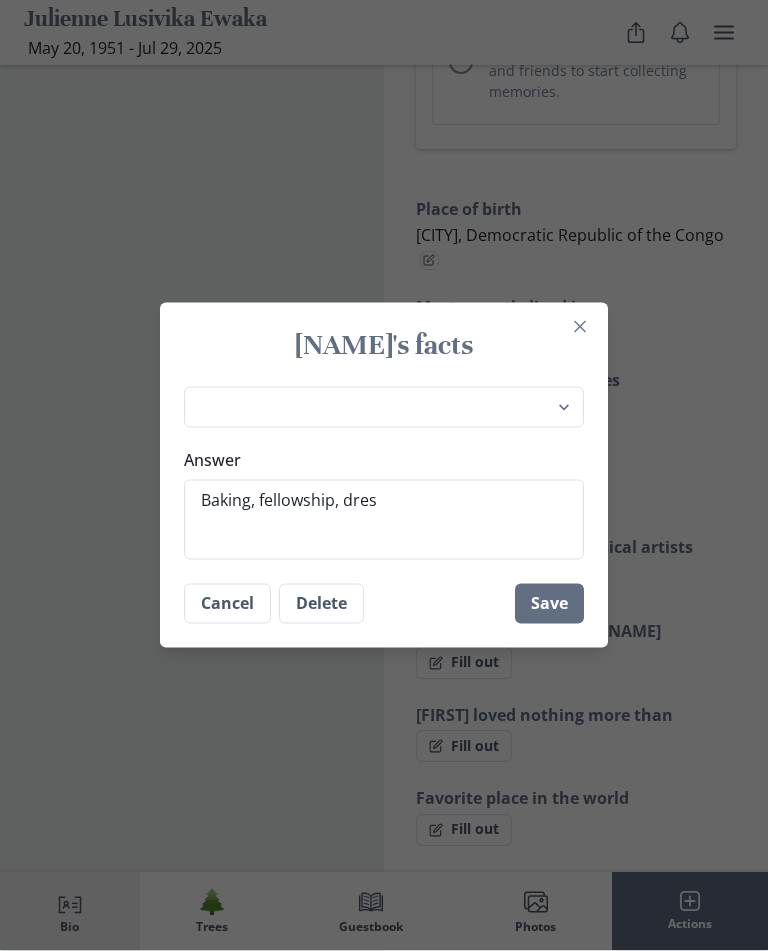 type on "Baking, fellowship, dre" 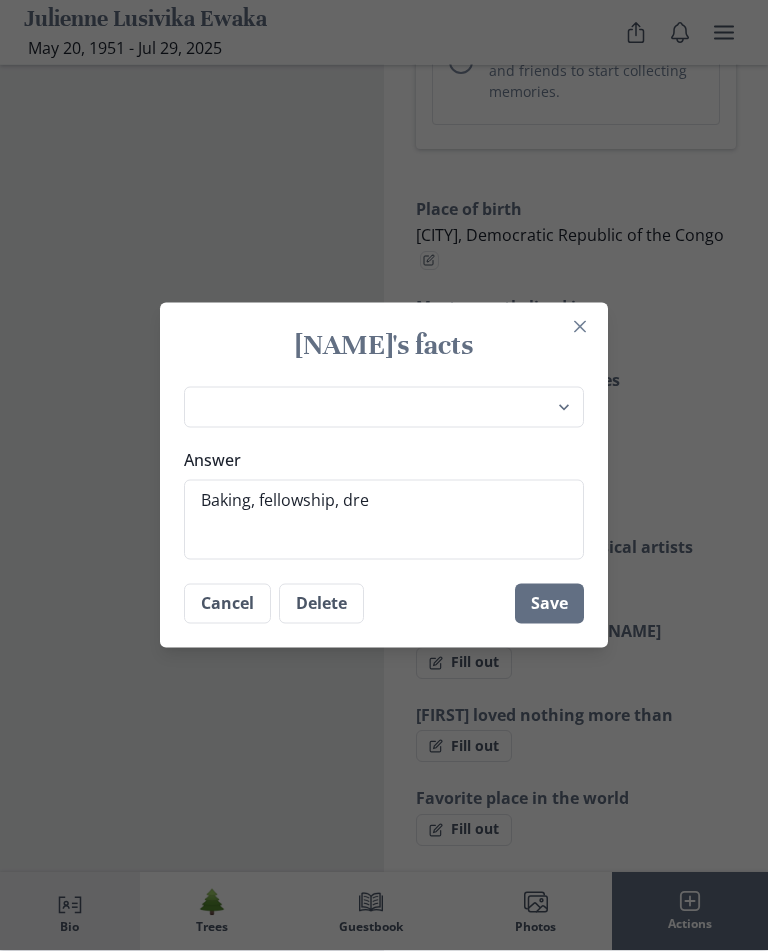 type on "Baking, fellowship, dr" 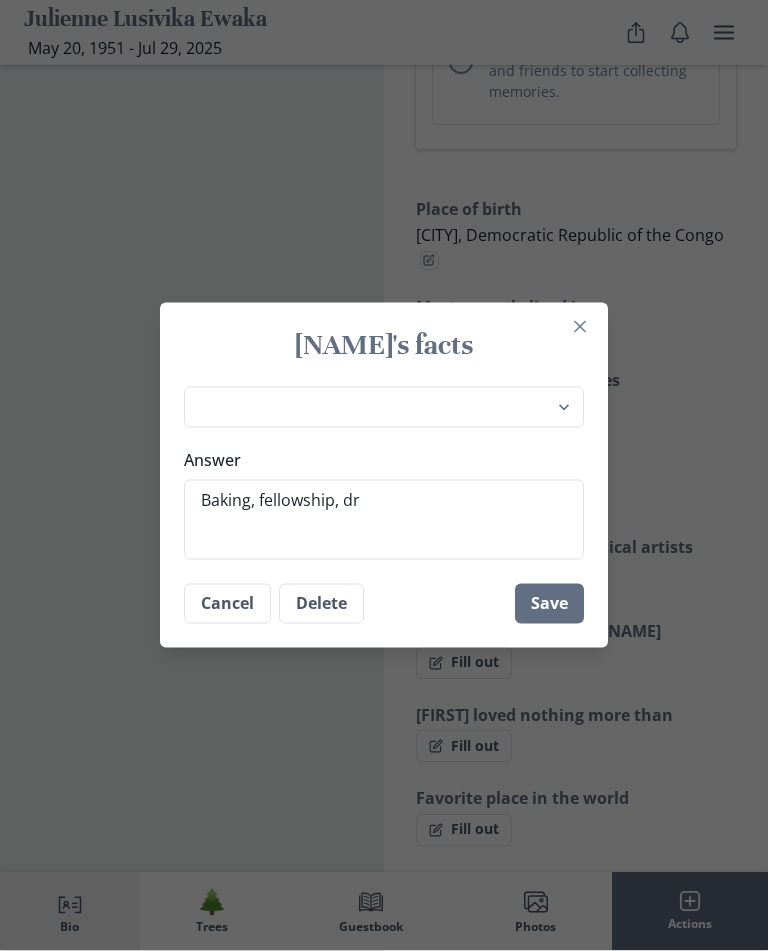 type on "Baking, fellowship, d" 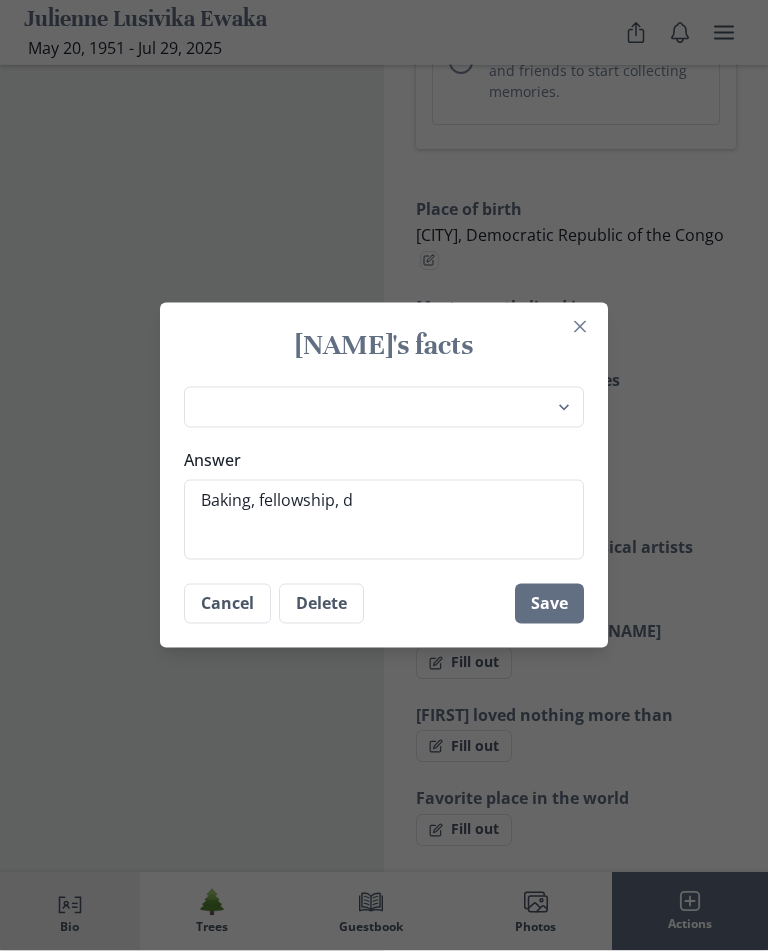 type on "Baking, fellowship," 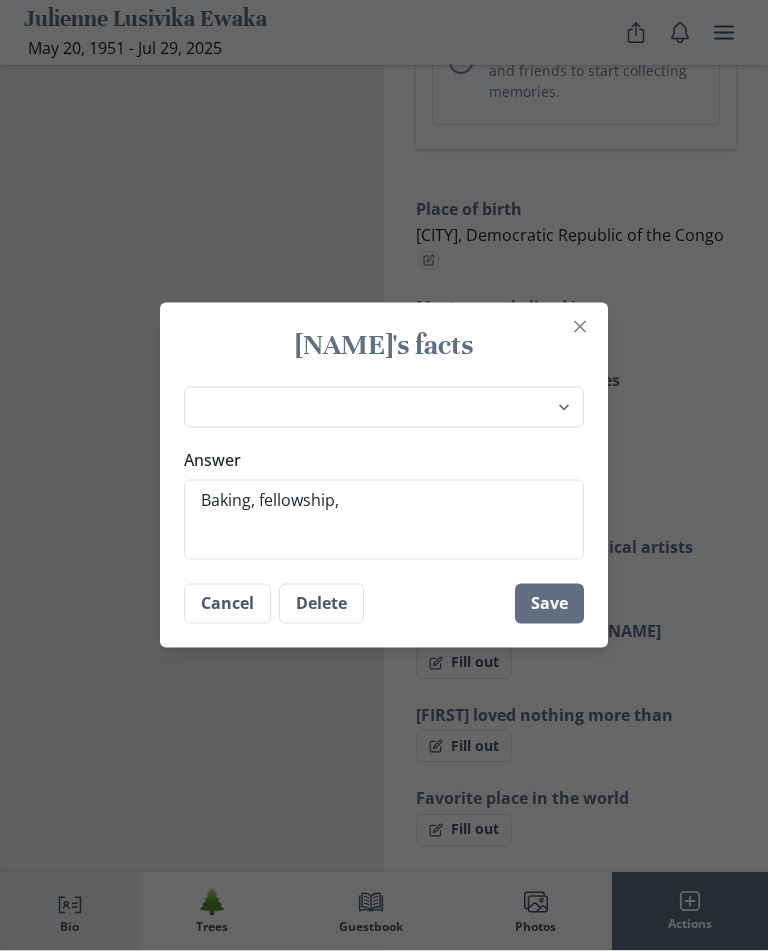 type on "Baking, fellowship, d" 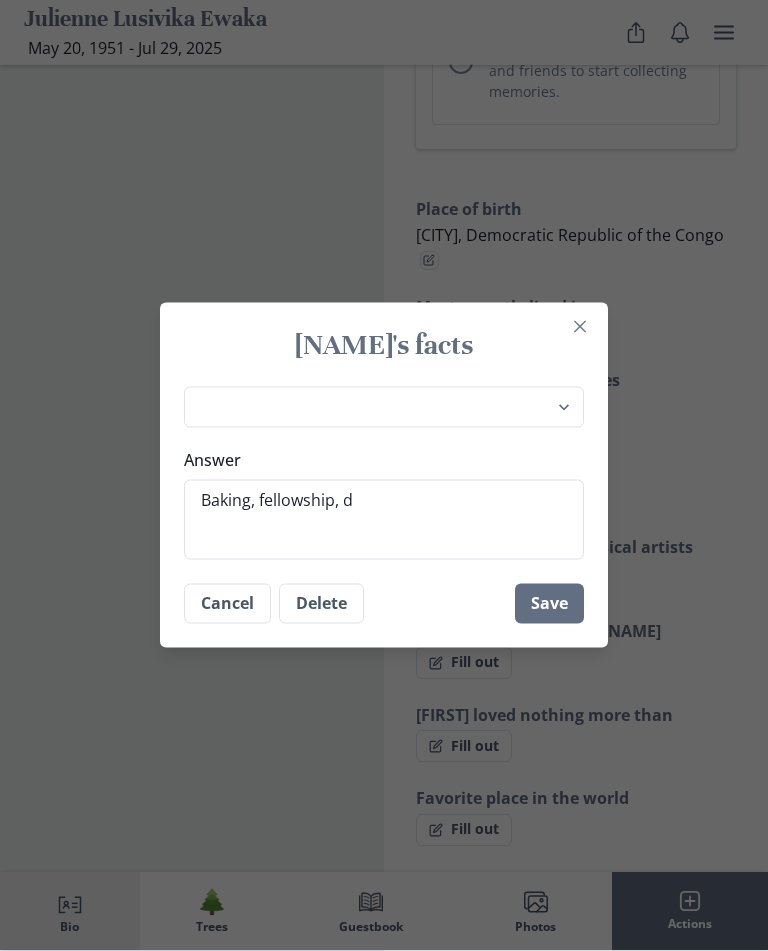 type on "Baking, fellowship, dr" 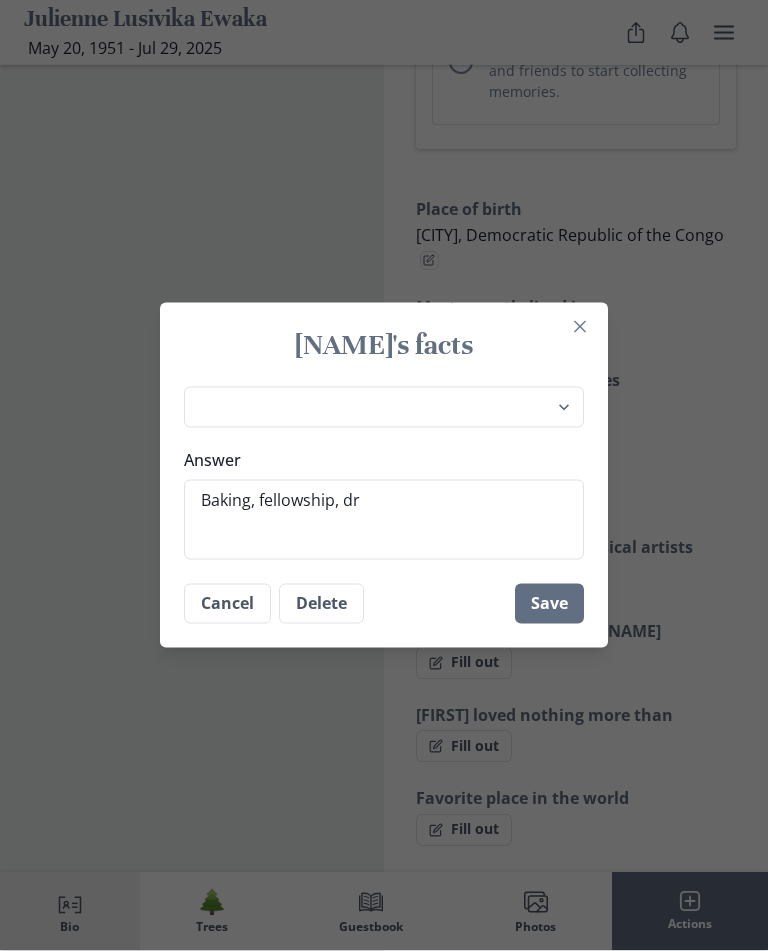 type on "x" 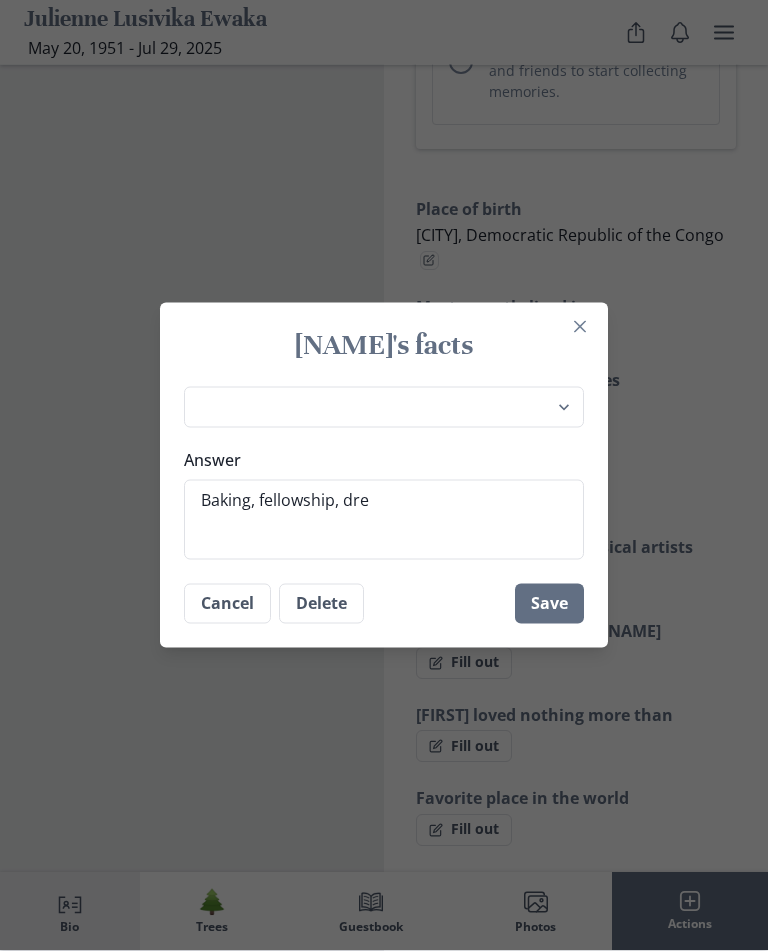type on "Baking, fellowship, dres" 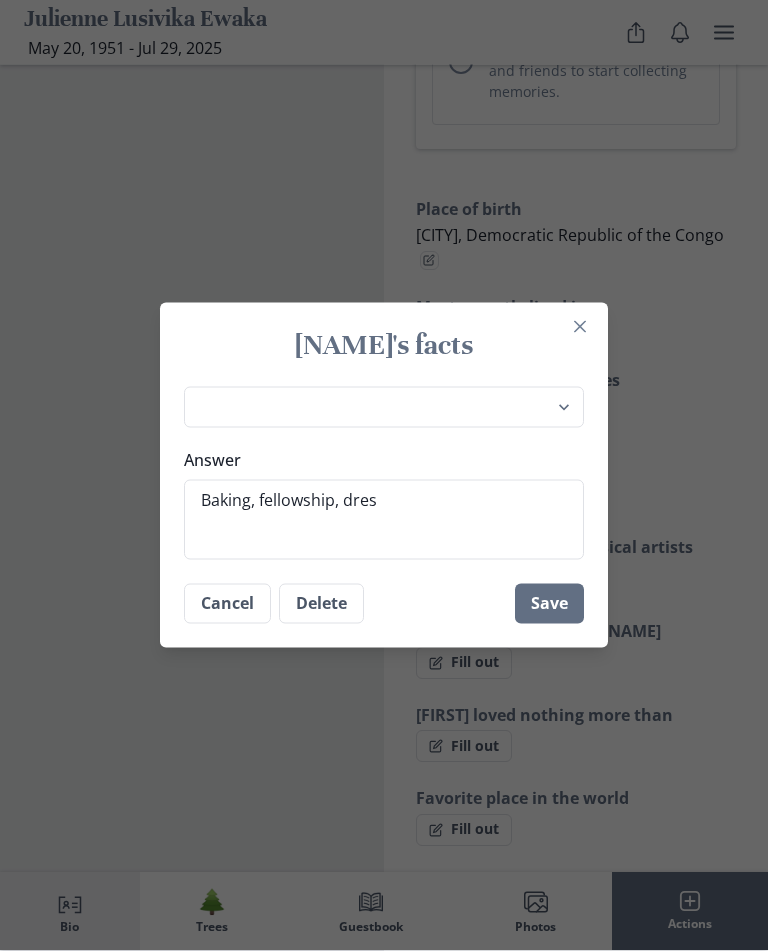 type on "Baking, fellowship, dress" 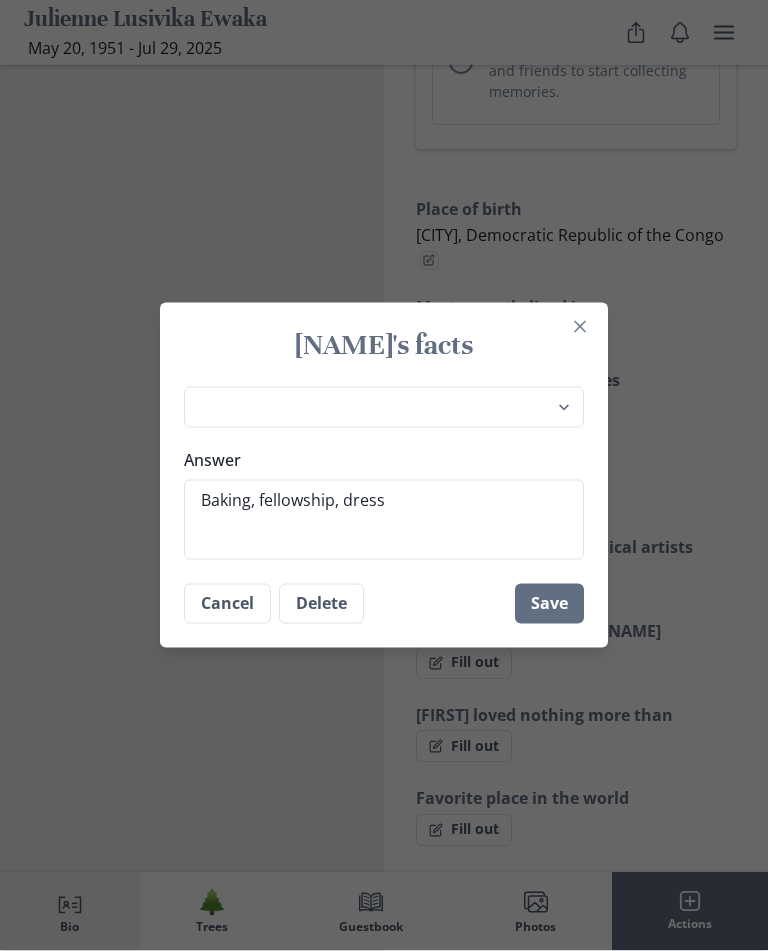 type on "Baking, fellowship, dressi" 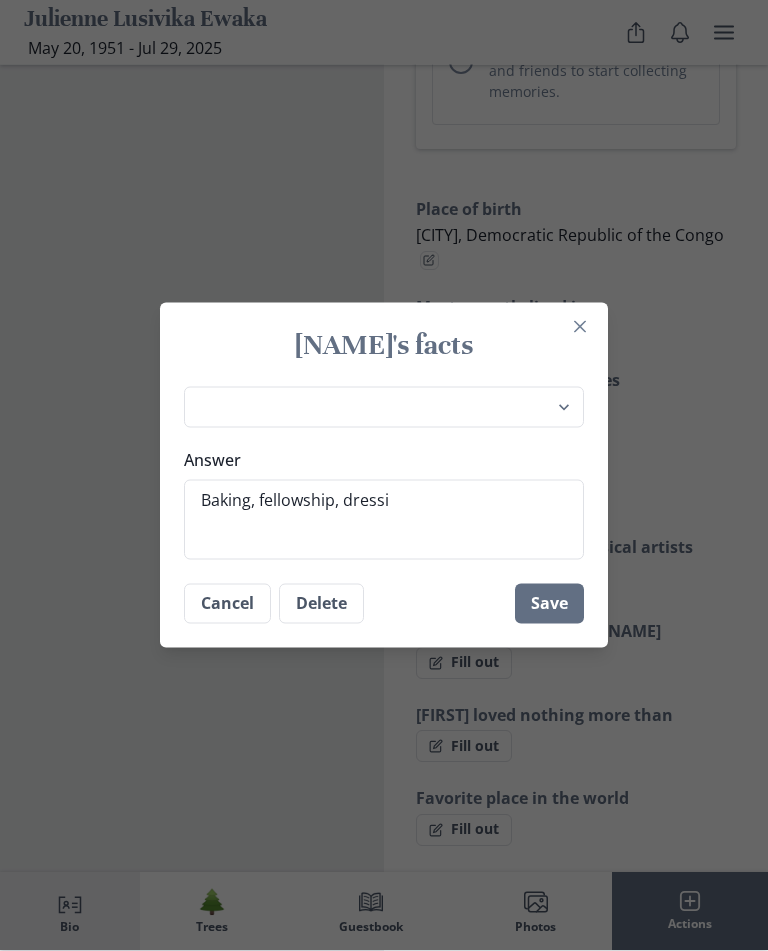 type on "Baking, fellowship, dressin" 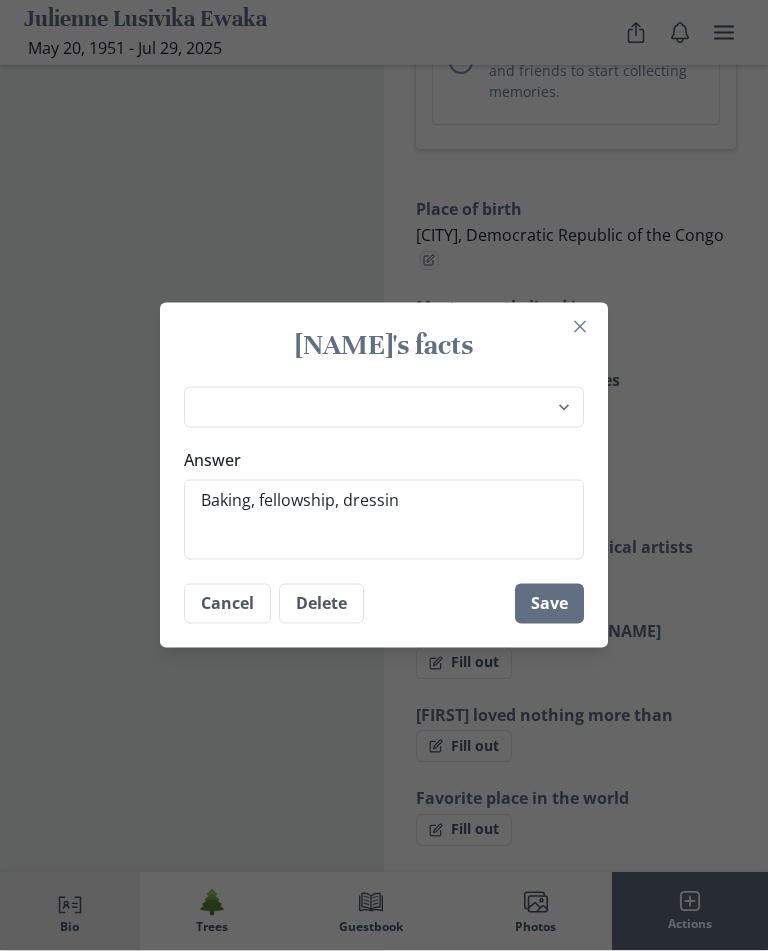 type on "Baking, fellowship, dressing" 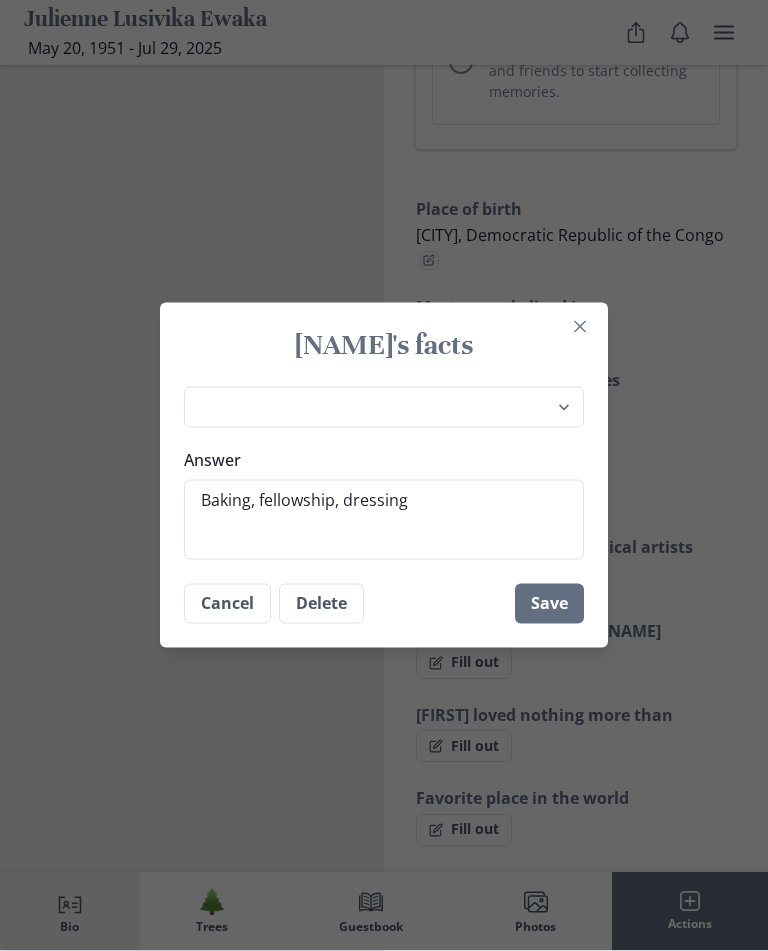 type on "Baking, fellowship, dressing" 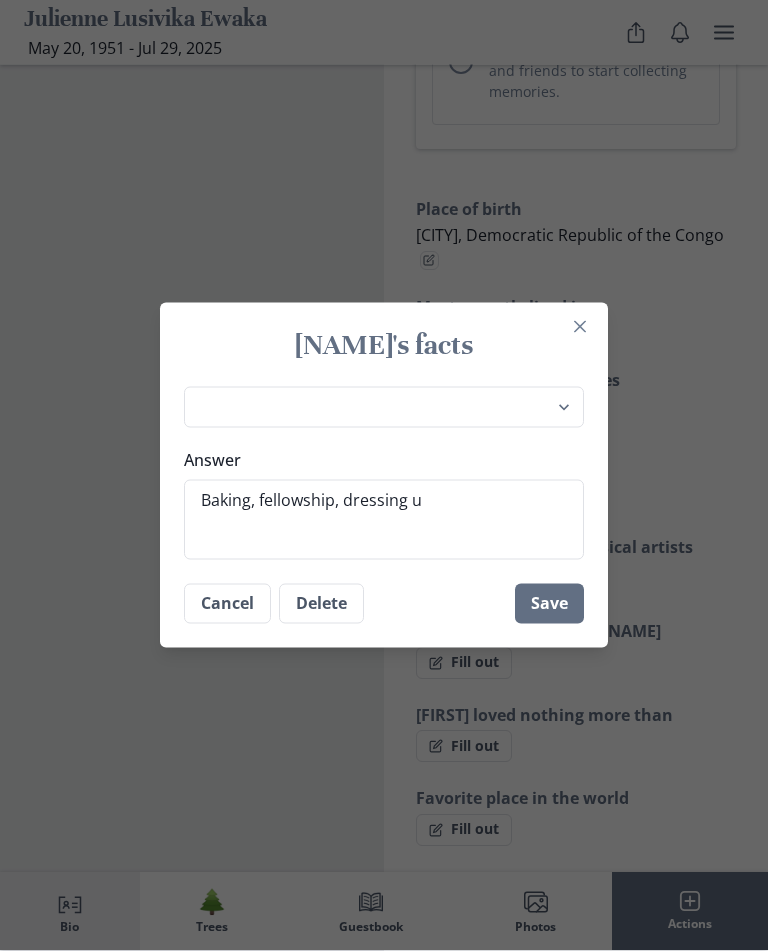 type on "Baking, fellowship, dressing up" 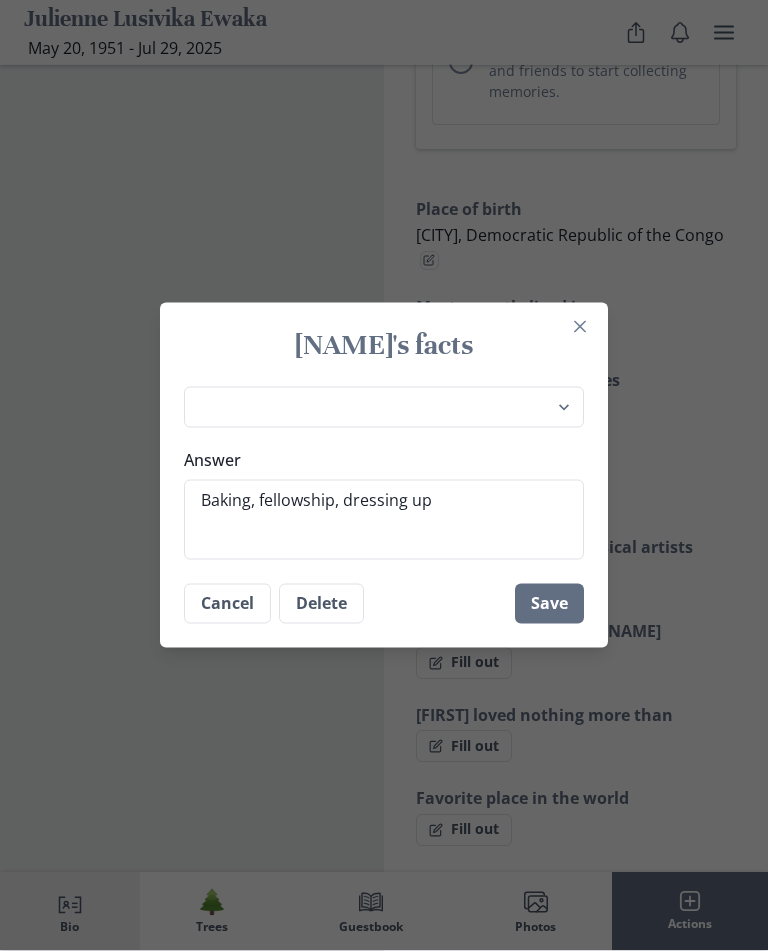 type on "Baking, fellowship, dressing up," 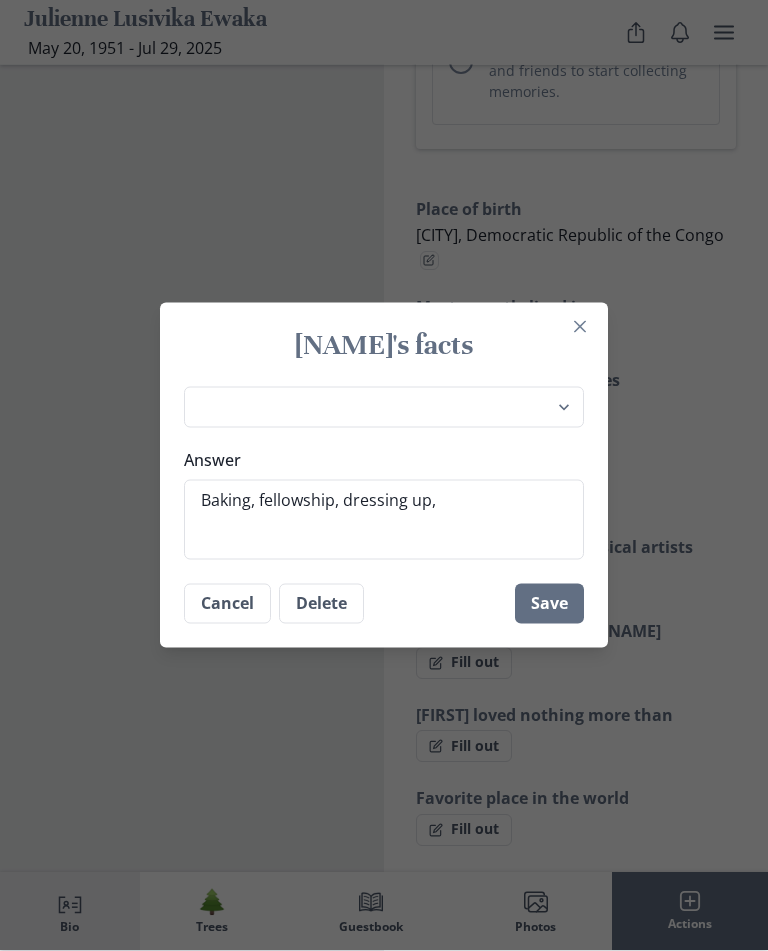 type on "Baking, fellowship, dressing up," 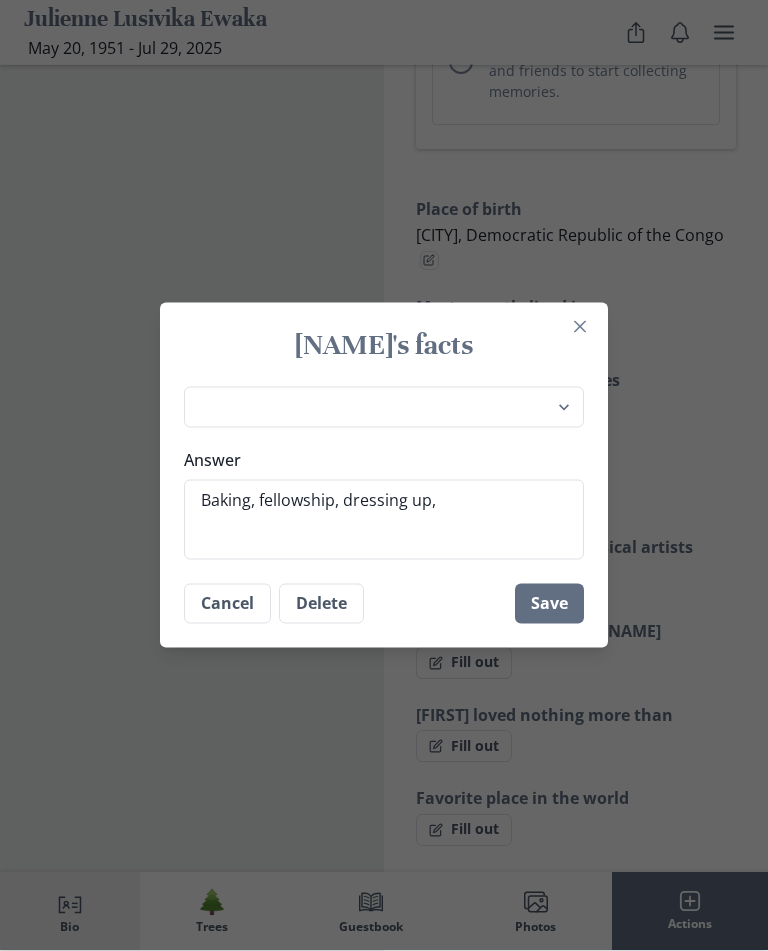 type on "Baking, fellowship, dressing up, w" 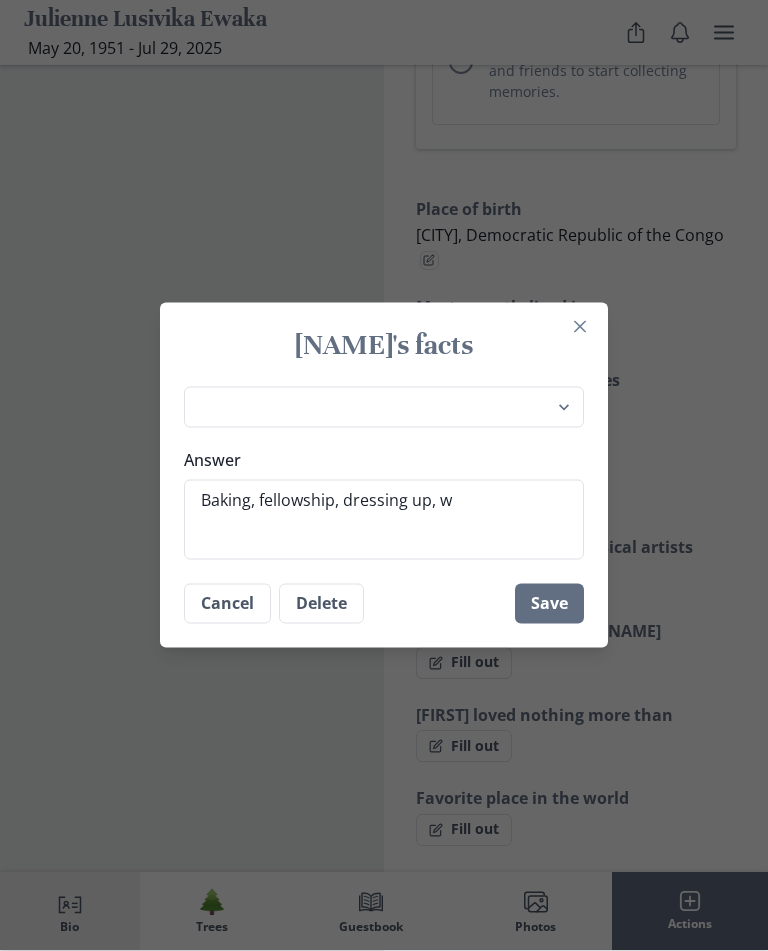 type on "Baking, fellowship, dressing up, wa" 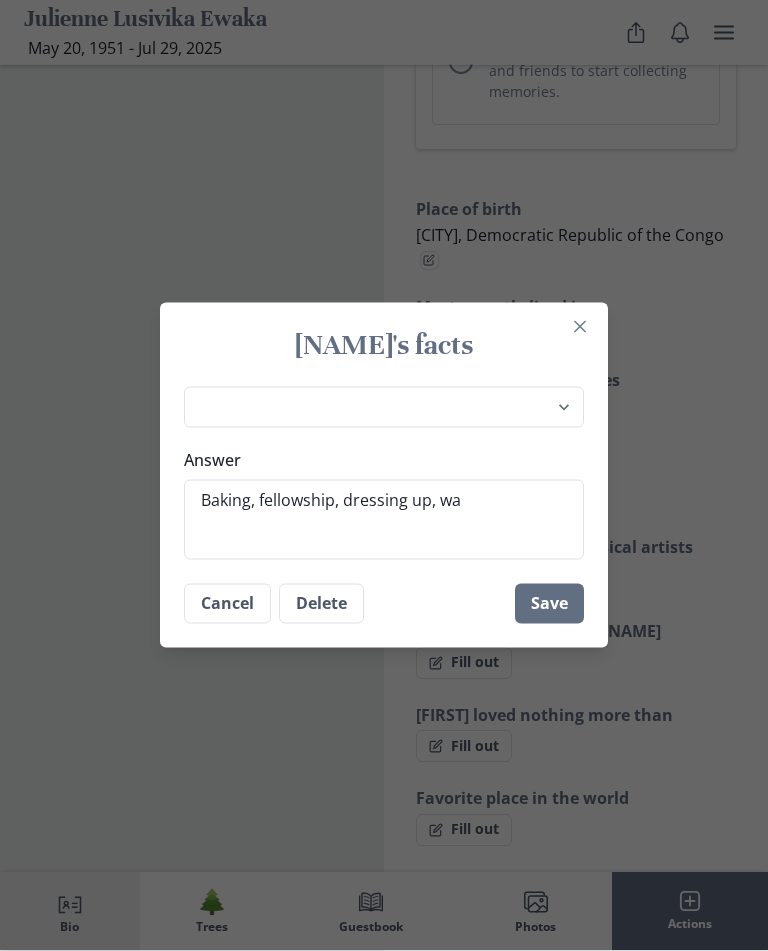 type on "Baking, fellowship, dressing up, wal" 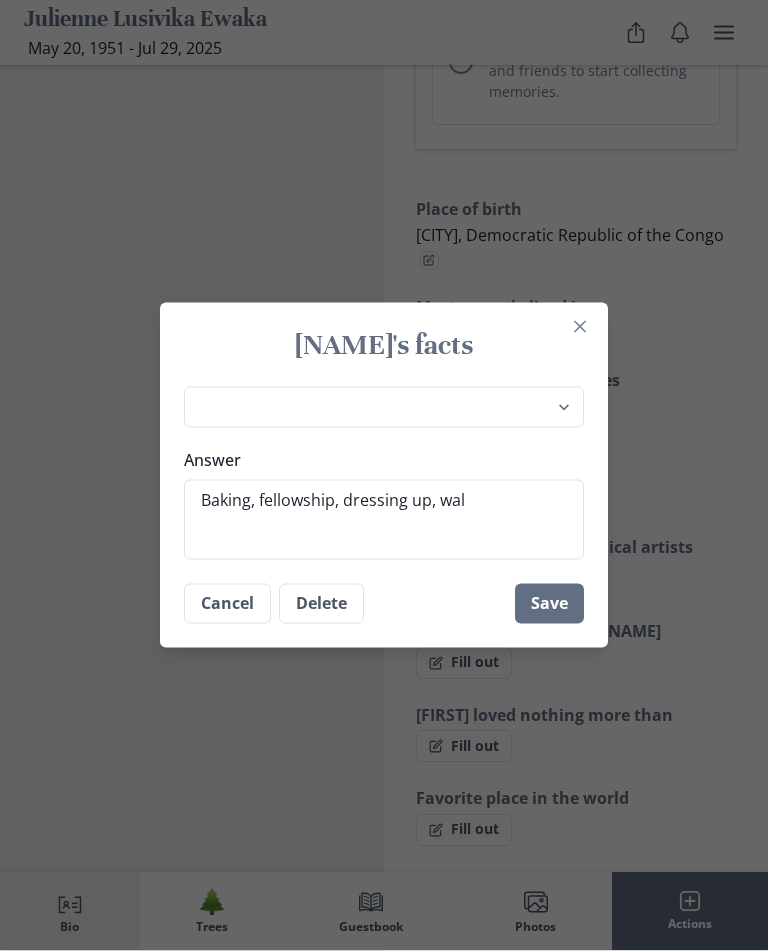 type on "Baking, fellowship, dressing up, wali" 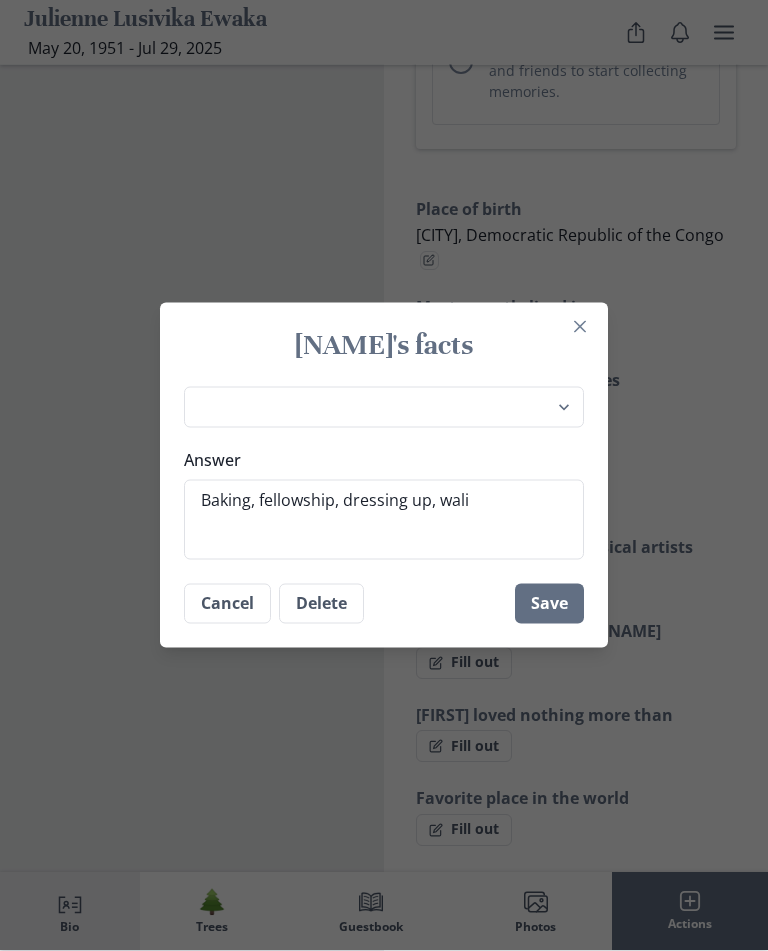 type on "Baking, fellowship, dressing up, walin" 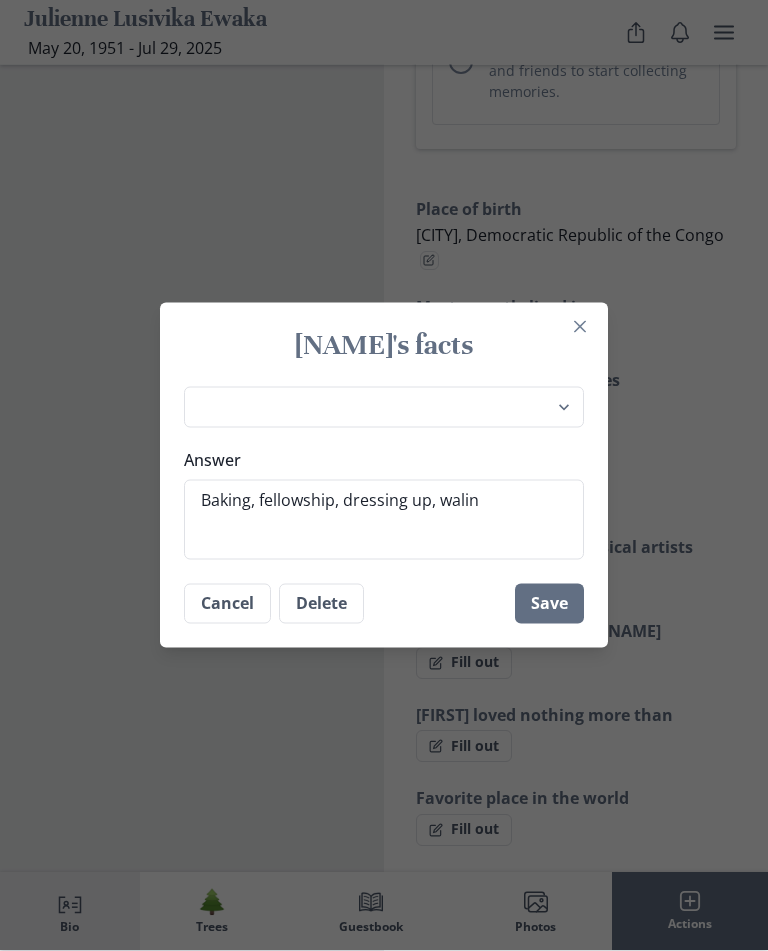 type on "x" 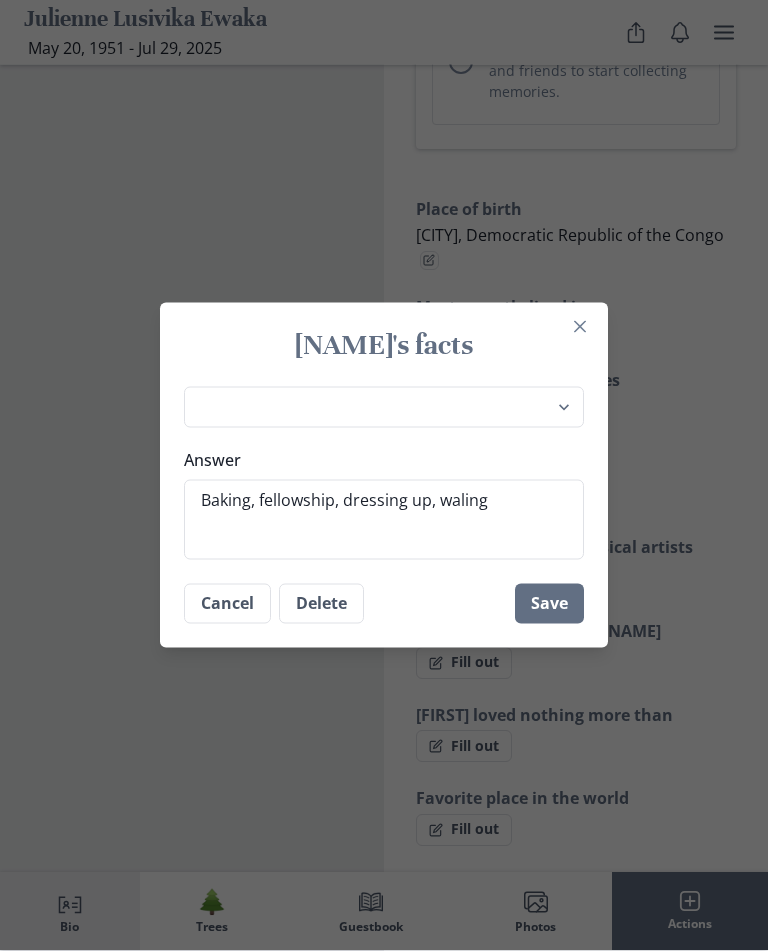 type on "Baking, fellowship, dressing up, walking" 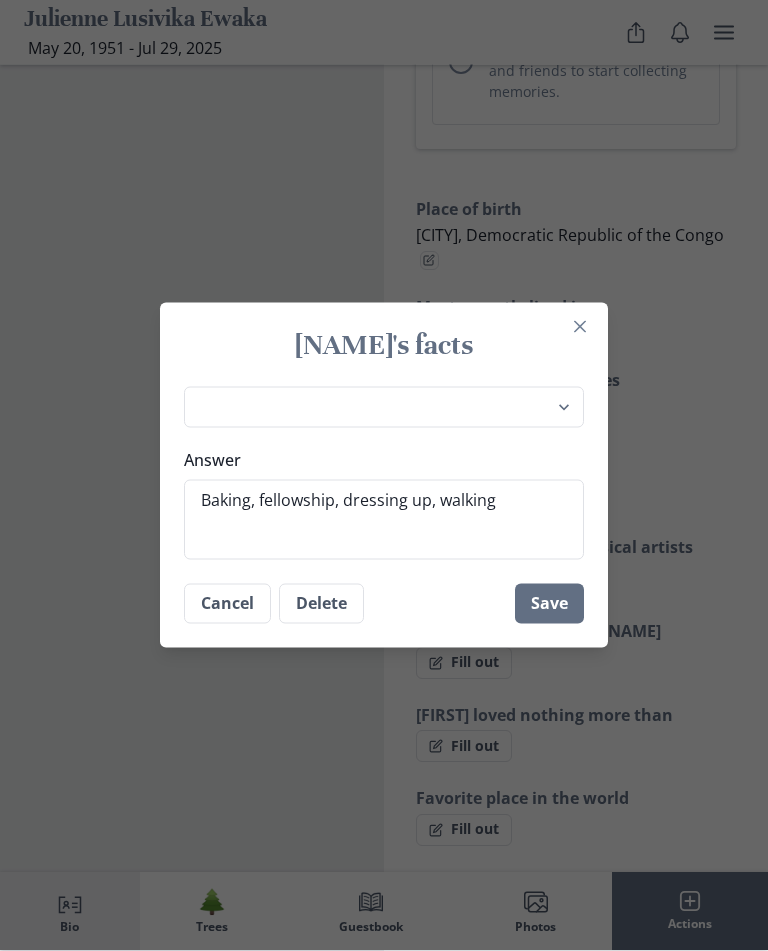 type on "Baking, fellowship, dressing up, walking" 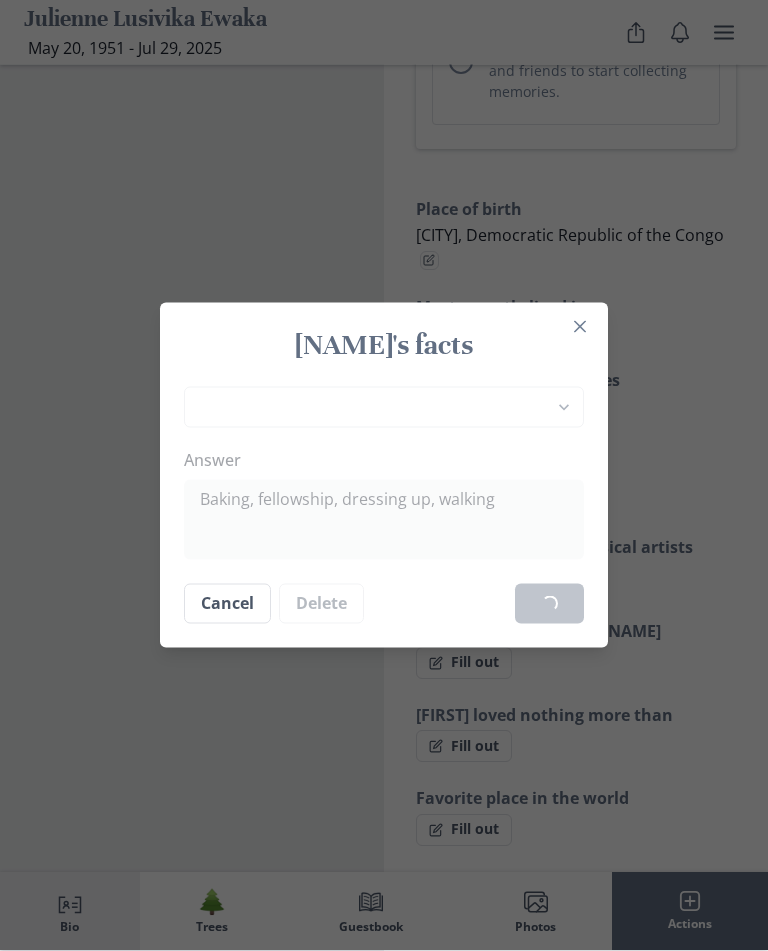 scroll, scrollTop: 1752, scrollLeft: 0, axis: vertical 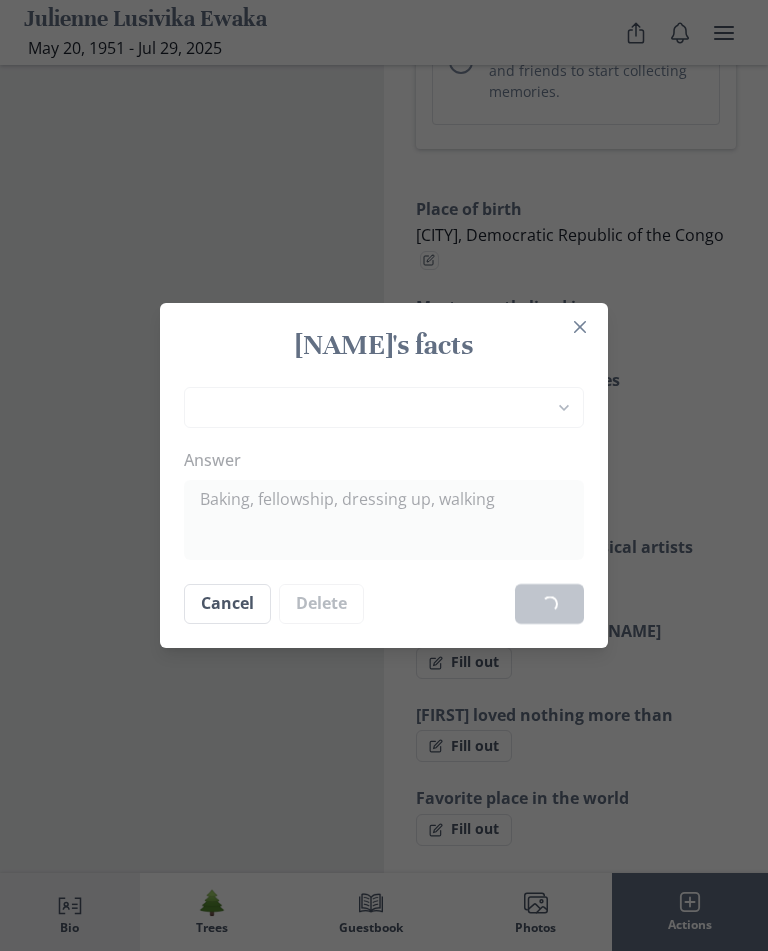 type on "x" 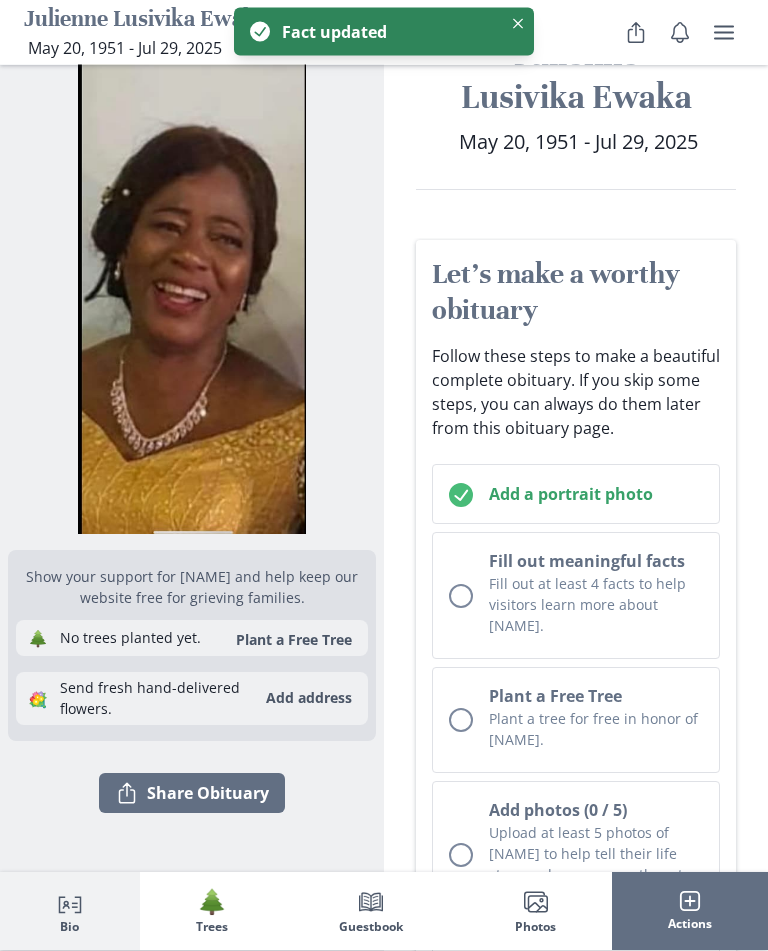 scroll, scrollTop: 0, scrollLeft: 0, axis: both 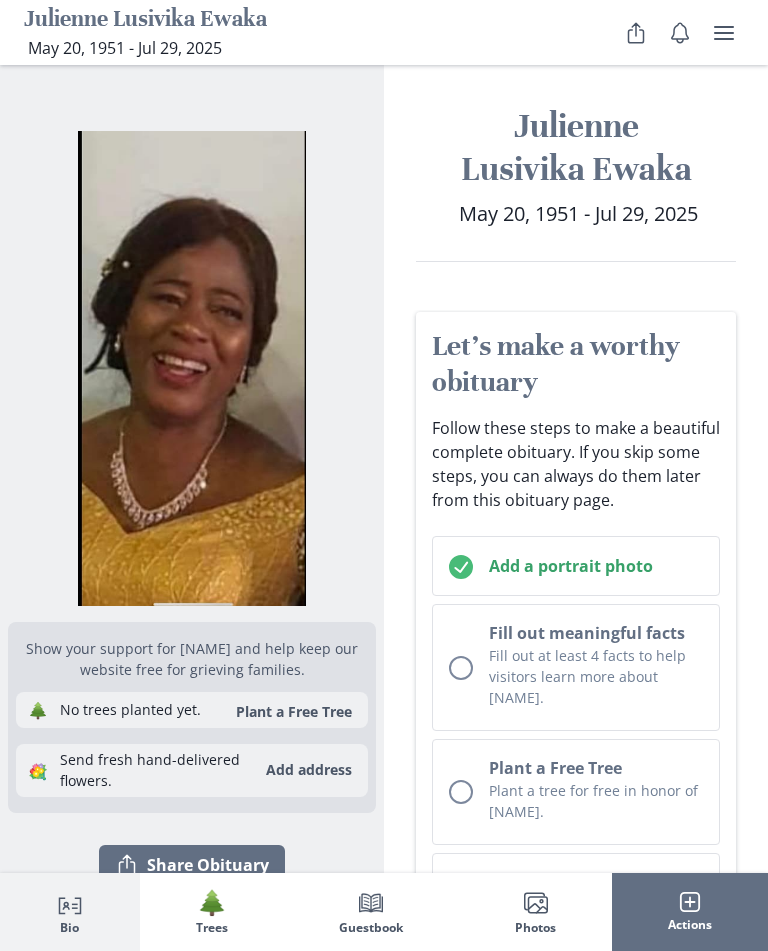 click on "Fill out at least 4 facts to help visitors learn more about [NAME]." at bounding box center (596, 676) 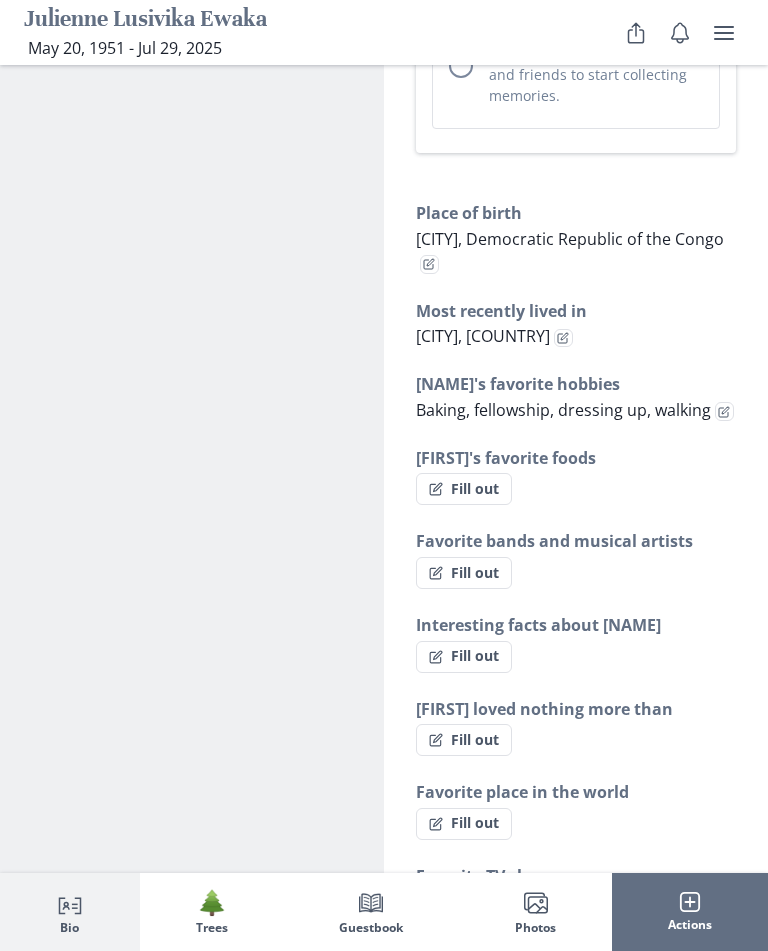 scroll, scrollTop: 1752, scrollLeft: 0, axis: vertical 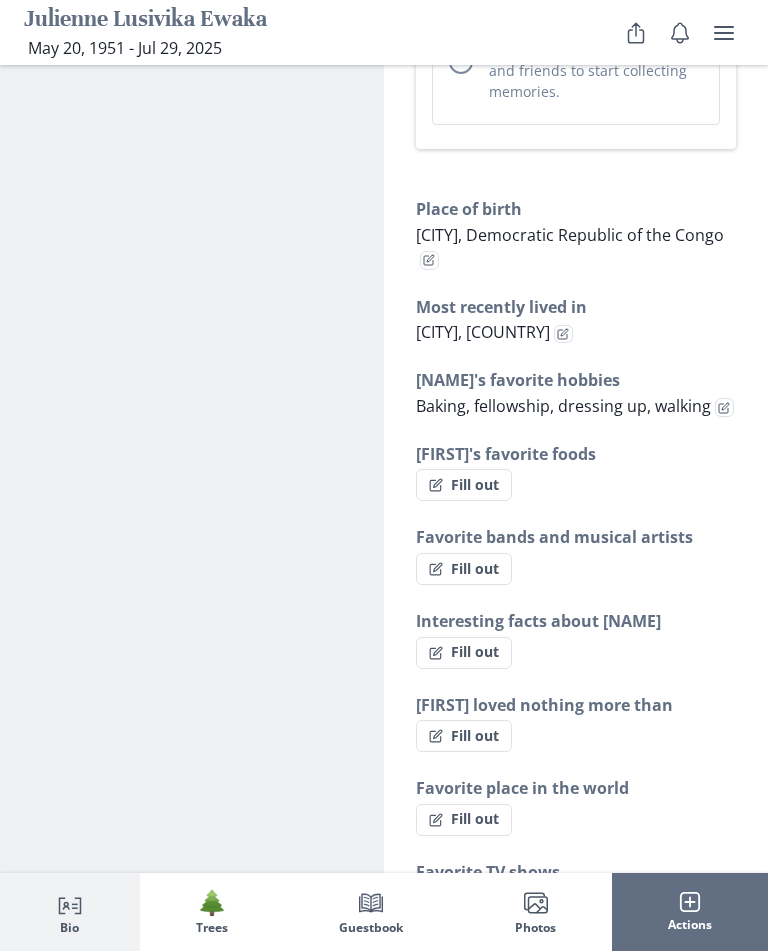 click on "Fill out" at bounding box center [464, 485] 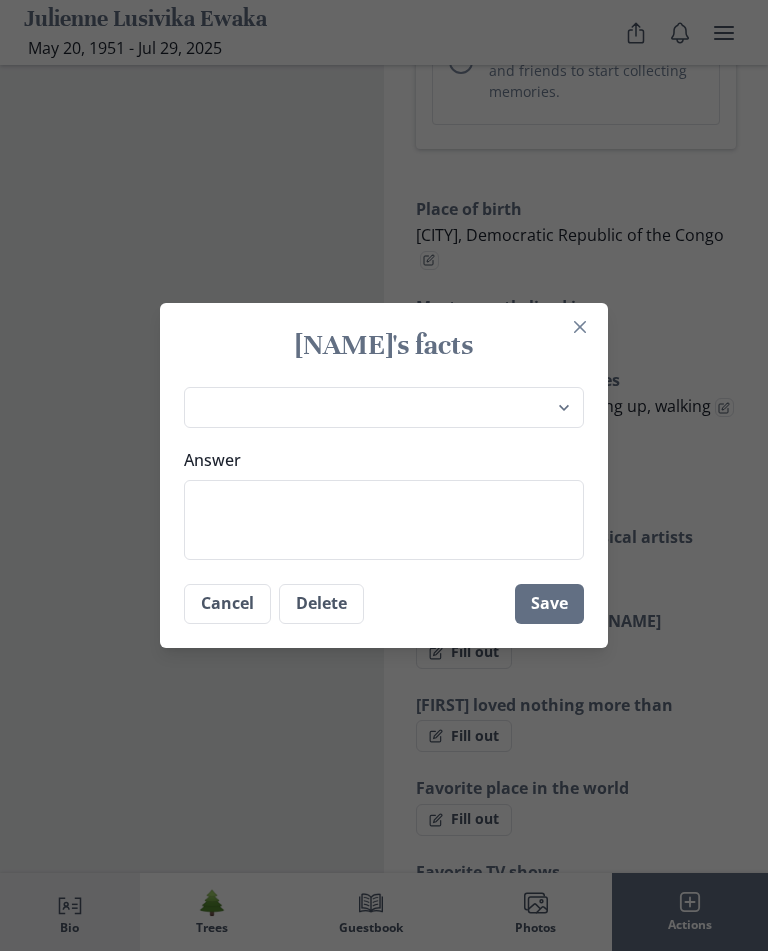 click on "Answer" at bounding box center [384, 520] 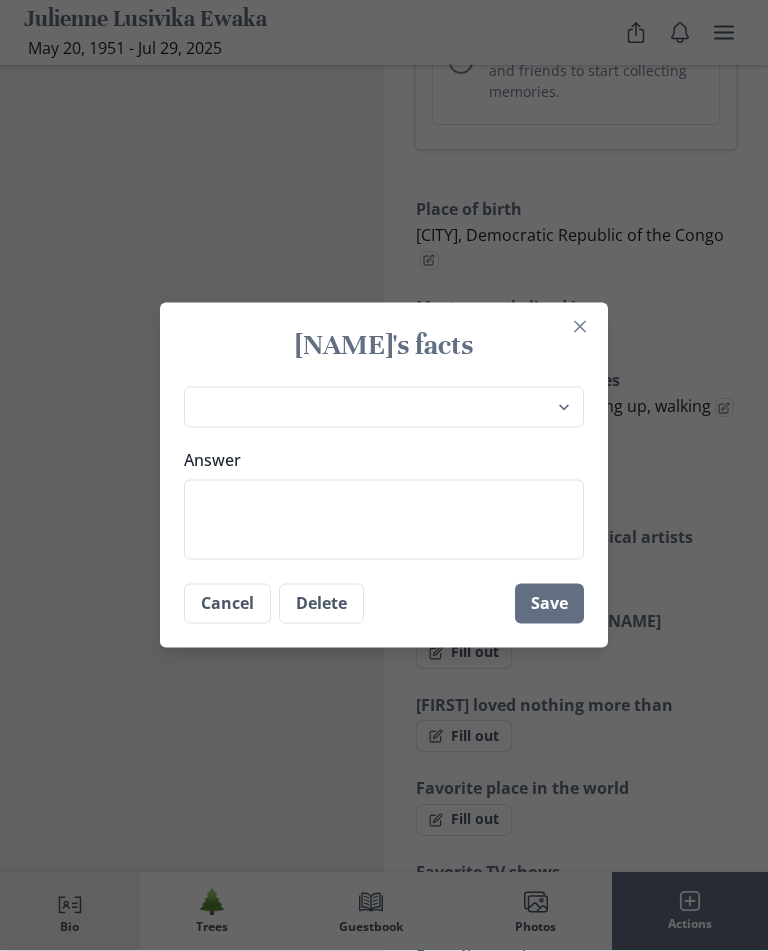 type on "x" 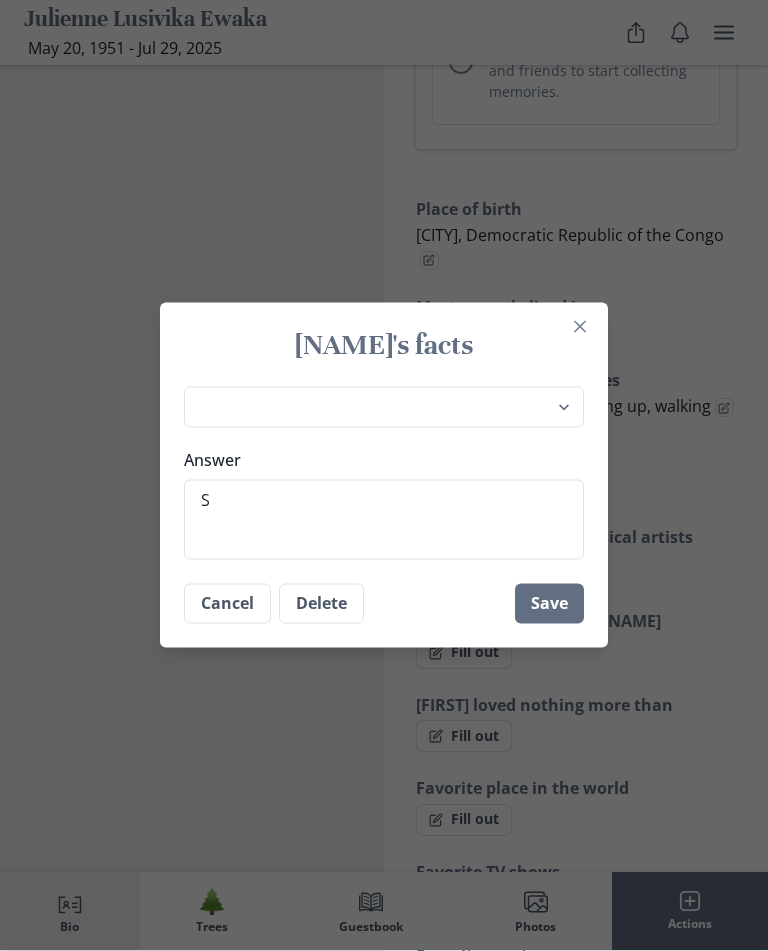 type on "x" 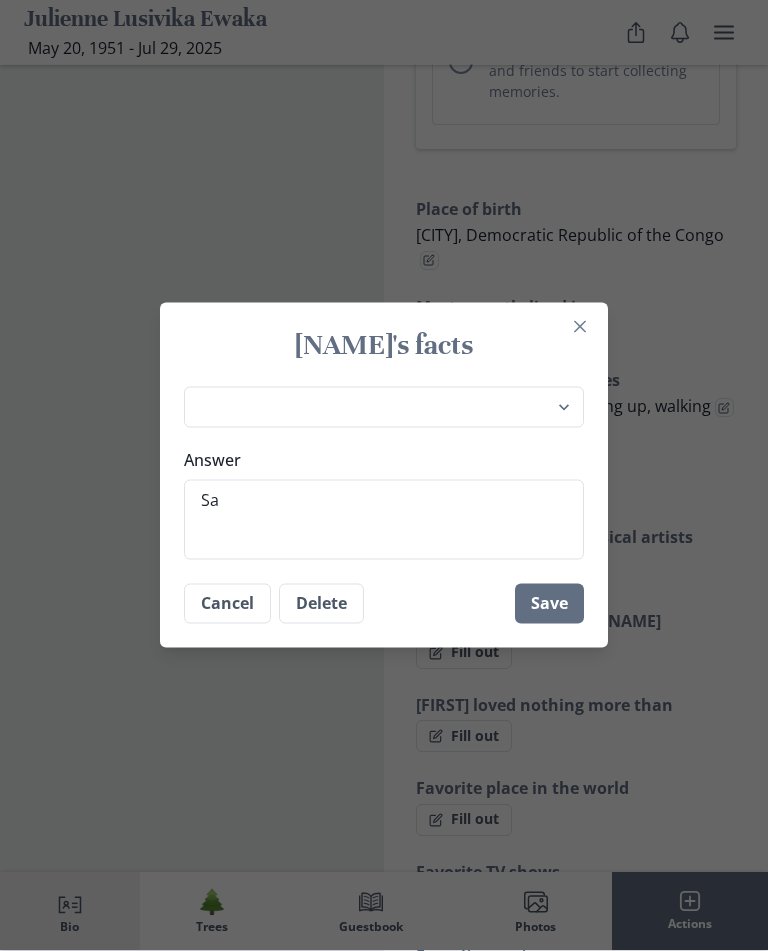 type on "x" 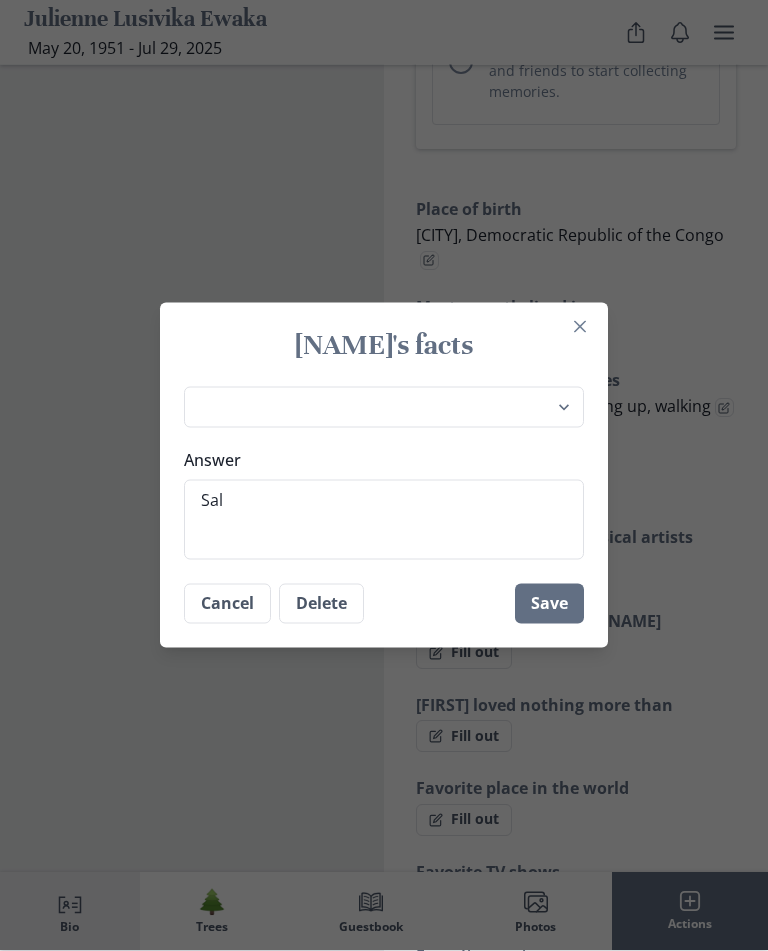 type on "x" 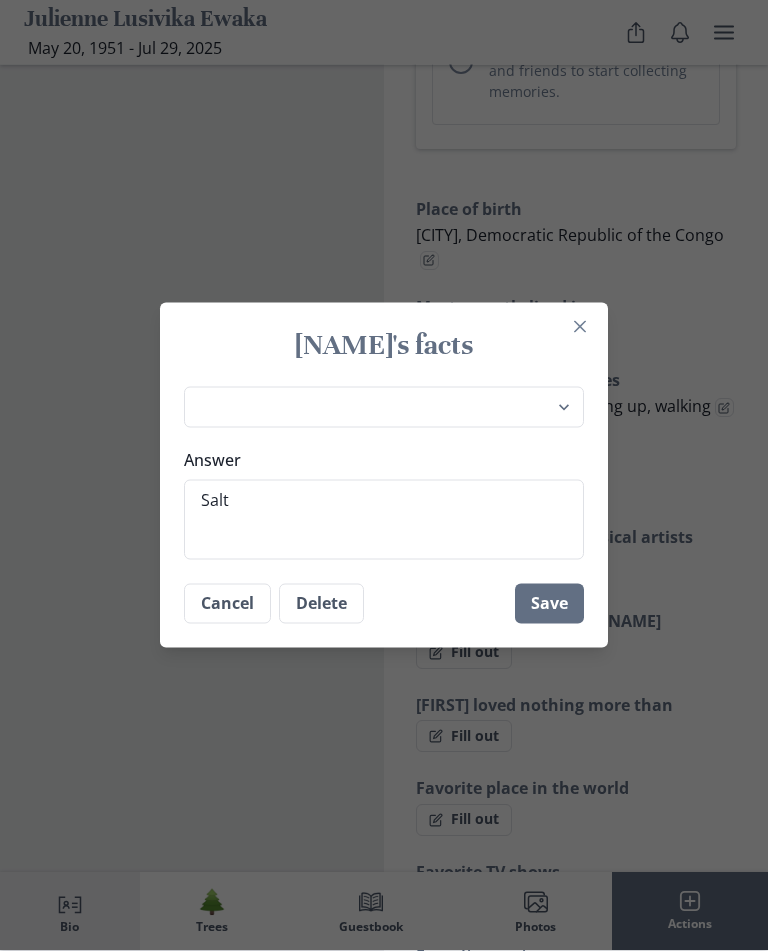 type on "x" 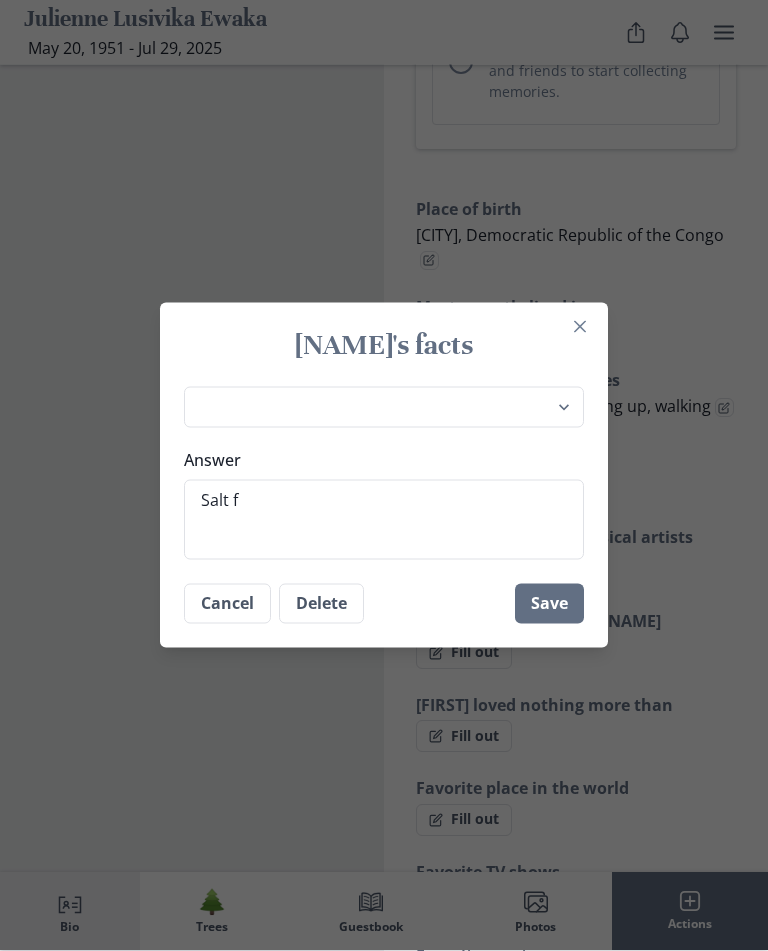 type on "x" 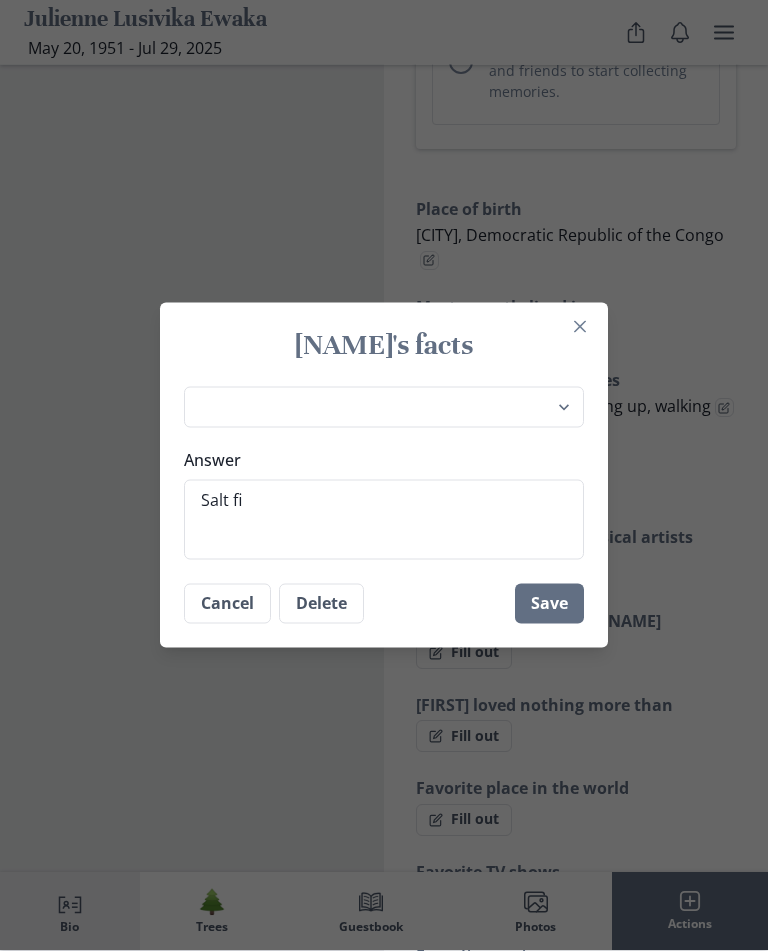 type on "x" 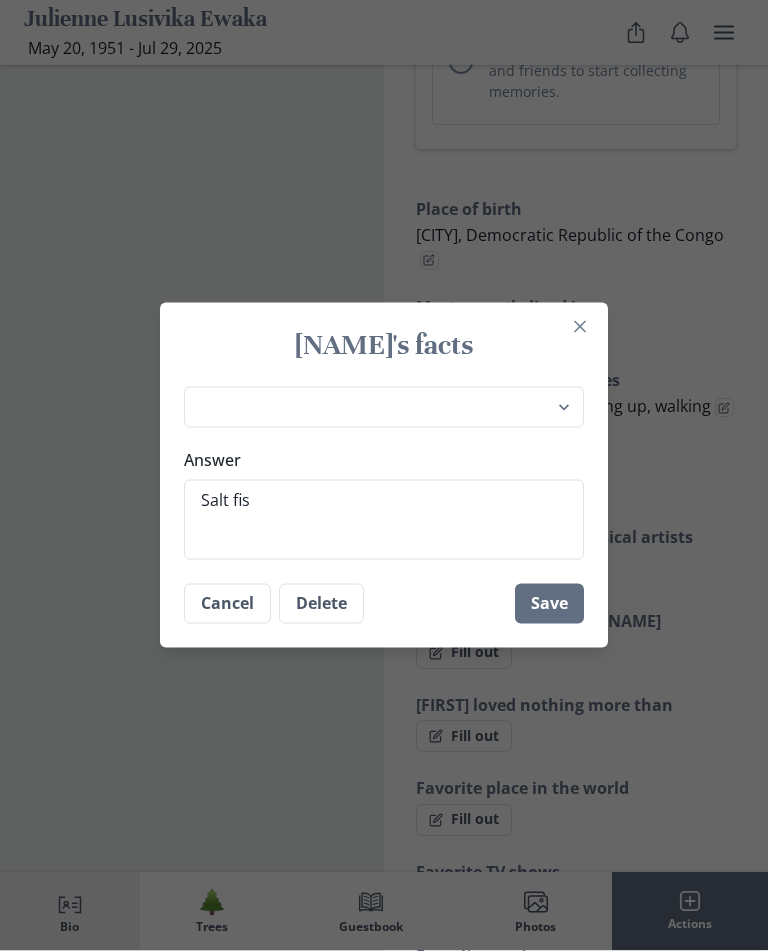 type on "x" 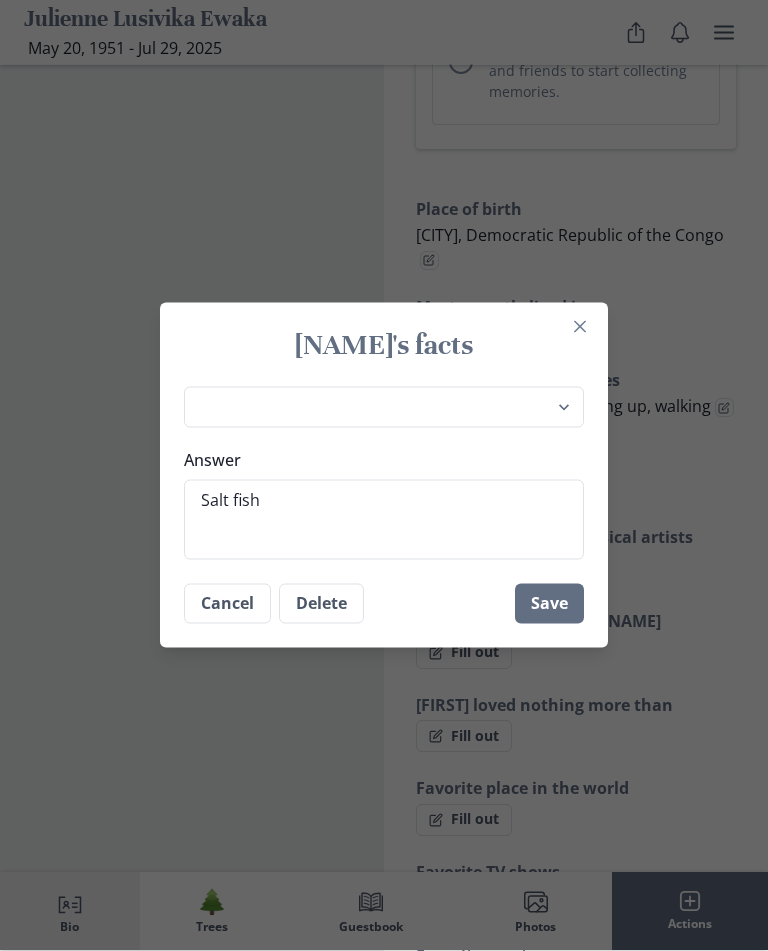 type on "x" 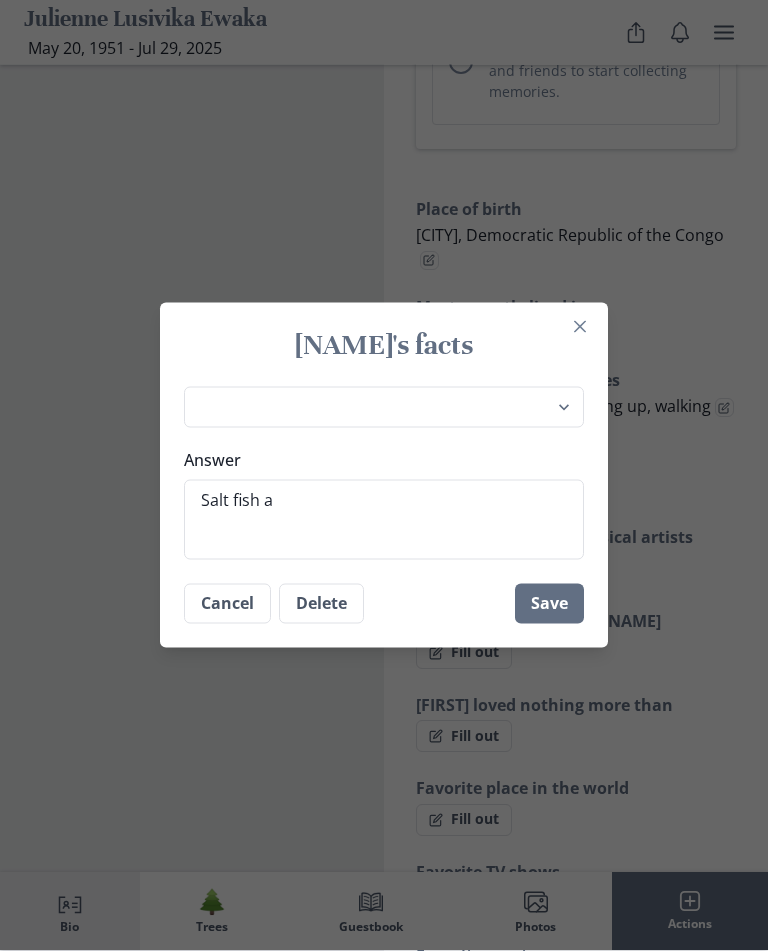 type on "x" 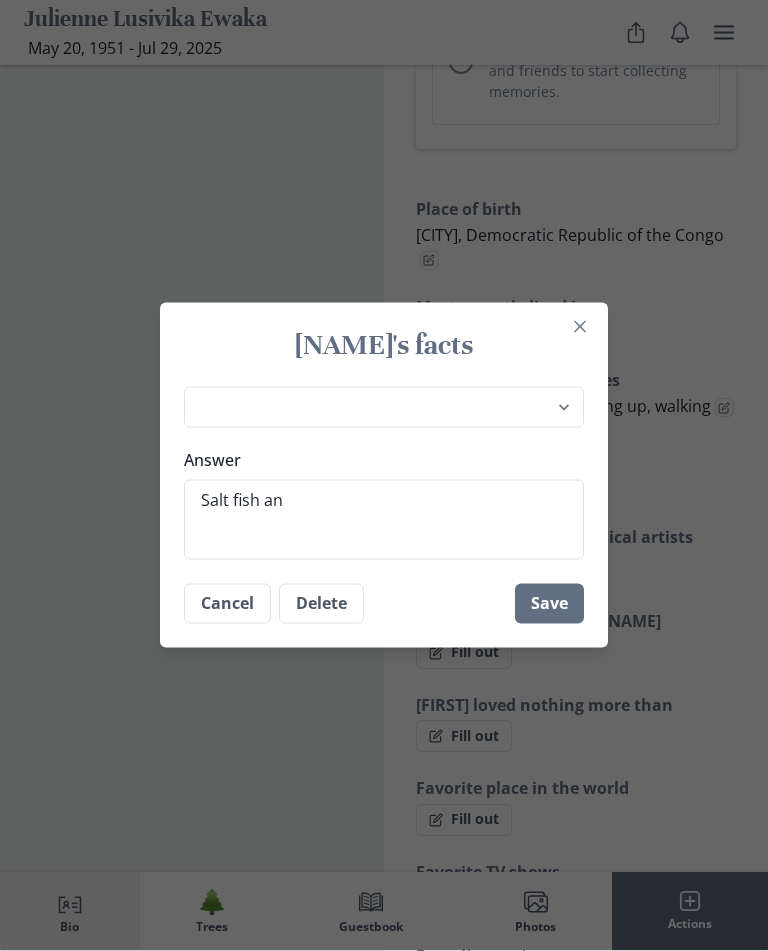 type on "x" 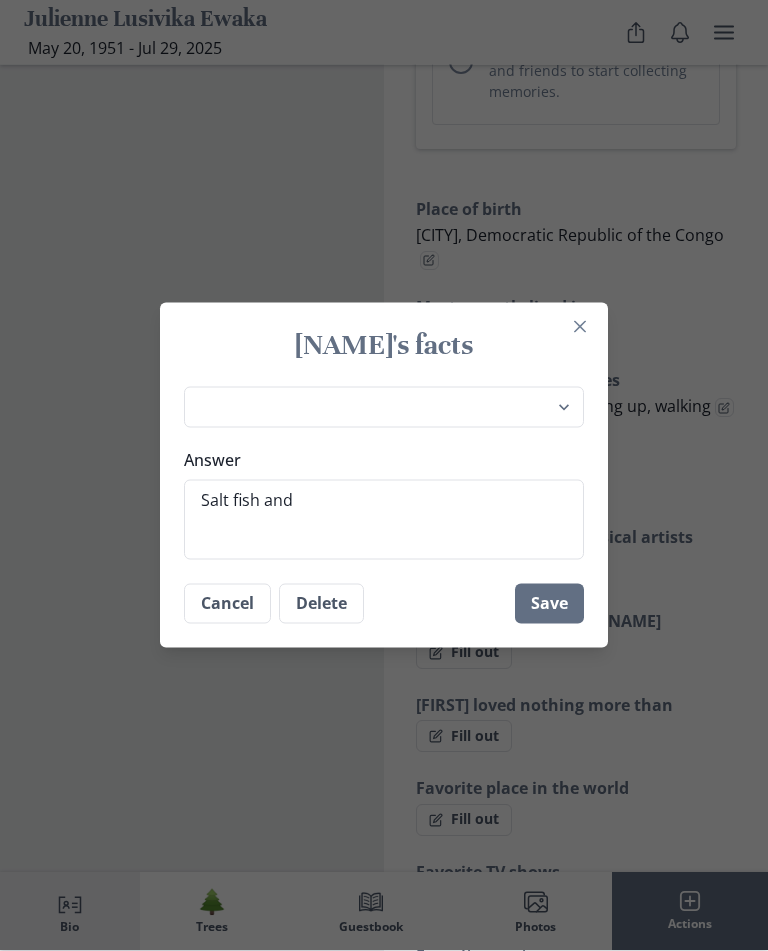 type on "x" 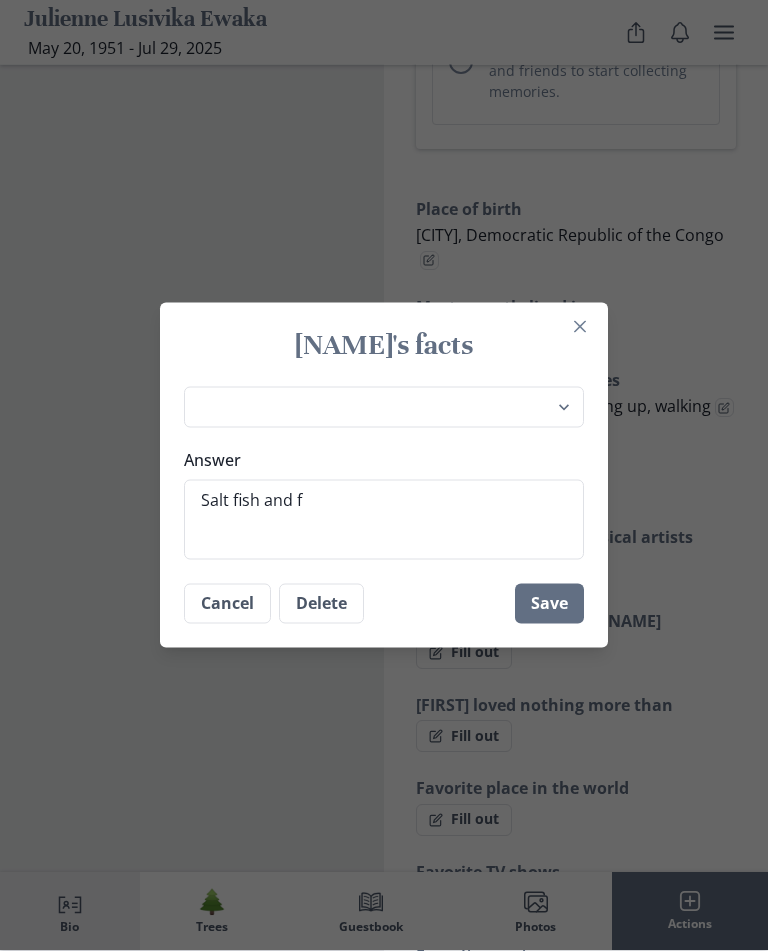 type on "x" 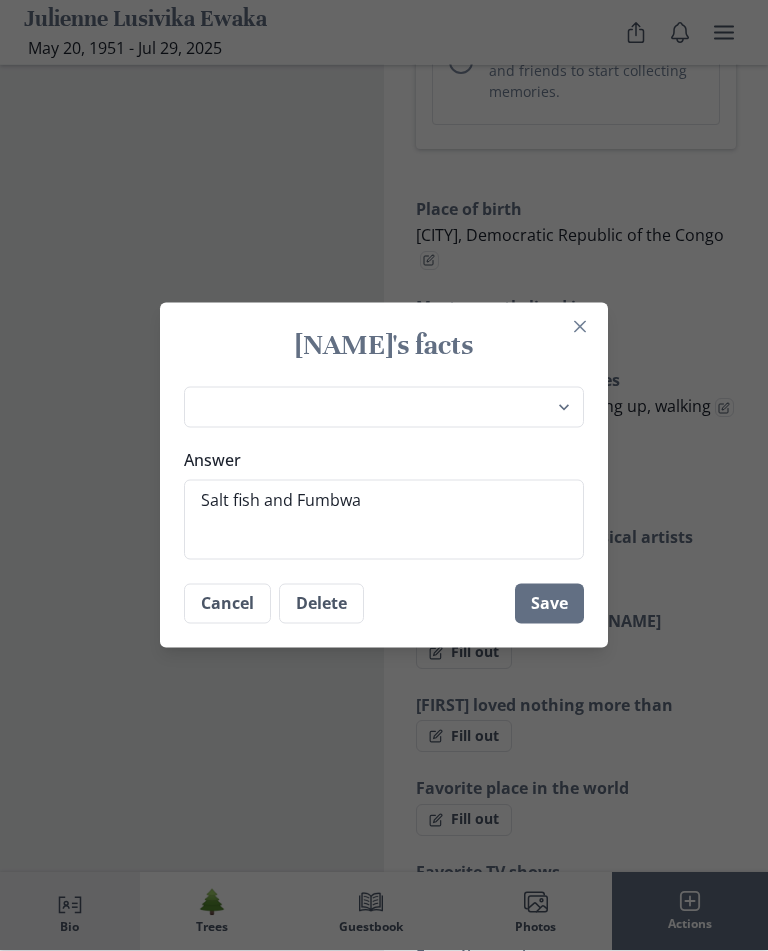 click on "Save" at bounding box center (549, 604) 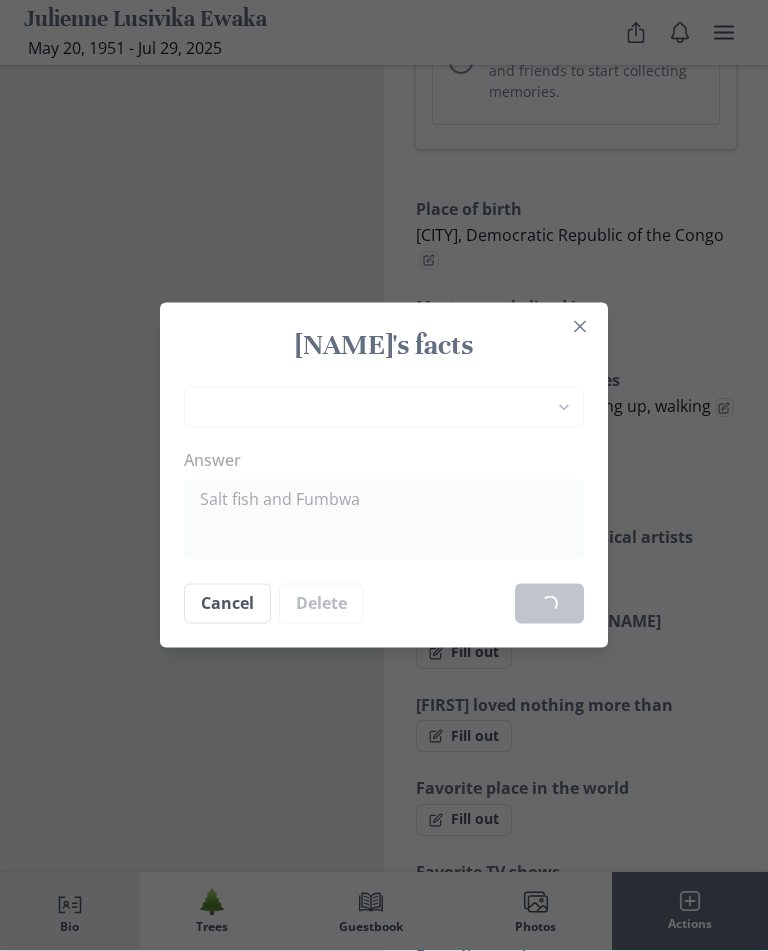 scroll, scrollTop: 1752, scrollLeft: 0, axis: vertical 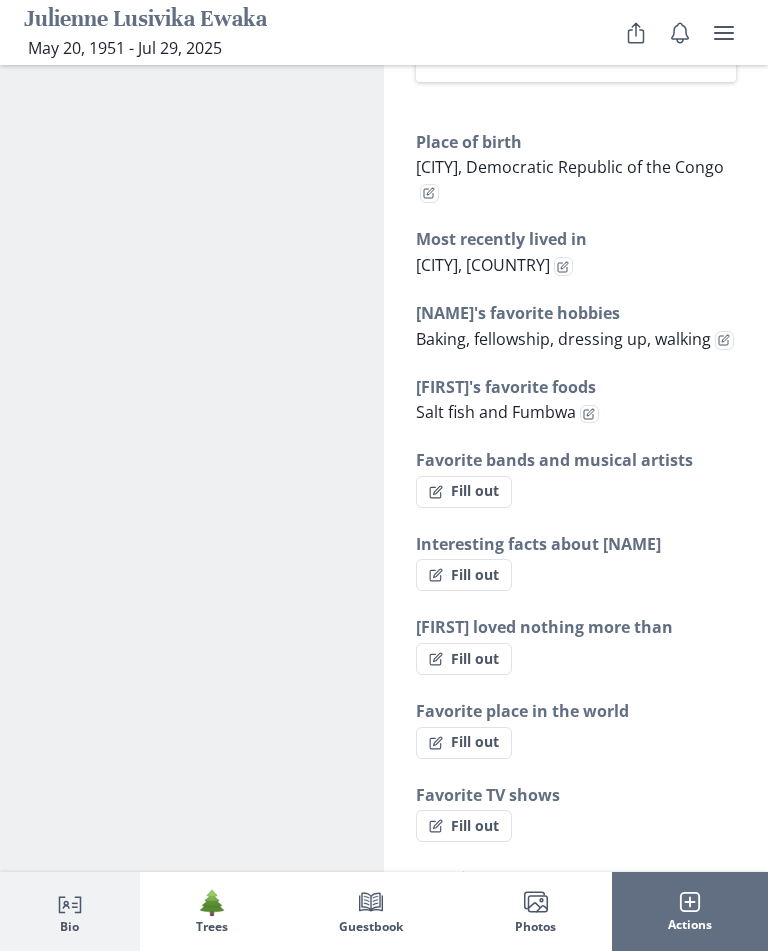 click on "Interesting facts about [NAME]" at bounding box center [576, 544] 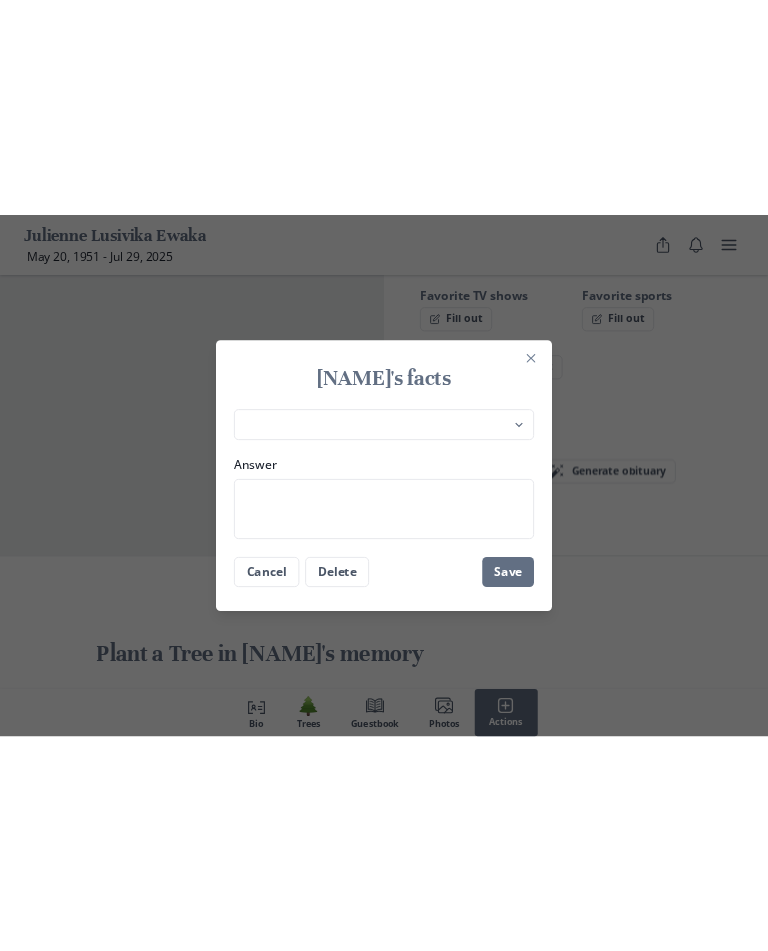 scroll, scrollTop: 1752, scrollLeft: 0, axis: vertical 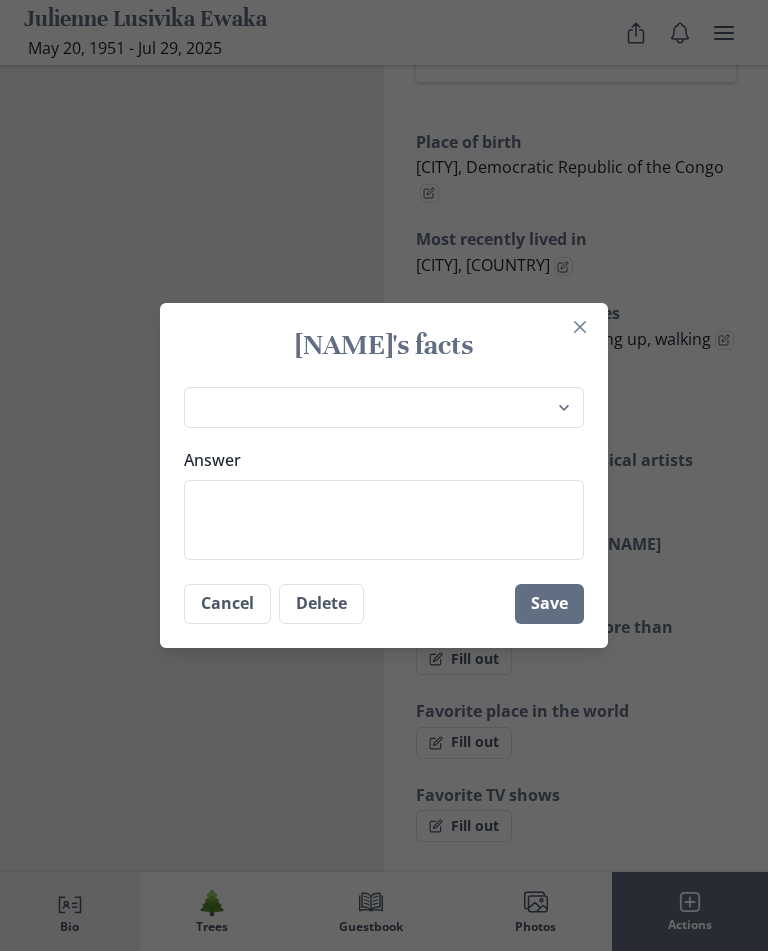 click on "Answer" at bounding box center (384, 520) 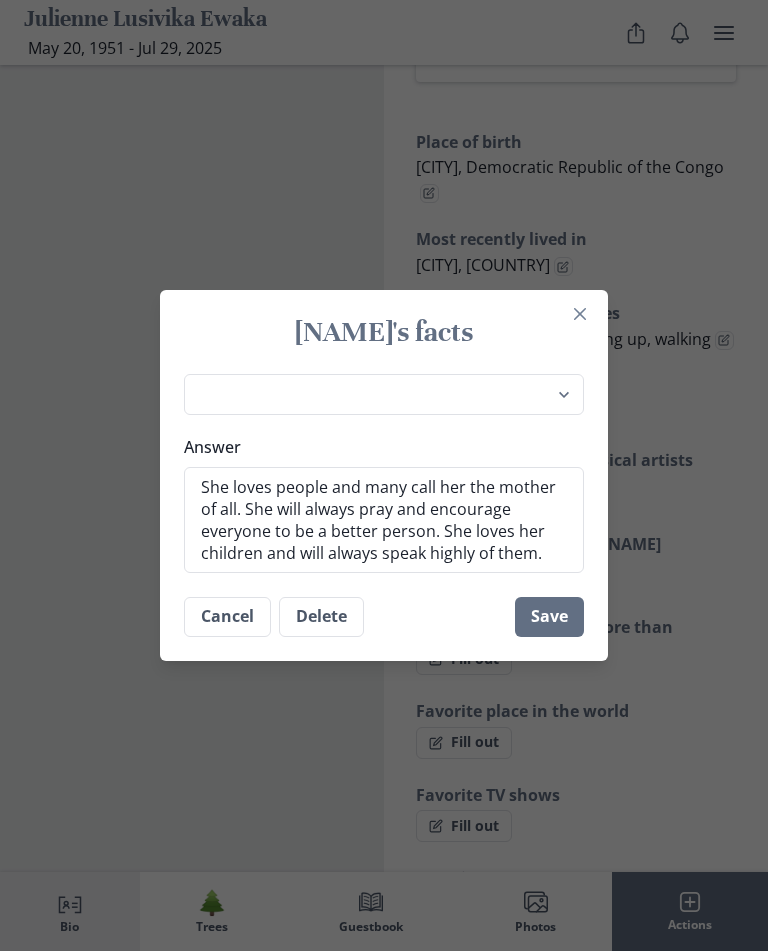 click on "Save" at bounding box center [549, 617] 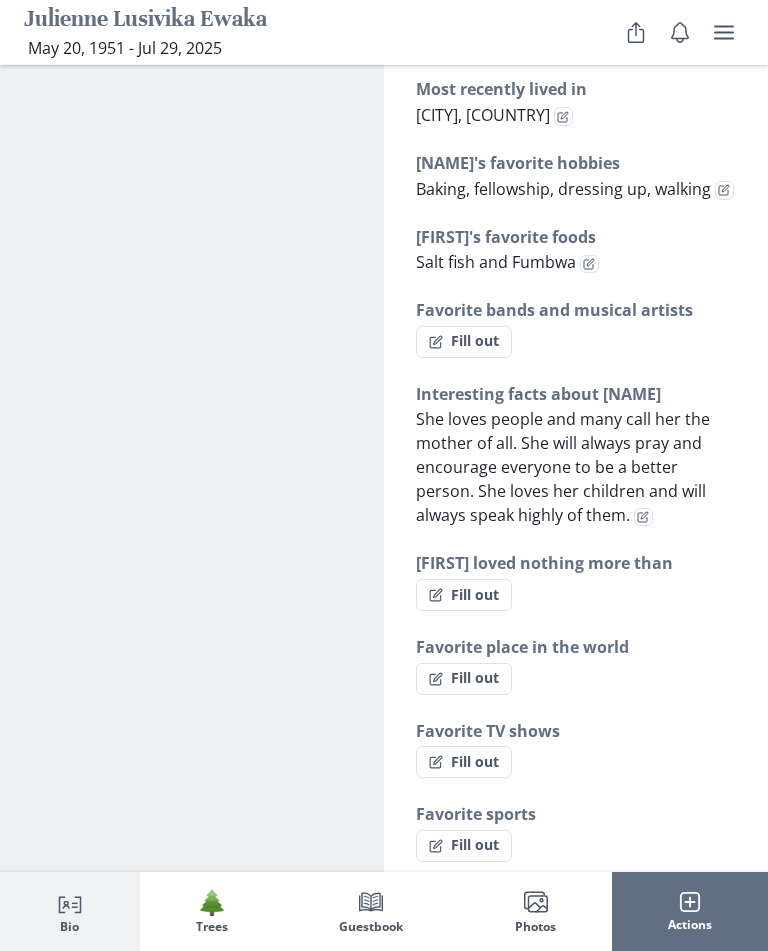 scroll, scrollTop: 1902, scrollLeft: 0, axis: vertical 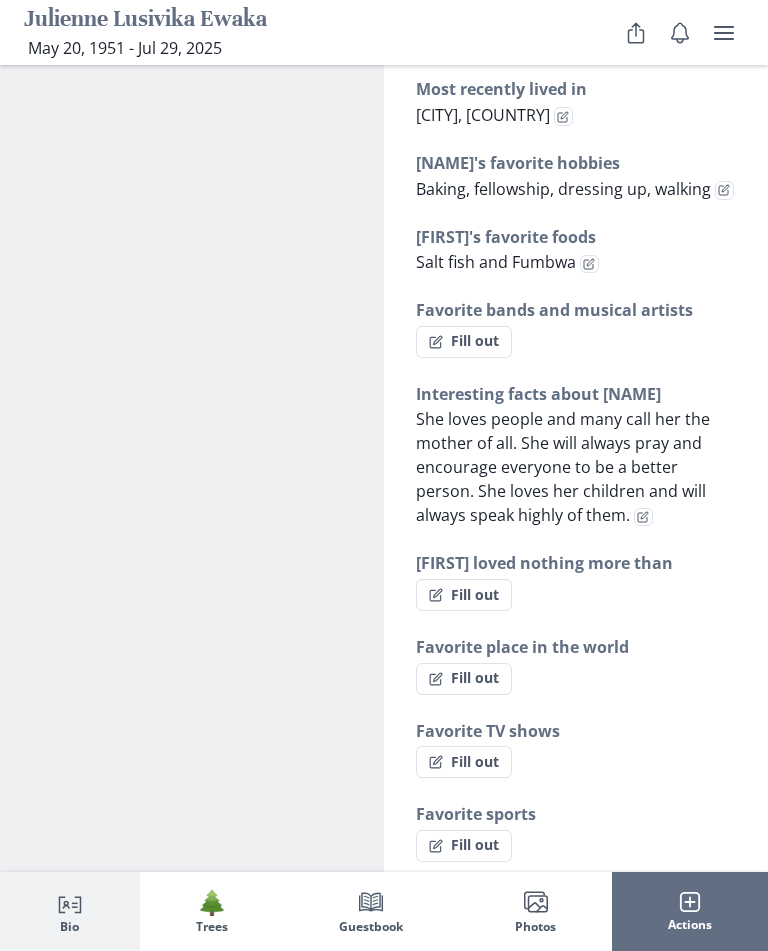 click on "Fill out" at bounding box center (464, 595) 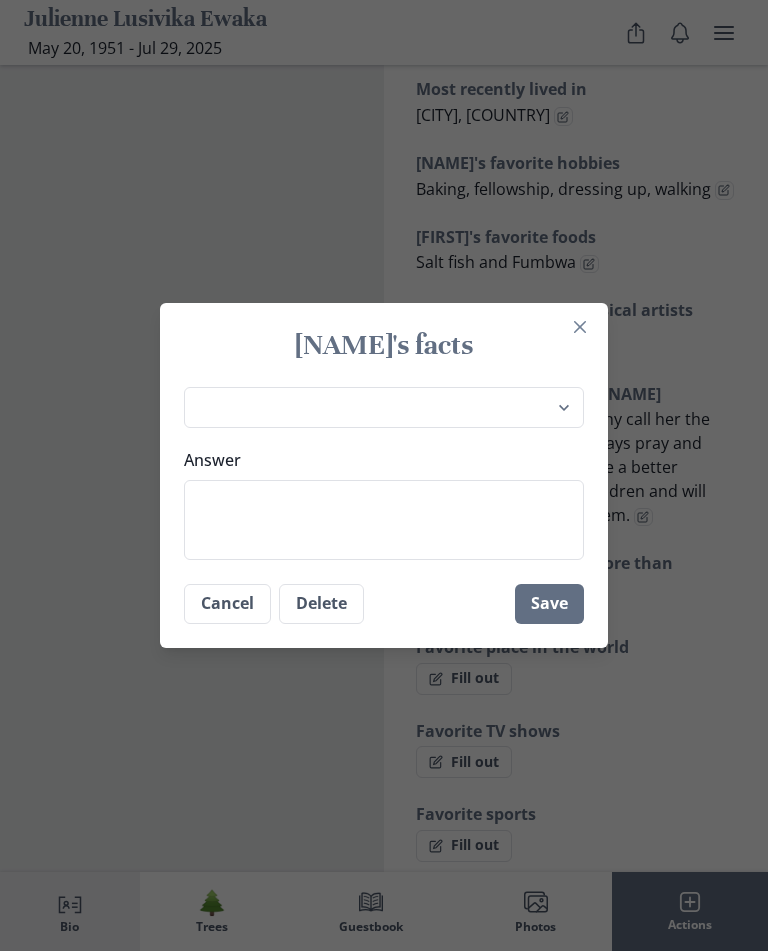 click on "Answer" at bounding box center [384, 520] 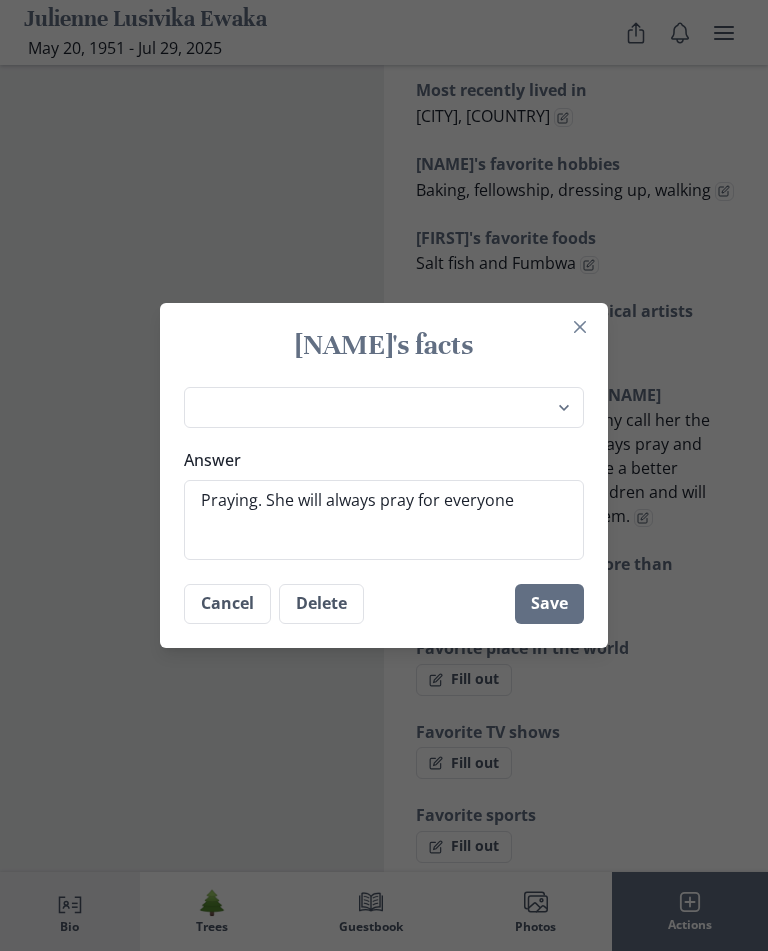 click on "Save" at bounding box center (549, 604) 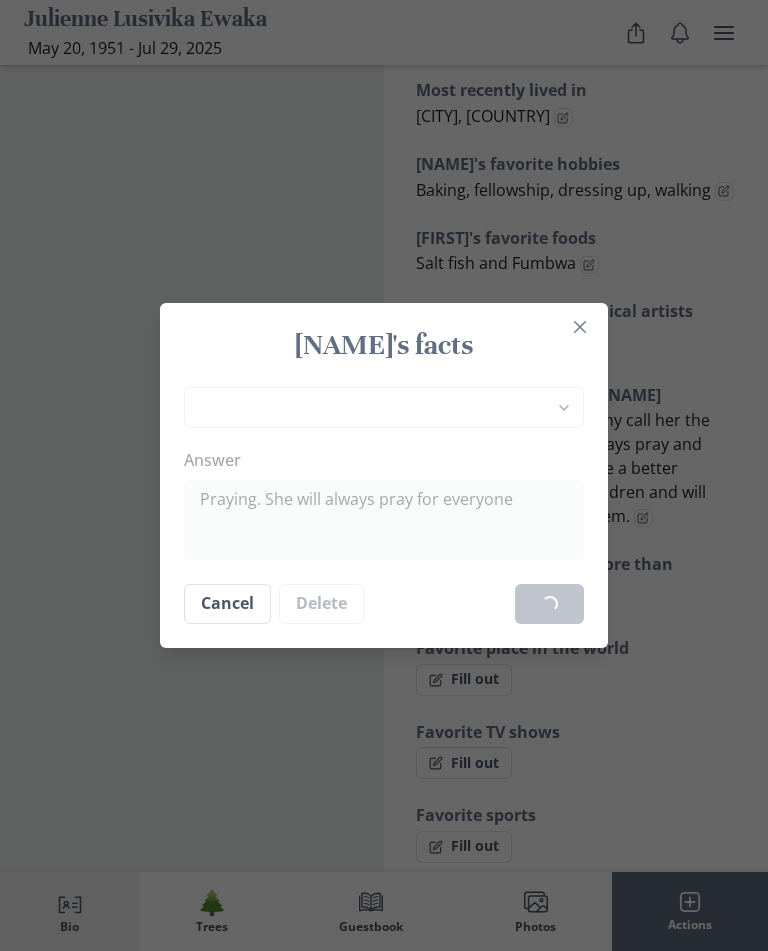 scroll, scrollTop: 1902, scrollLeft: 0, axis: vertical 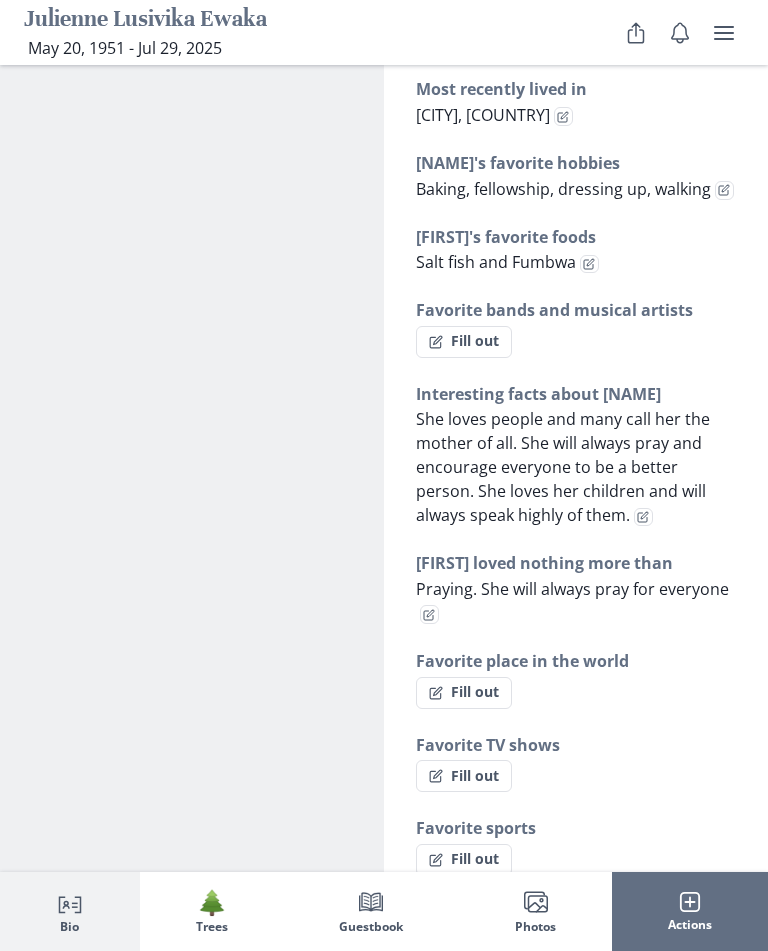 click on "Fill out" at bounding box center [464, 693] 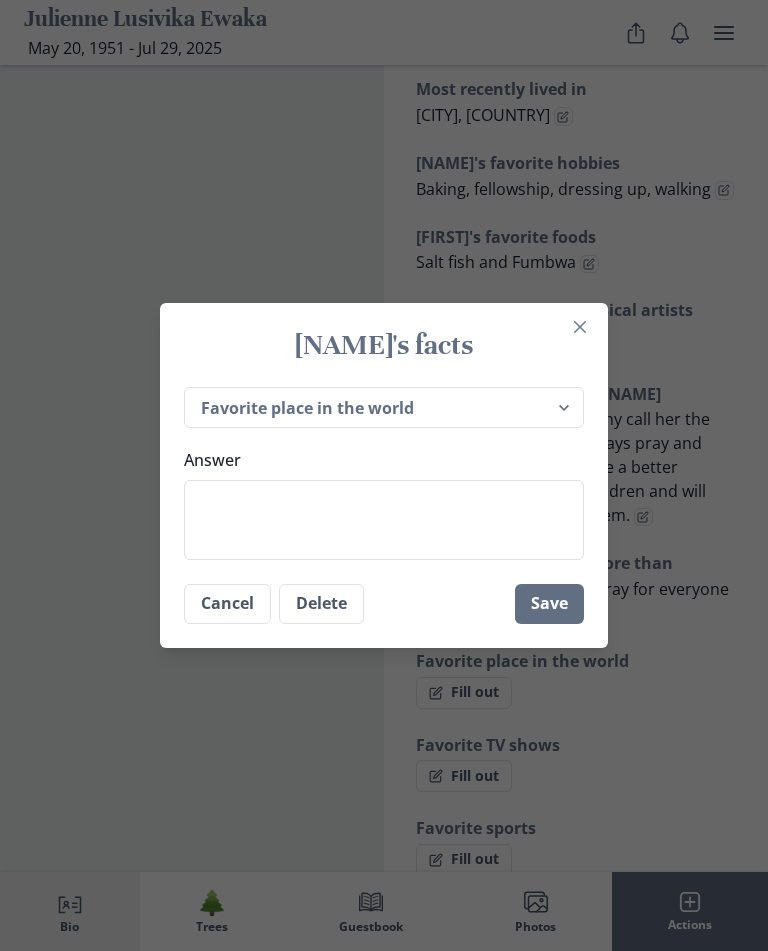 click on "Answer" at bounding box center [384, 520] 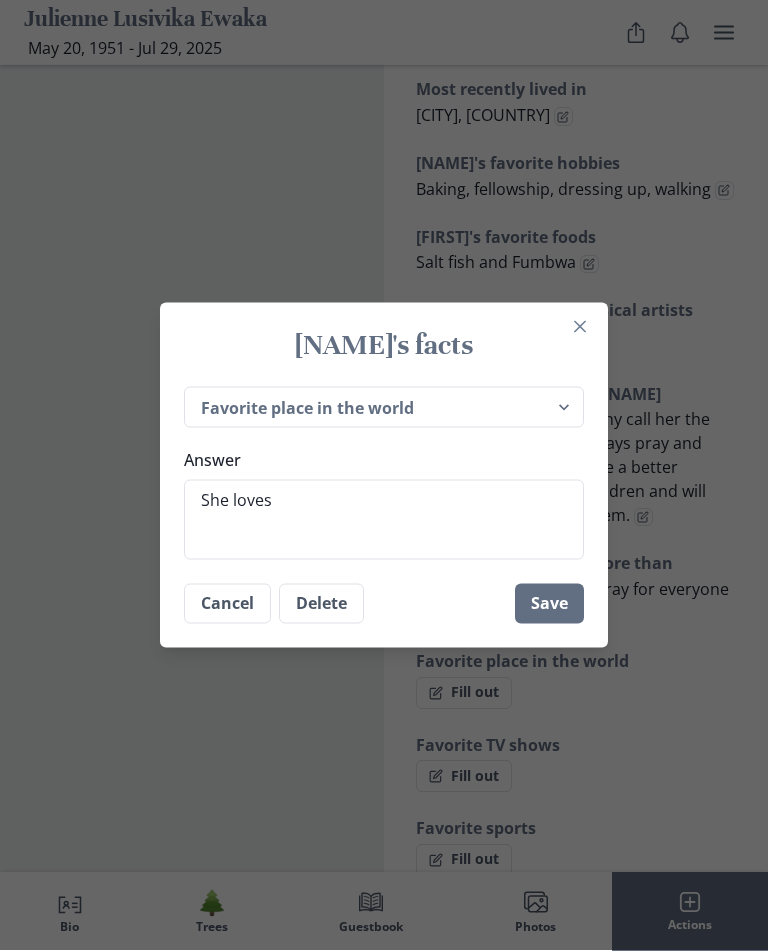 scroll, scrollTop: 1902, scrollLeft: 0, axis: vertical 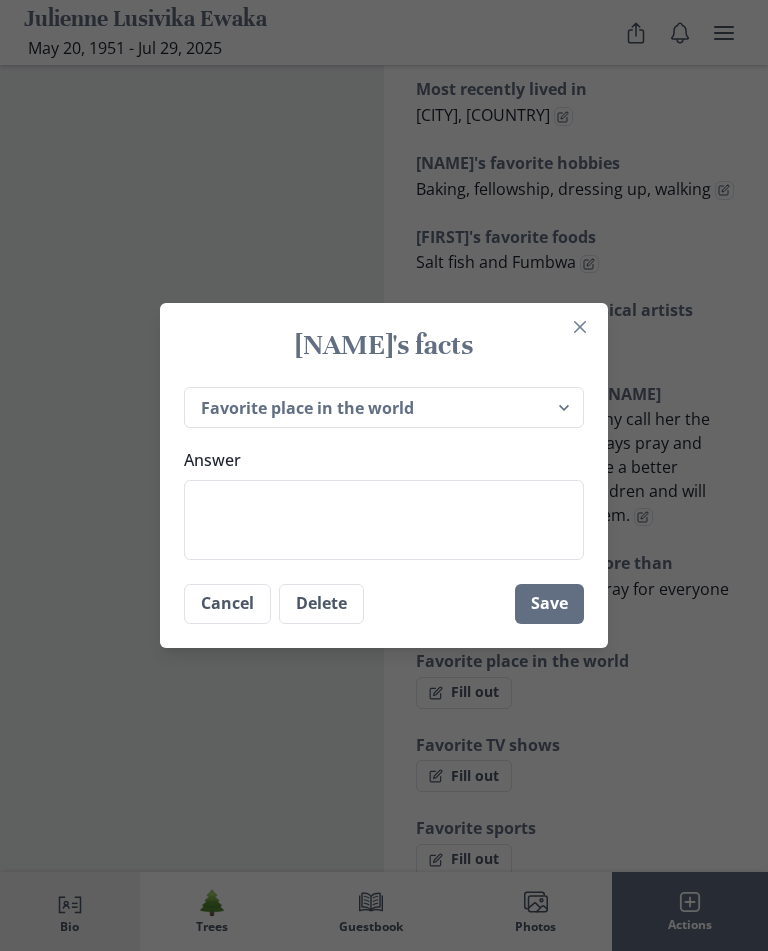 click at bounding box center [580, 327] 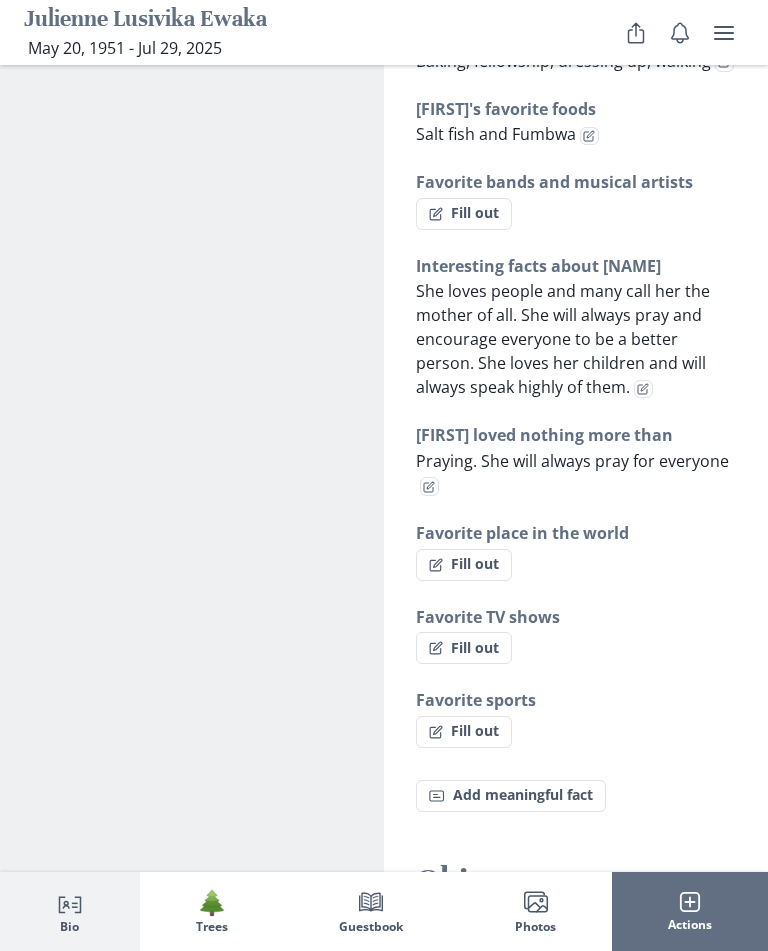 scroll, scrollTop: 2039, scrollLeft: 0, axis: vertical 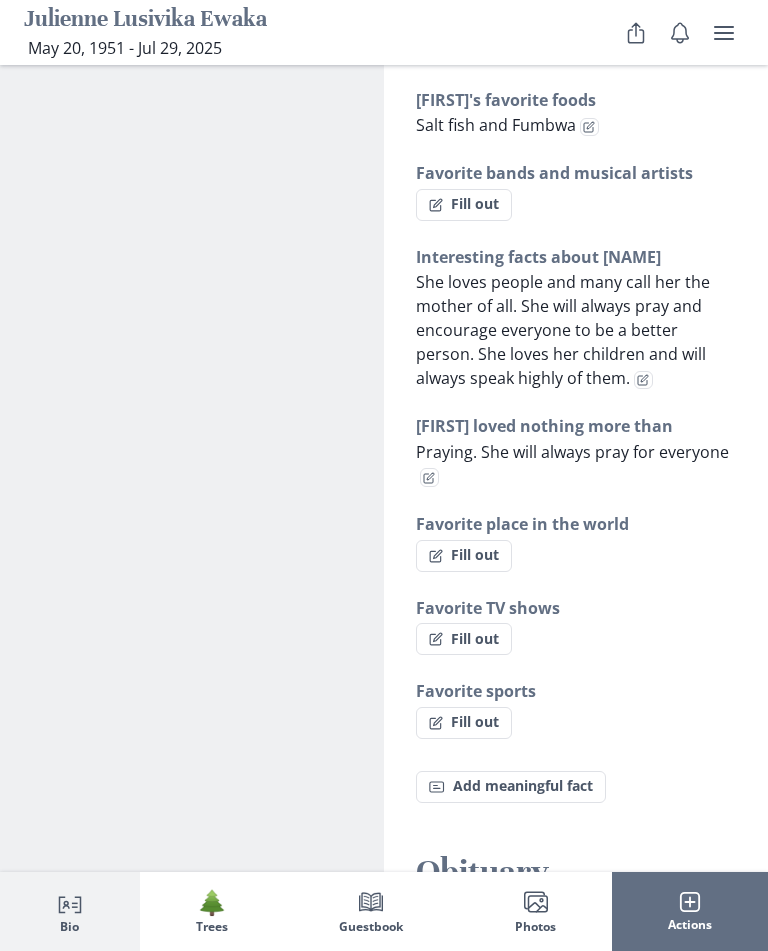 click on "Fill out" at bounding box center [464, 639] 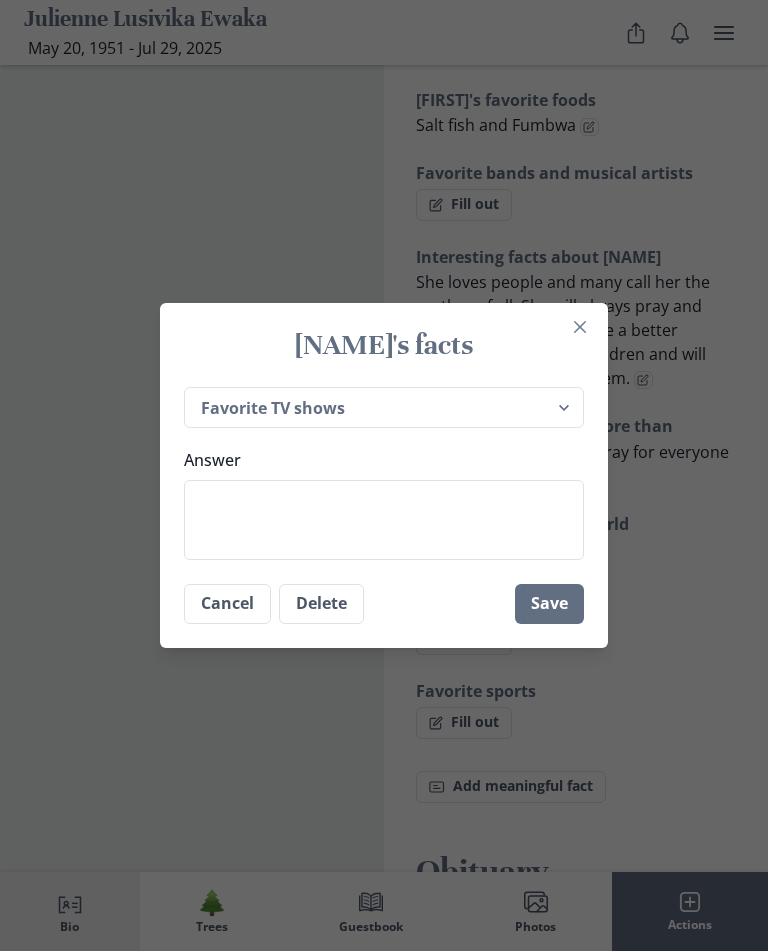 click on "Answer" at bounding box center (384, 520) 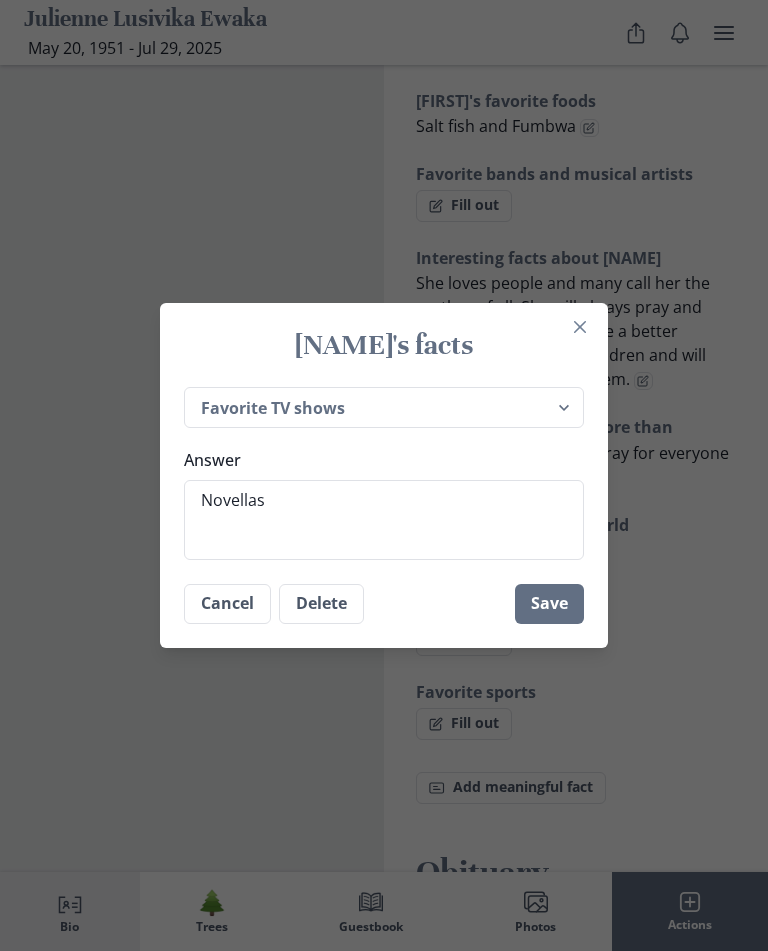 click on "Save" at bounding box center (549, 604) 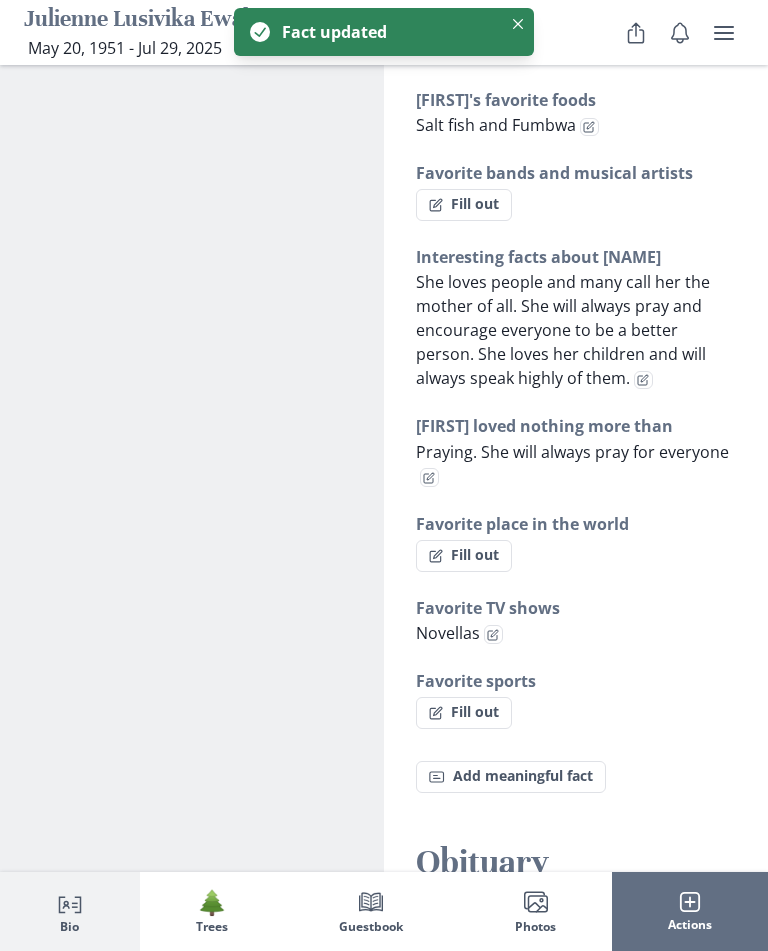 click on "Fill out" at bounding box center [464, 713] 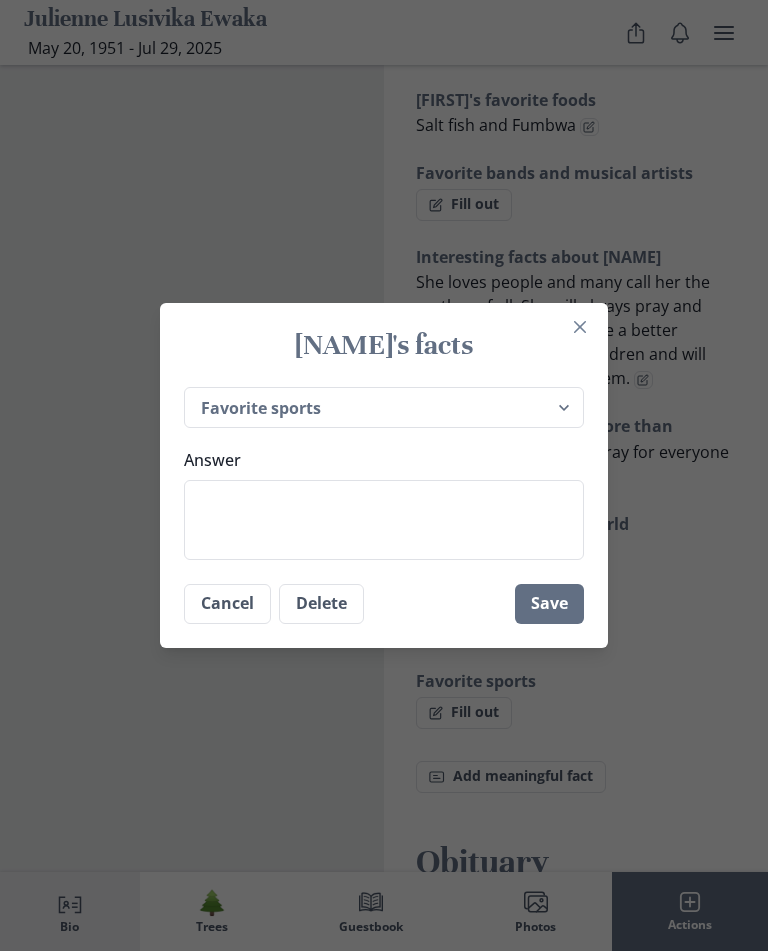 click on "Answer" at bounding box center [384, 520] 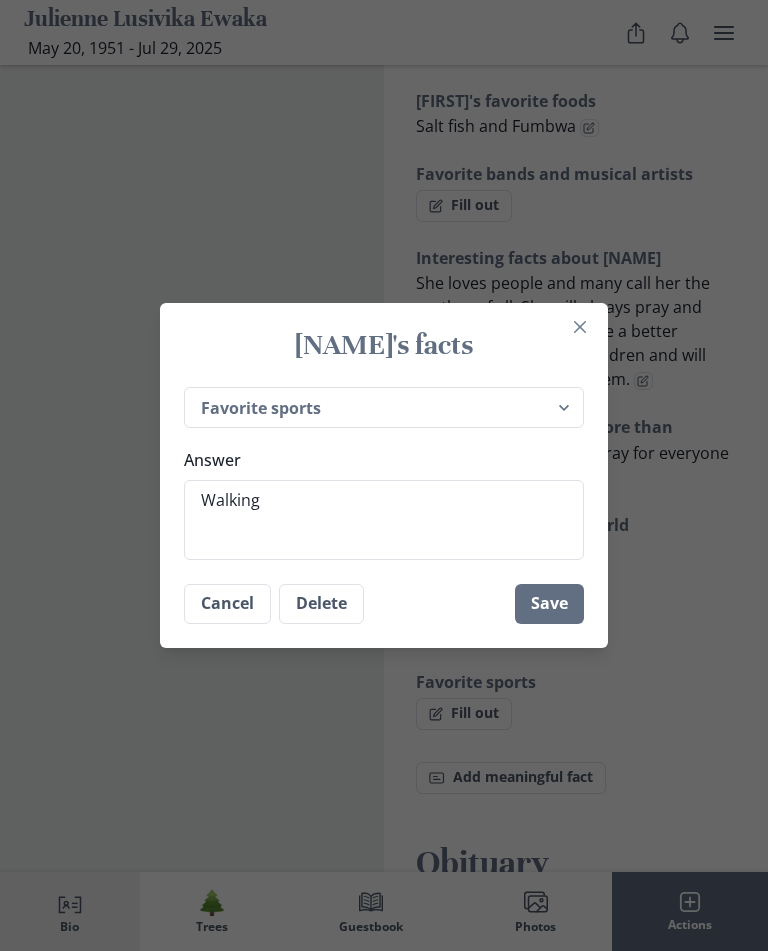 click on "Save" at bounding box center (549, 604) 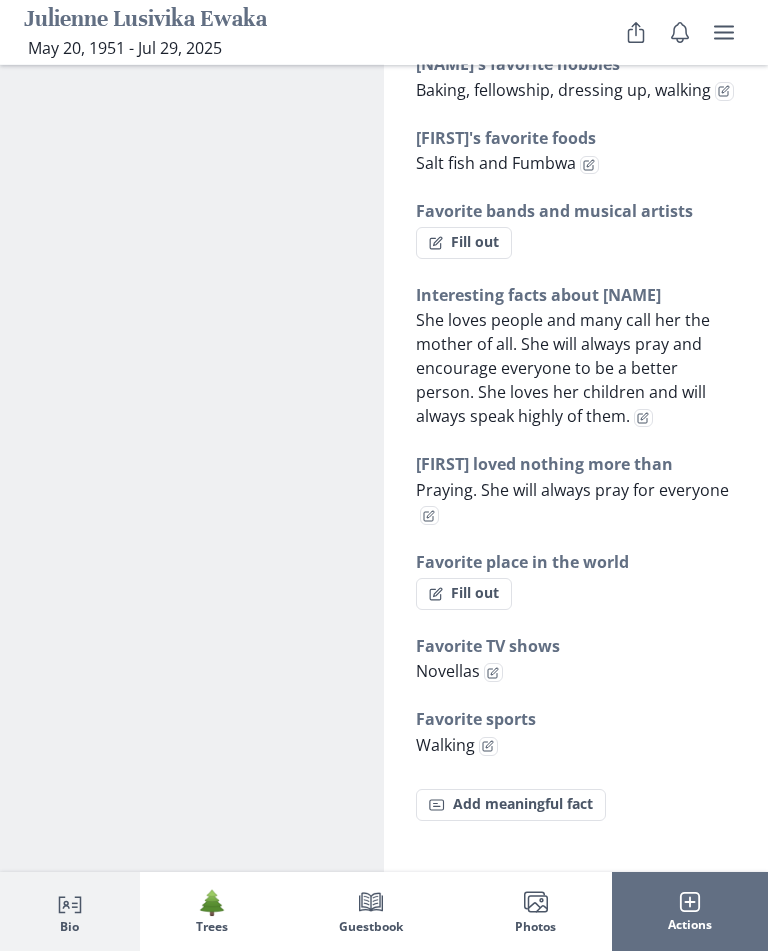 scroll, scrollTop: 1985, scrollLeft: 0, axis: vertical 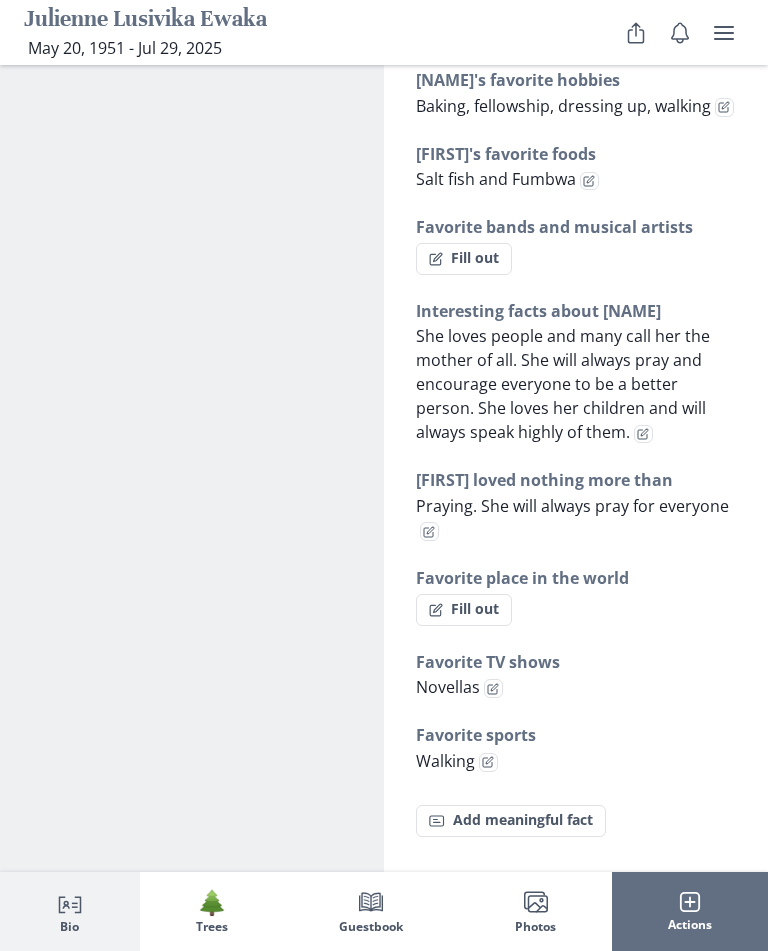 click 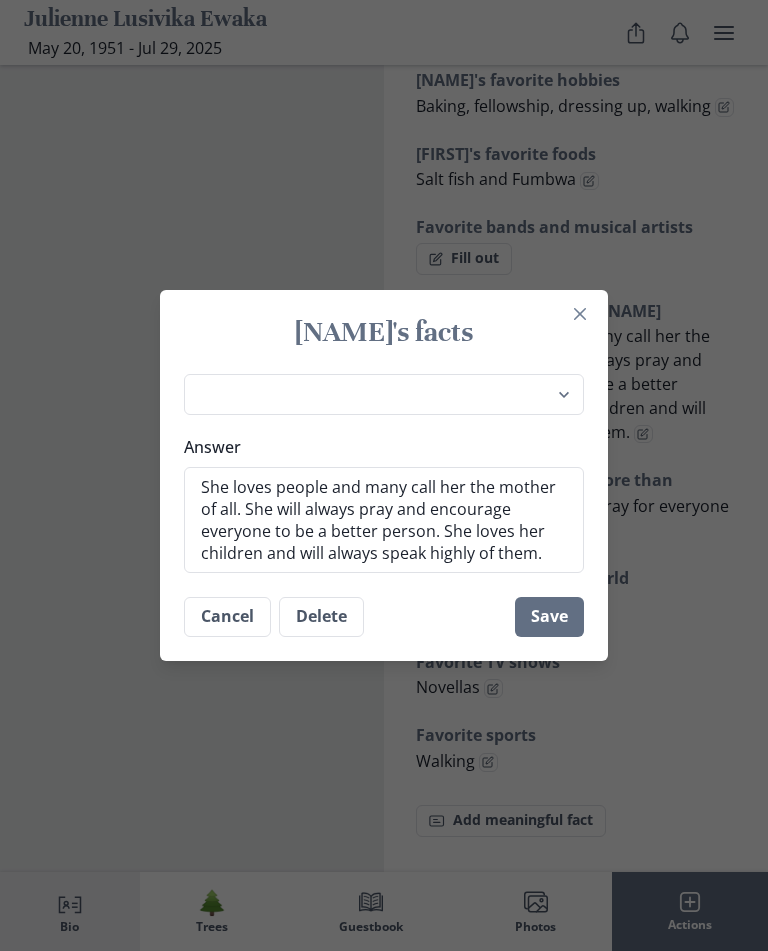 click on "She loves people and many call her the mother of all. She will always pray and encourage everyone to be a better person. She loves her children and will always speak highly of them." at bounding box center (384, 520) 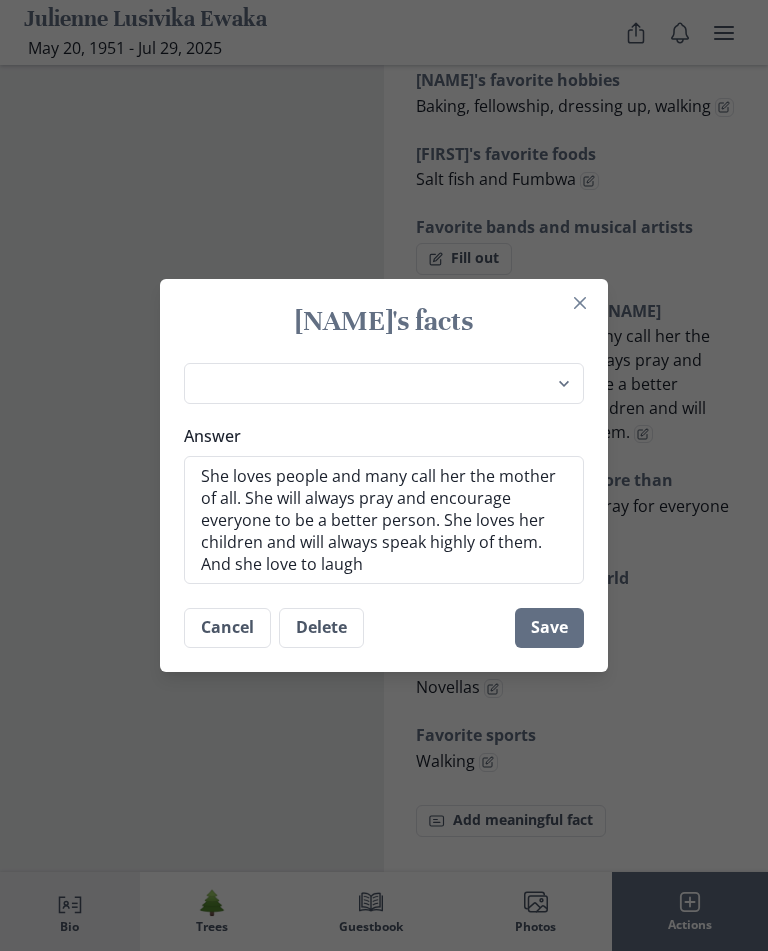 click on "Save" at bounding box center (549, 628) 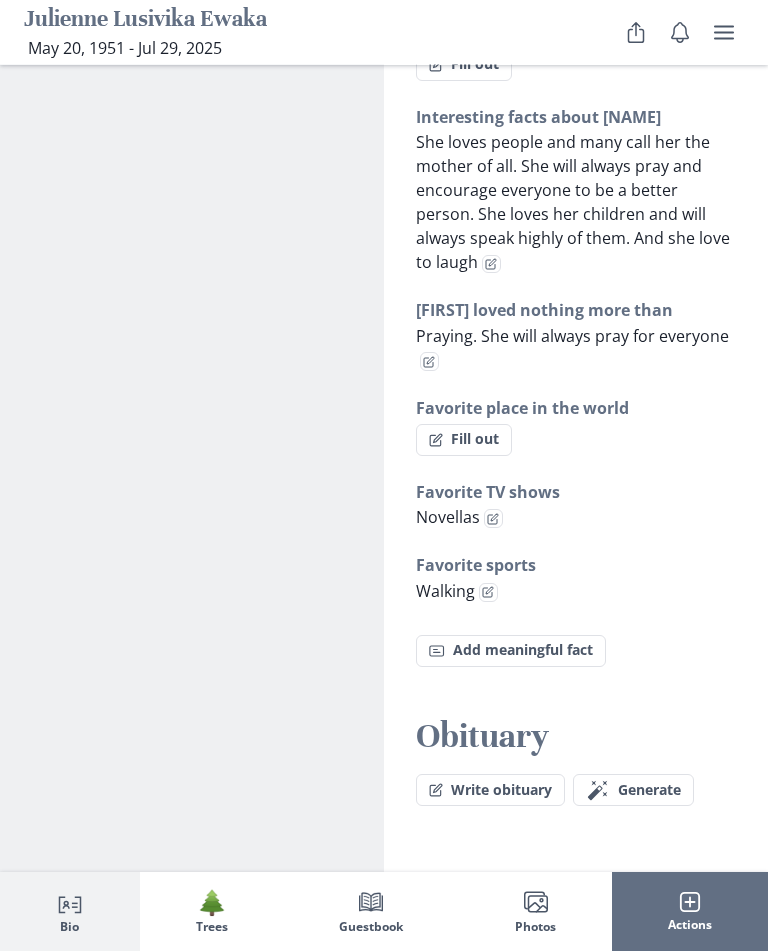 scroll, scrollTop: 2179, scrollLeft: 0, axis: vertical 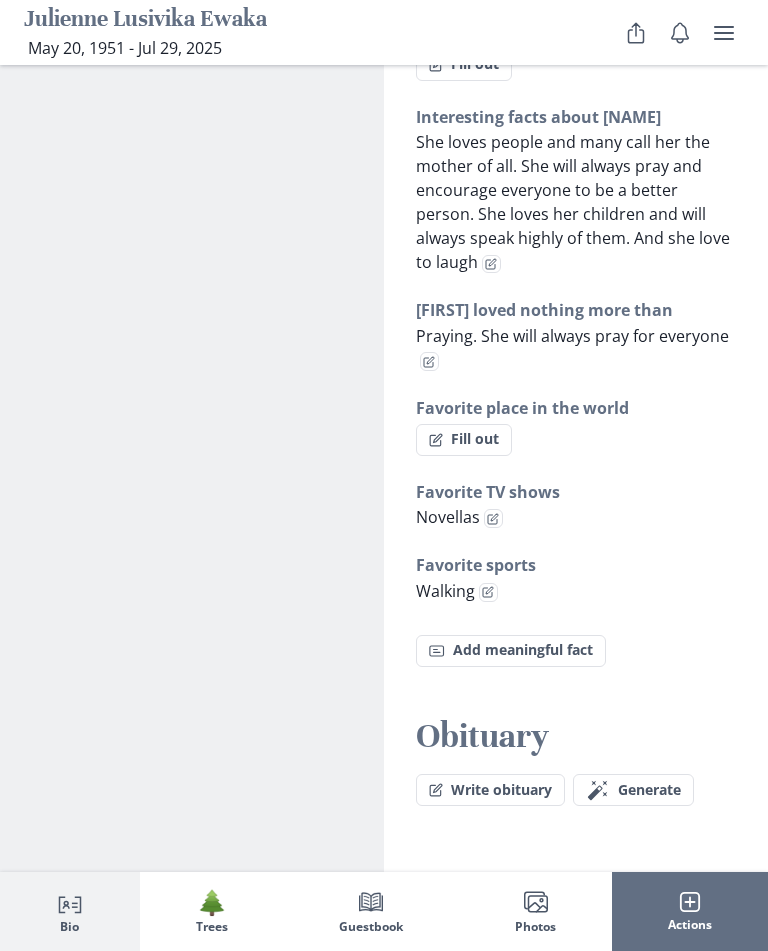 click on "Fact Add meaningful fact" at bounding box center (511, 651) 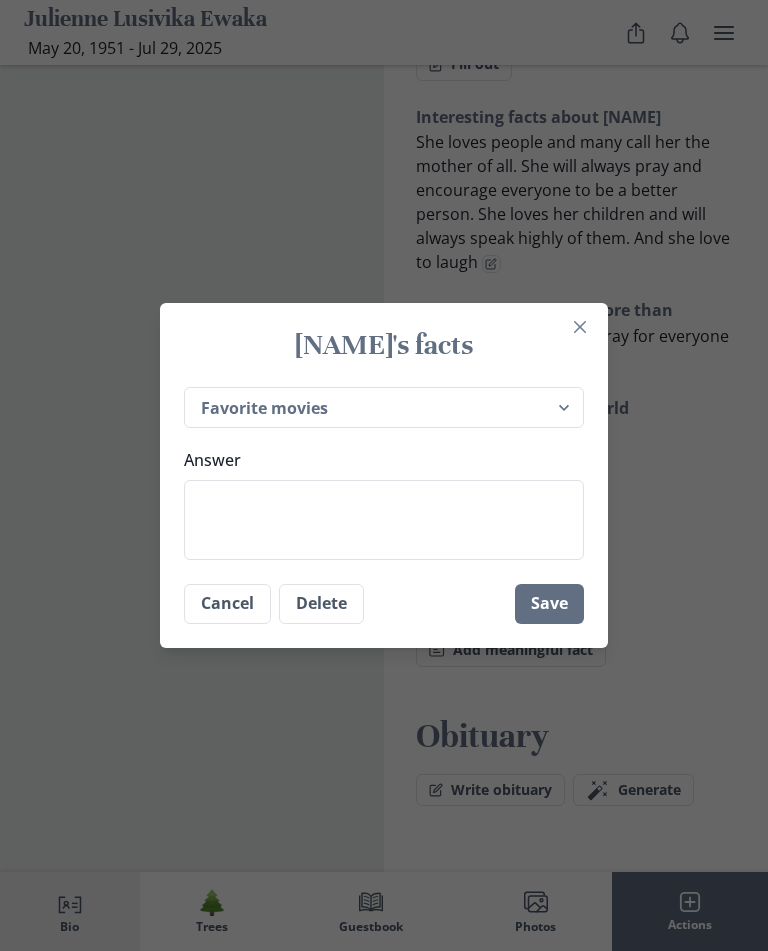 click at bounding box center [580, 327] 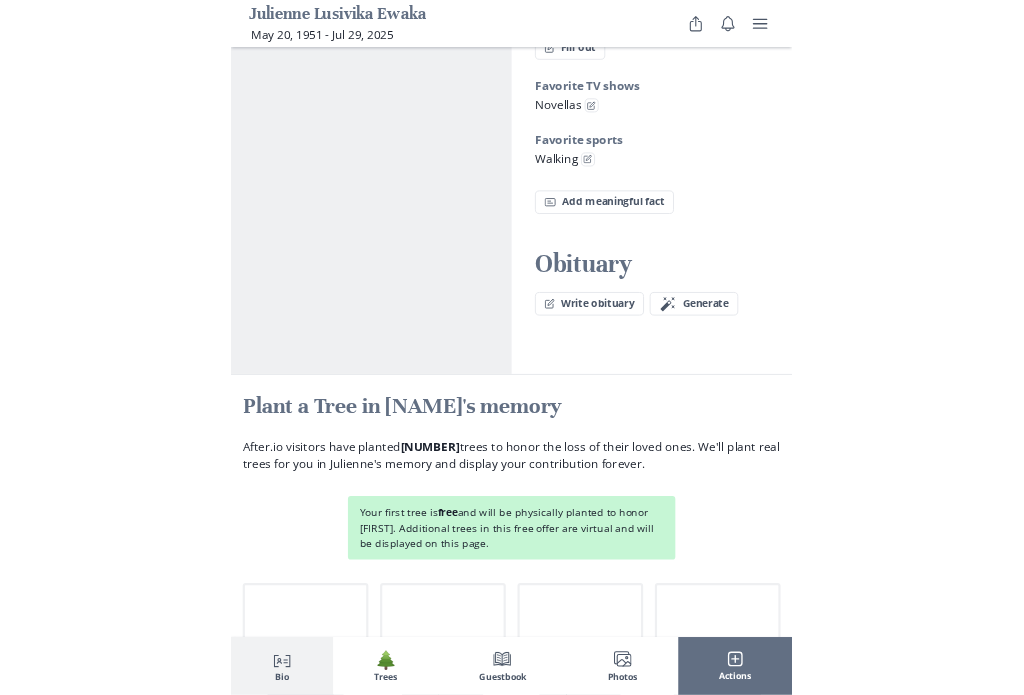 scroll, scrollTop: 2555, scrollLeft: 0, axis: vertical 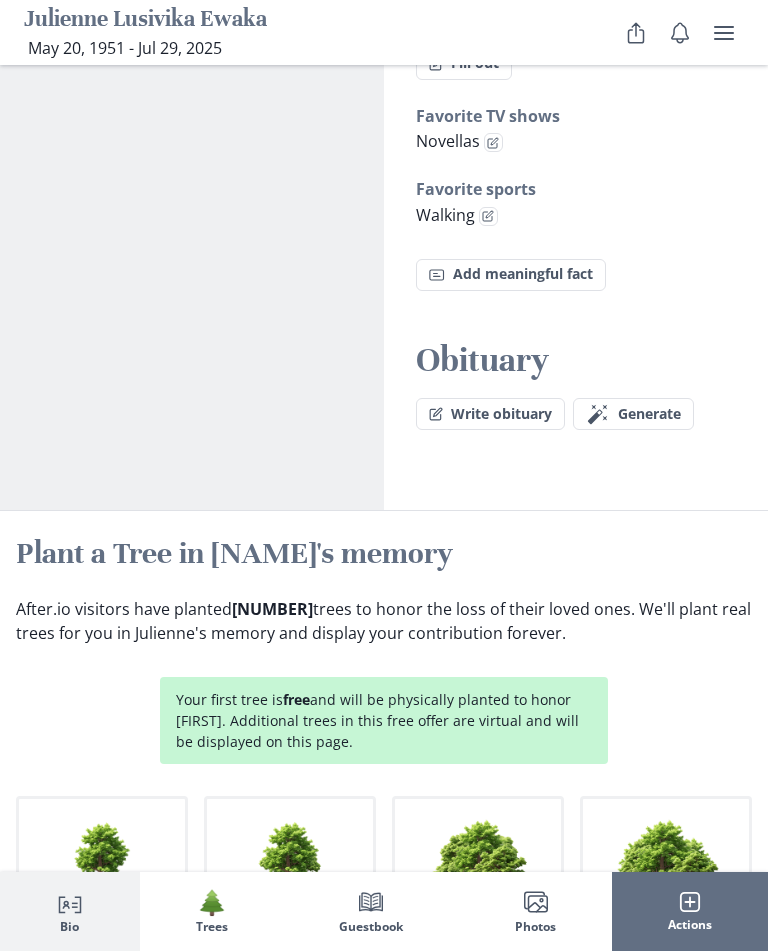 click on "Generate" at bounding box center (649, 414) 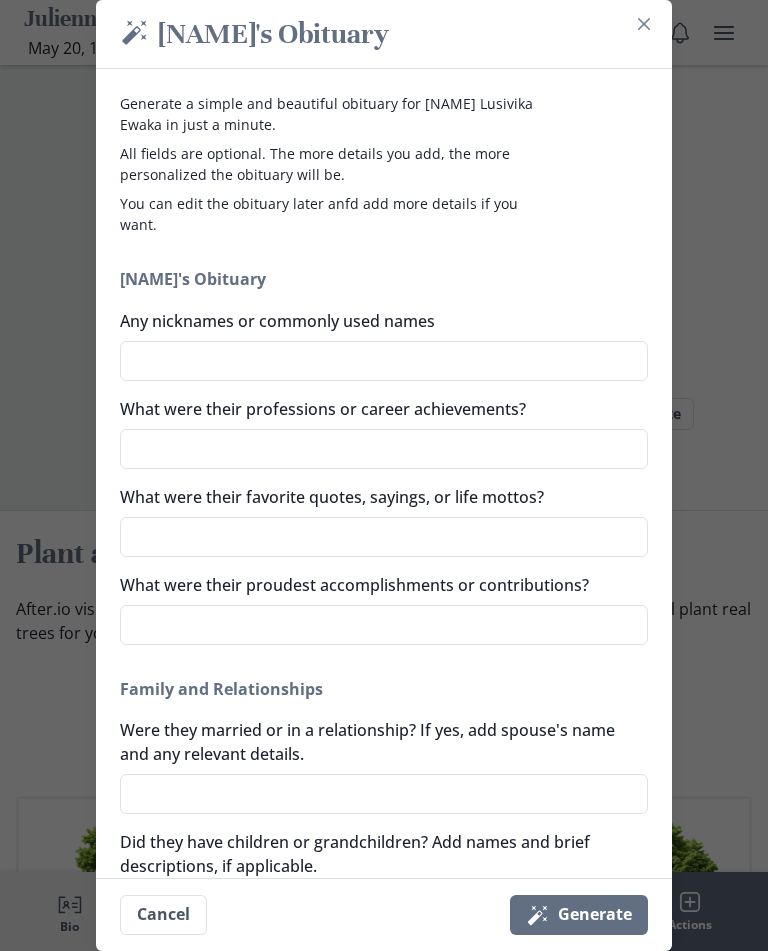 click on "Any nicknames or commonly used names" at bounding box center [384, 361] 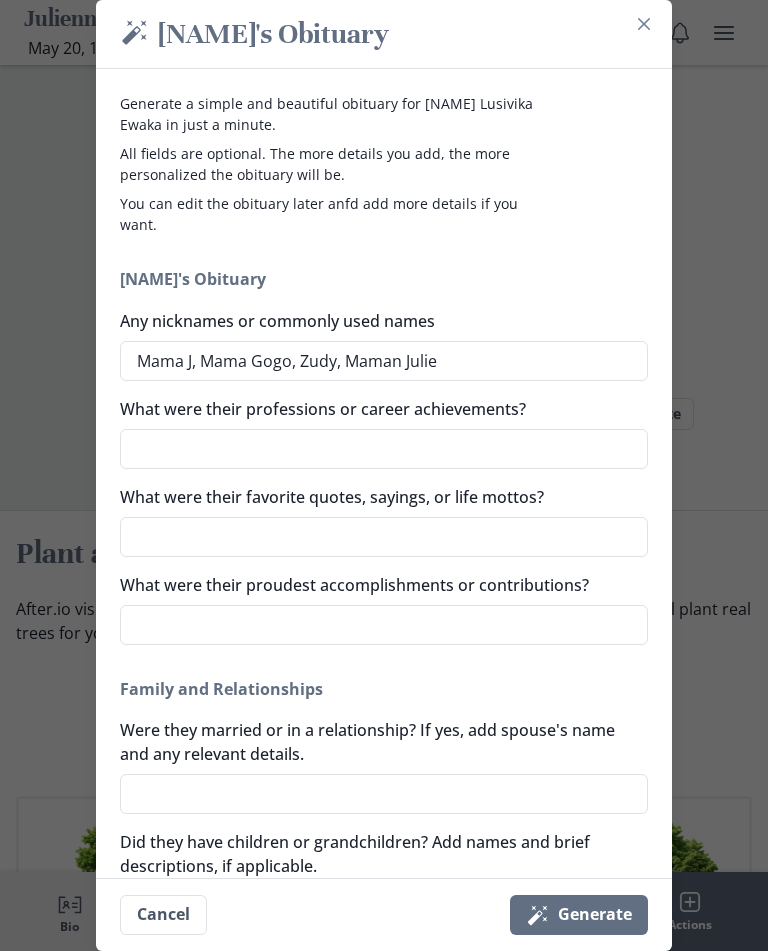click on "What were their professions or career achievements?" at bounding box center (384, 449) 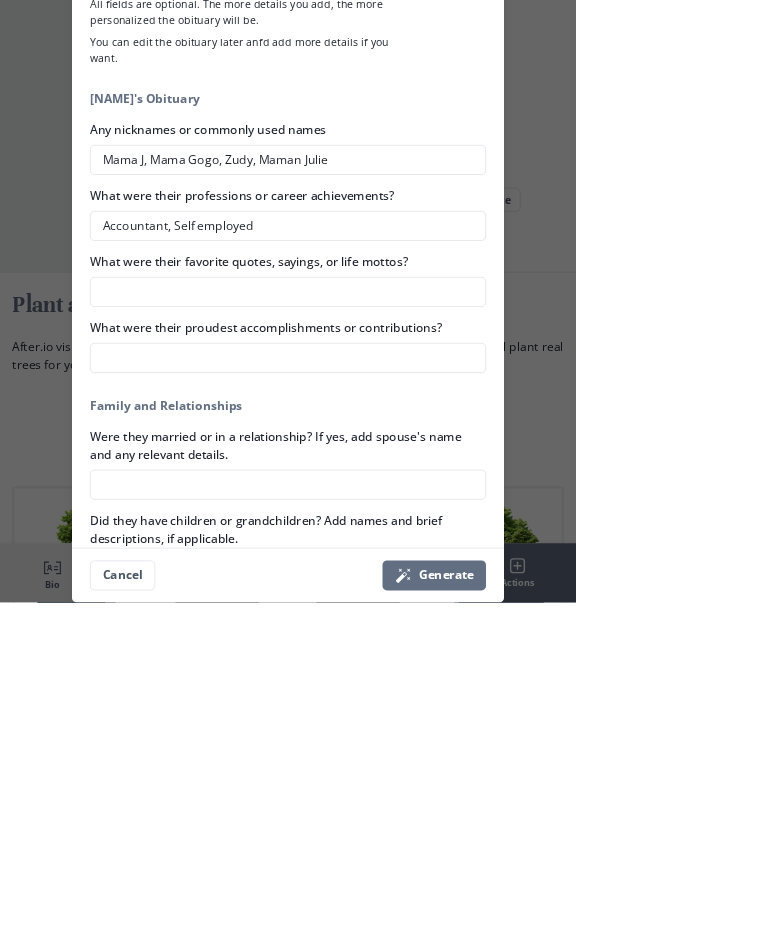 scroll, scrollTop: 2555, scrollLeft: 0, axis: vertical 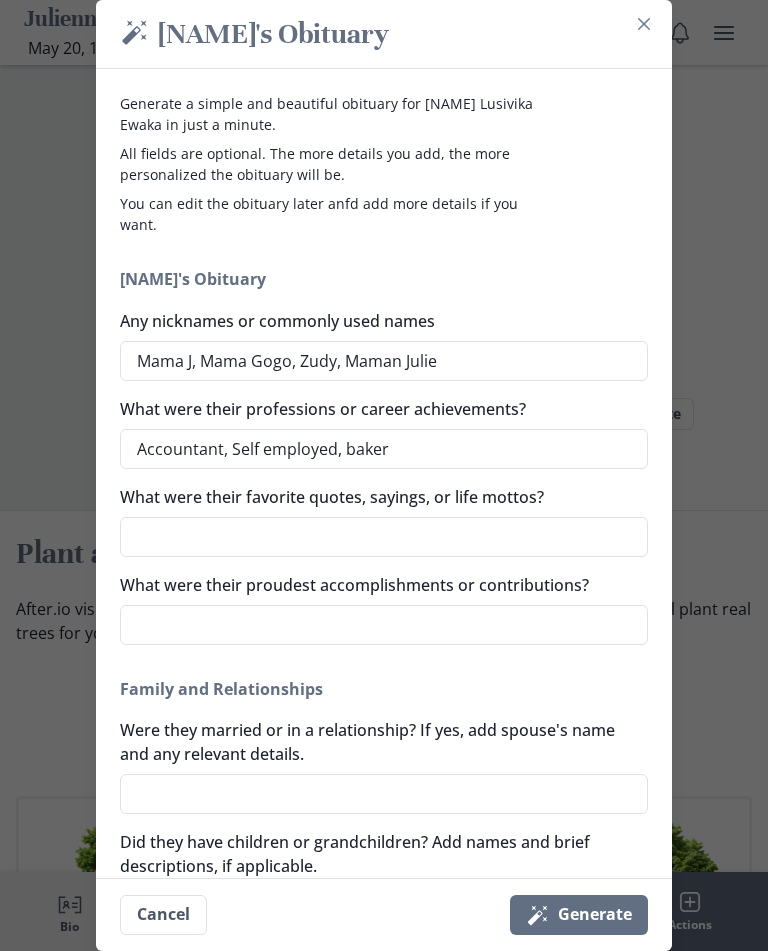 click on "What were their favorite quotes, sayings, or life mottos?" at bounding box center (384, 537) 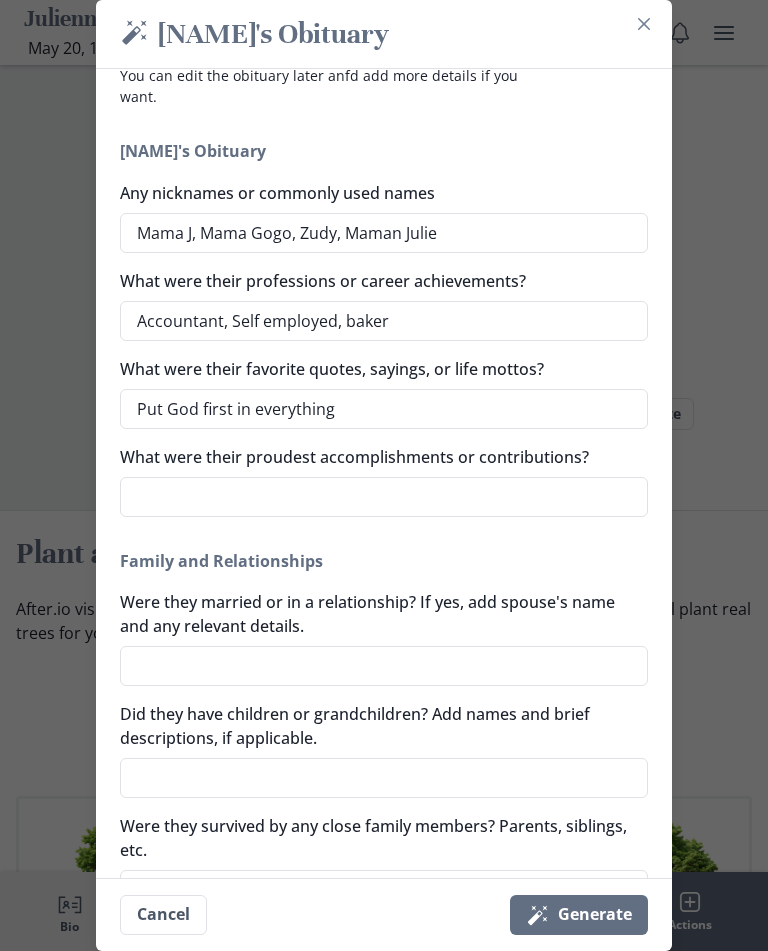 scroll, scrollTop: 129, scrollLeft: 0, axis: vertical 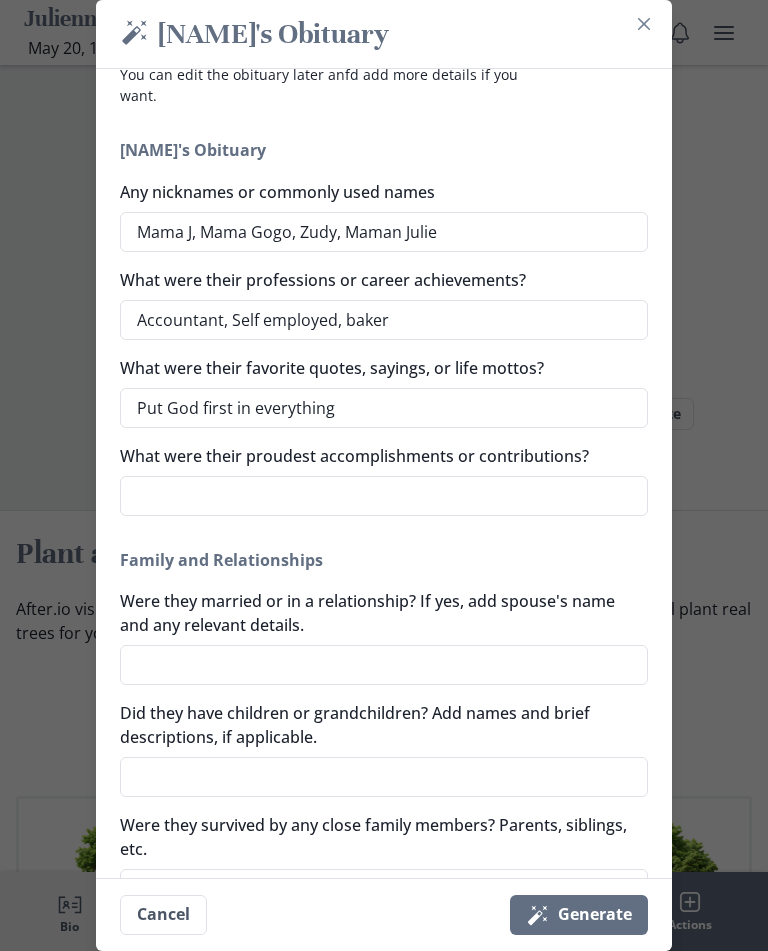 click on "What were their proudest accomplishments or contributions?" at bounding box center [384, 496] 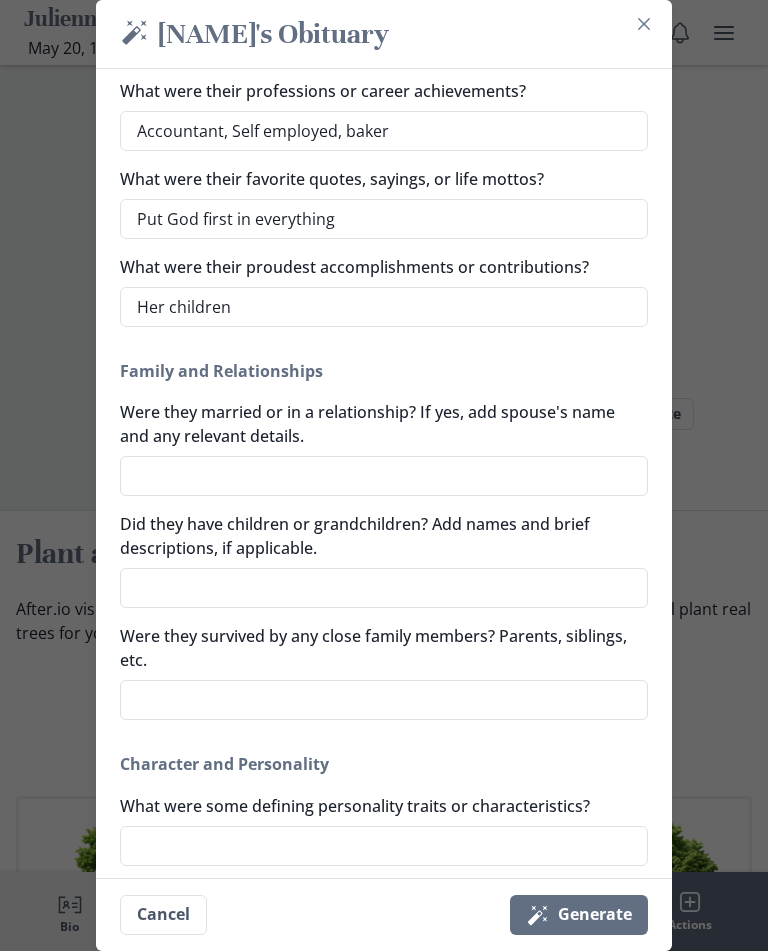 scroll, scrollTop: 323, scrollLeft: 0, axis: vertical 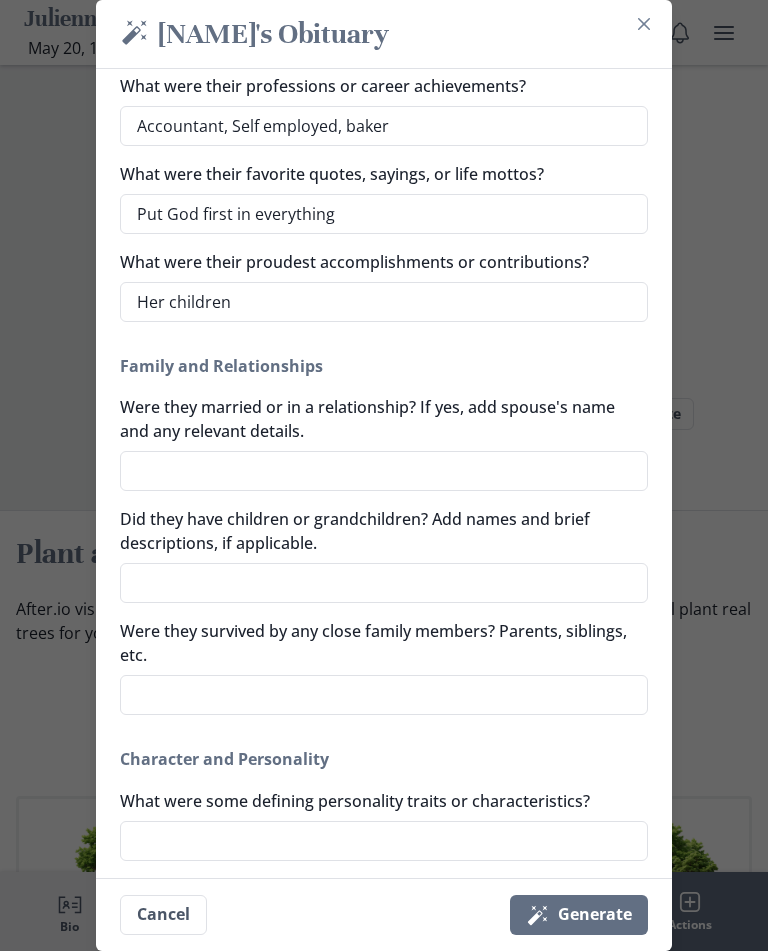 click on "Were they married or in a relationship? If yes, add spouse's name and any relevant details." at bounding box center (384, 471) 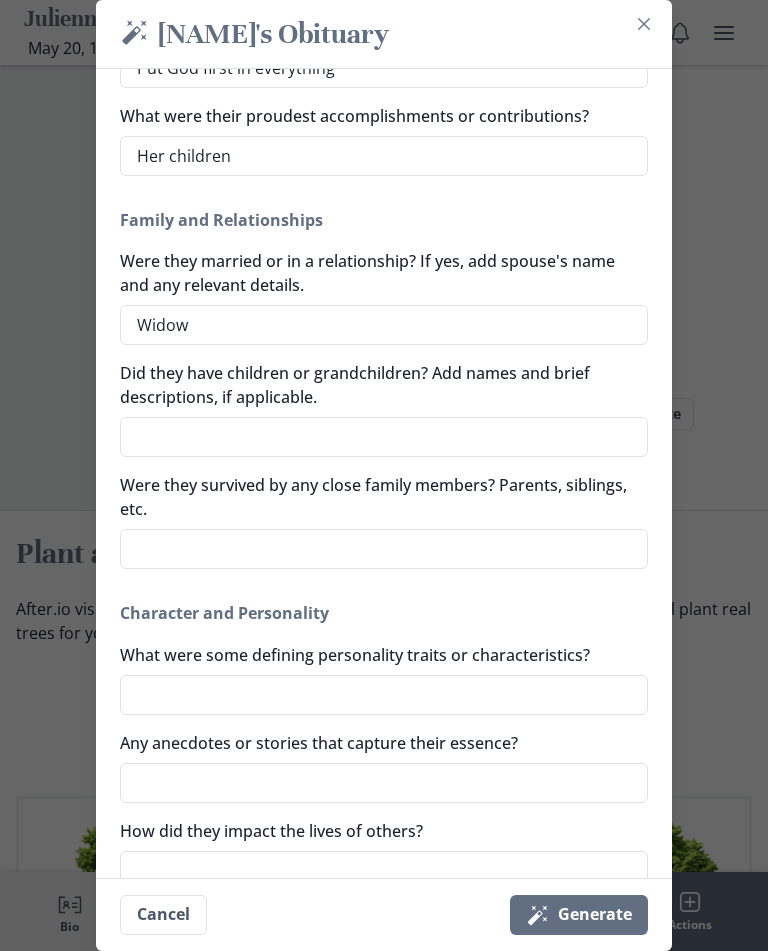 scroll, scrollTop: 504, scrollLeft: 0, axis: vertical 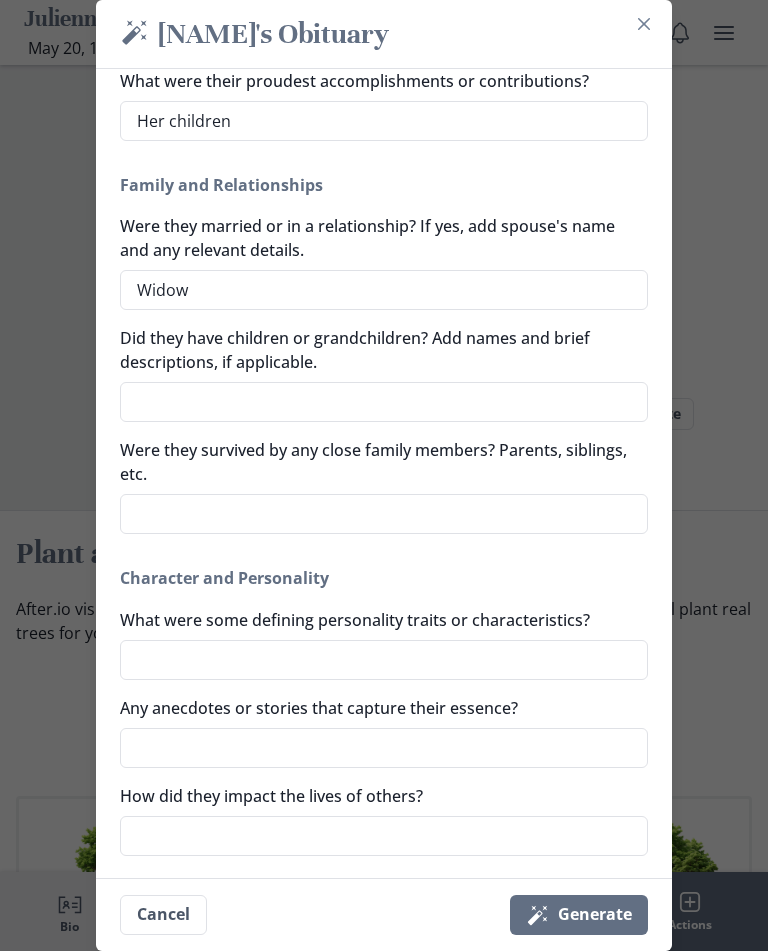 click on "Did they have children or grandchildren? Add names and brief descriptions, if applicable." at bounding box center [384, 402] 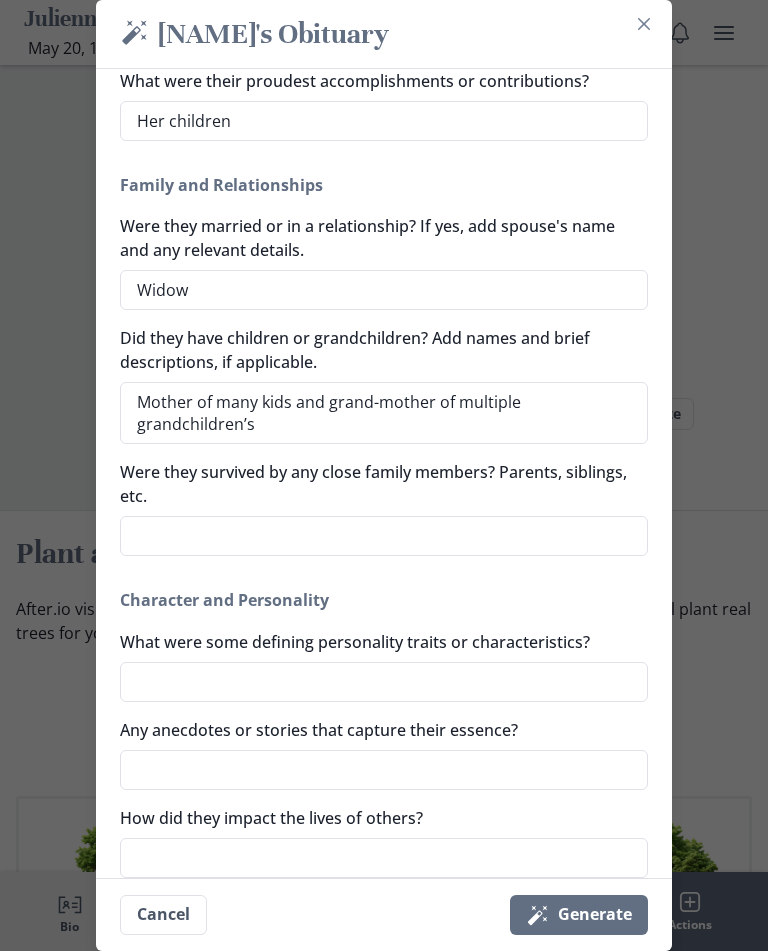 click on "Mother of many kids and grand-mother of multiple grandchildrens" at bounding box center (384, 413) 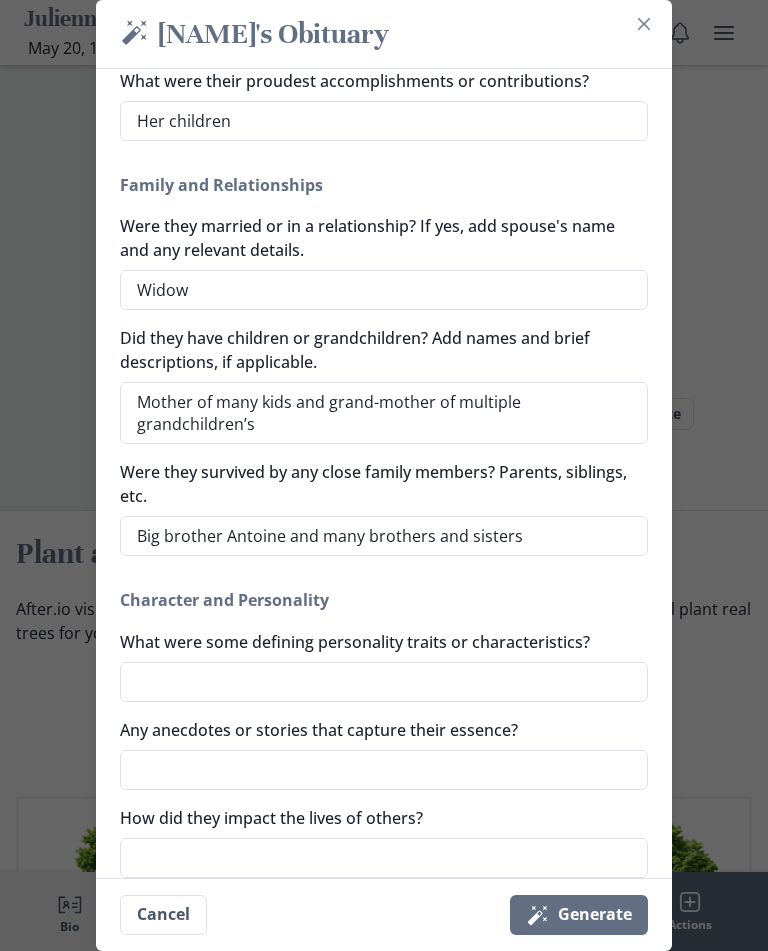 click on "Big brother Antoine and many brothers and sisters" at bounding box center [384, 536] 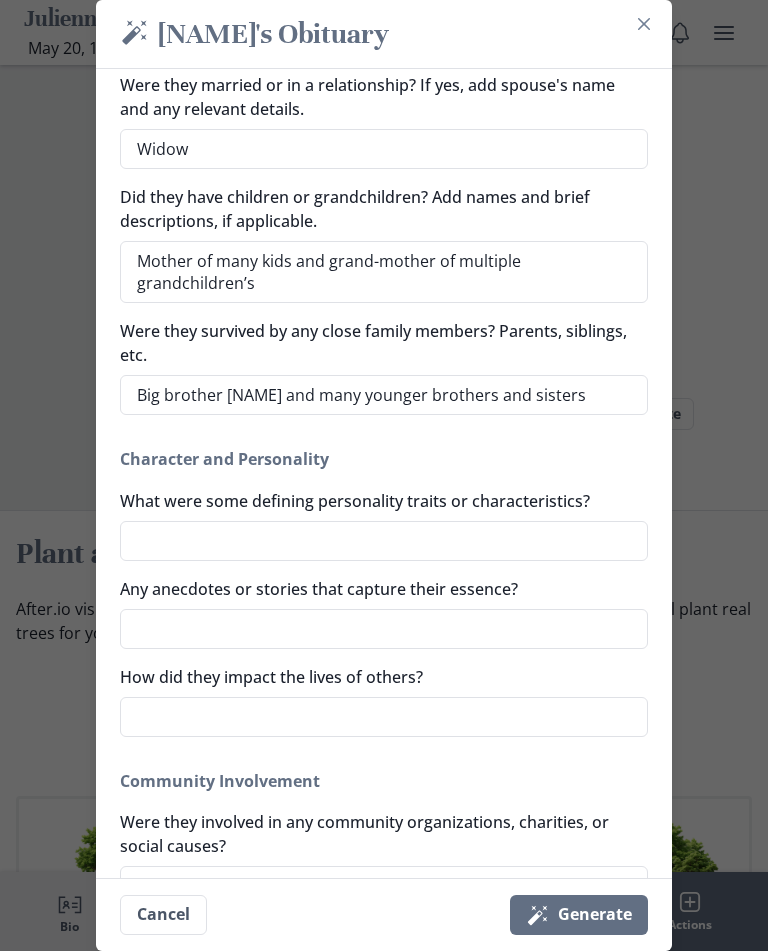 scroll, scrollTop: 646, scrollLeft: 0, axis: vertical 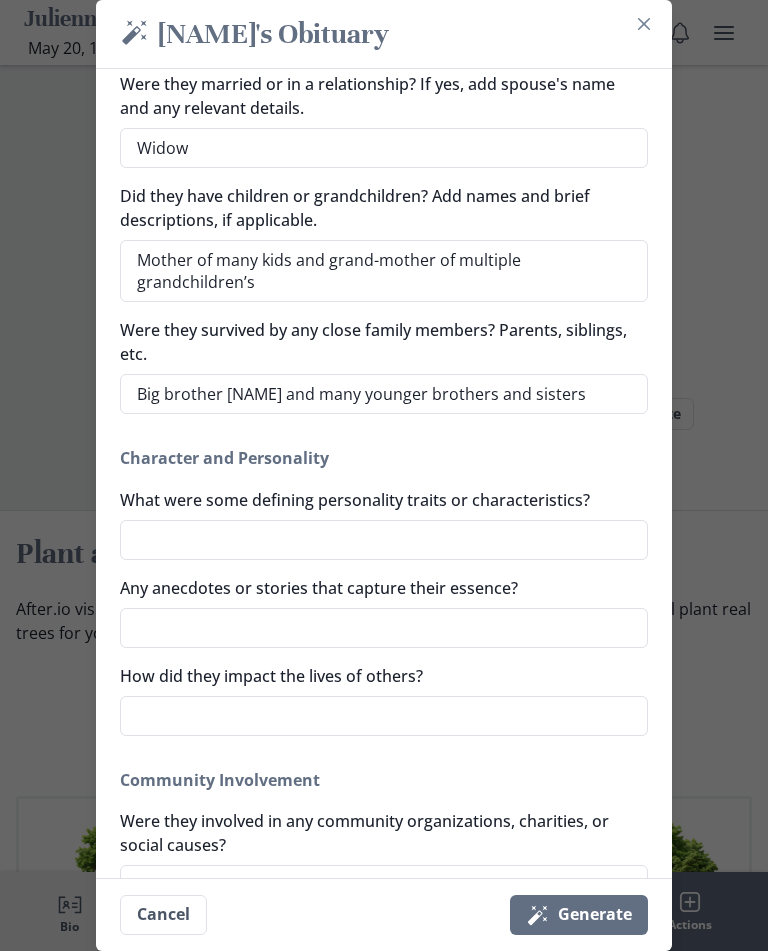 click on "What were some defining personality traits or characteristics?" at bounding box center (384, 540) 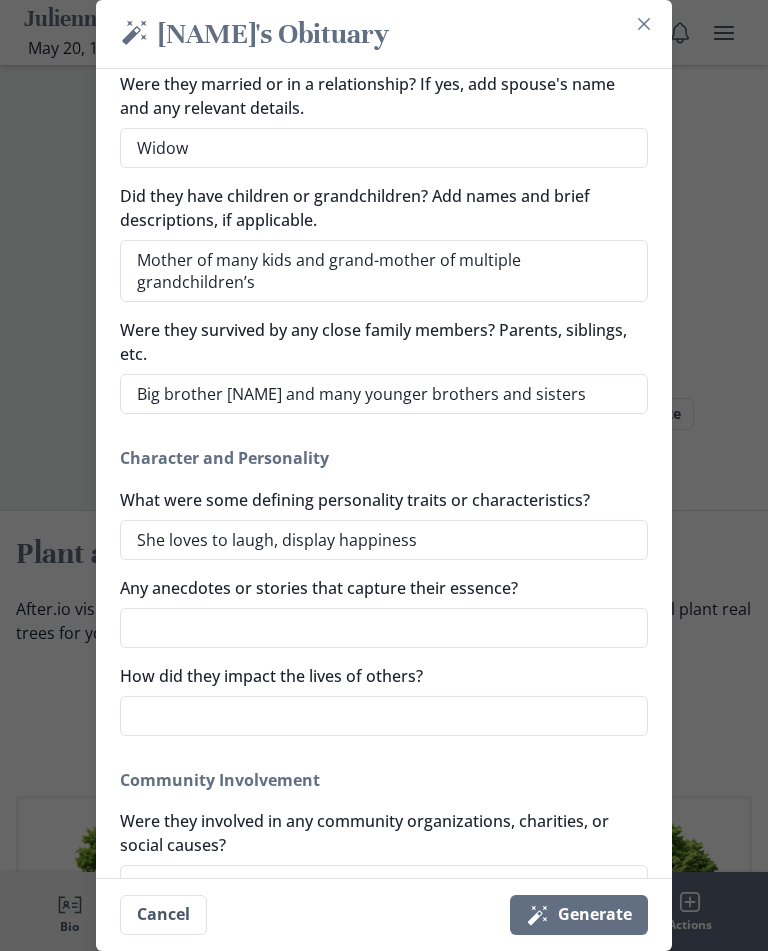 click on "How did they impact the lives of others?" at bounding box center [384, 716] 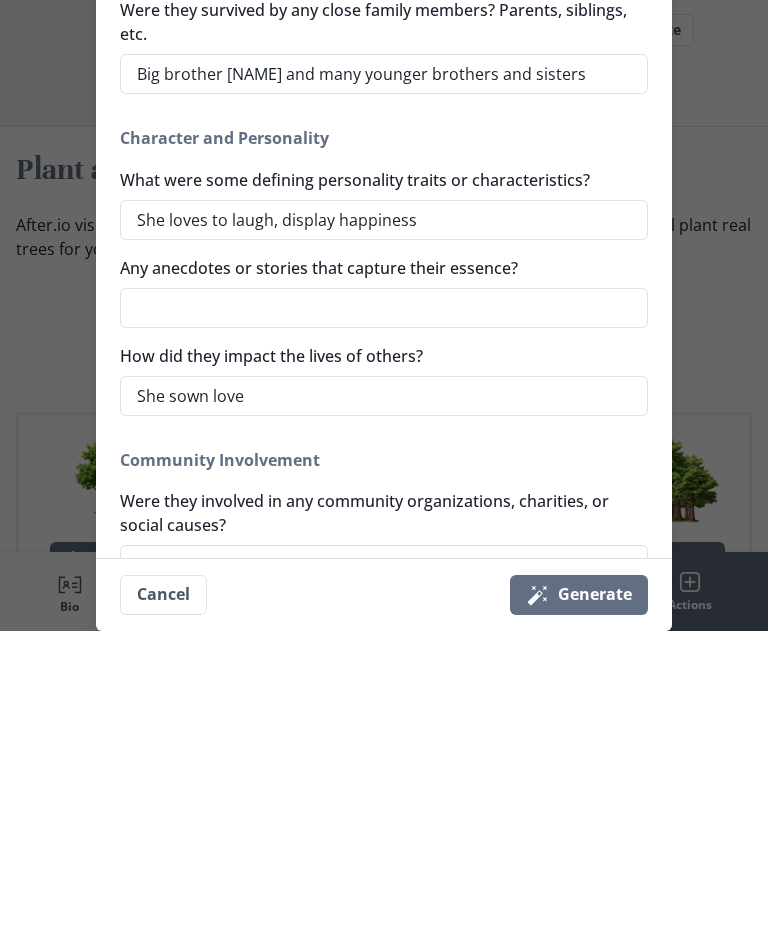 click on "She sown love" at bounding box center (384, 716) 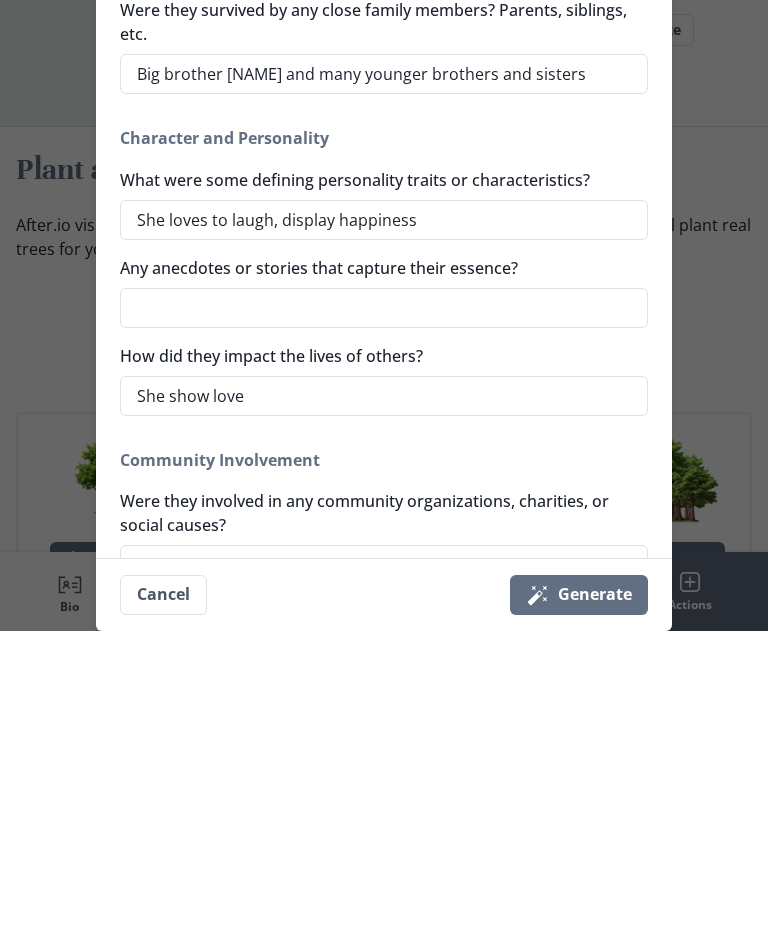click on "She show love" at bounding box center (384, 716) 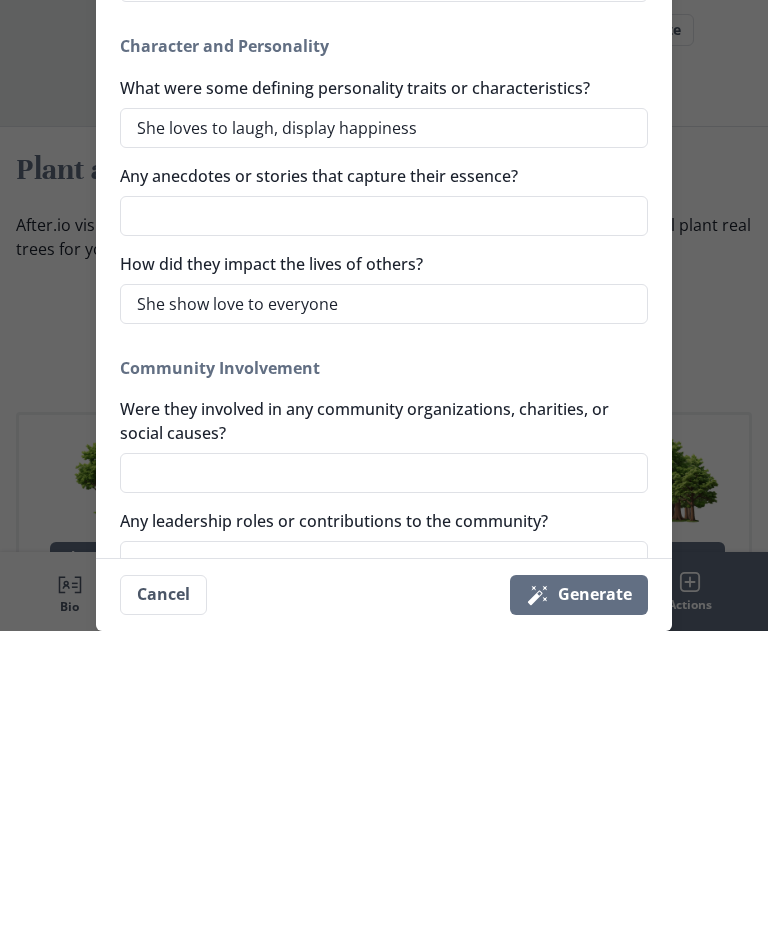 scroll, scrollTop: 739, scrollLeft: 0, axis: vertical 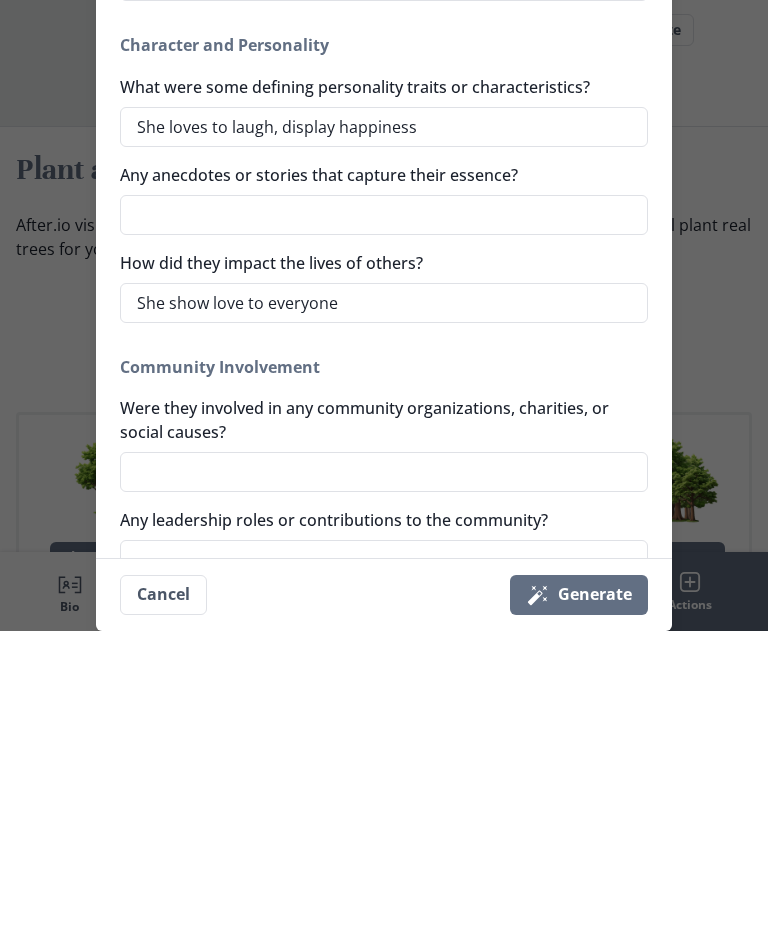 click on "Were they involved in any community organizations, charities, or social causes?" at bounding box center (384, 792) 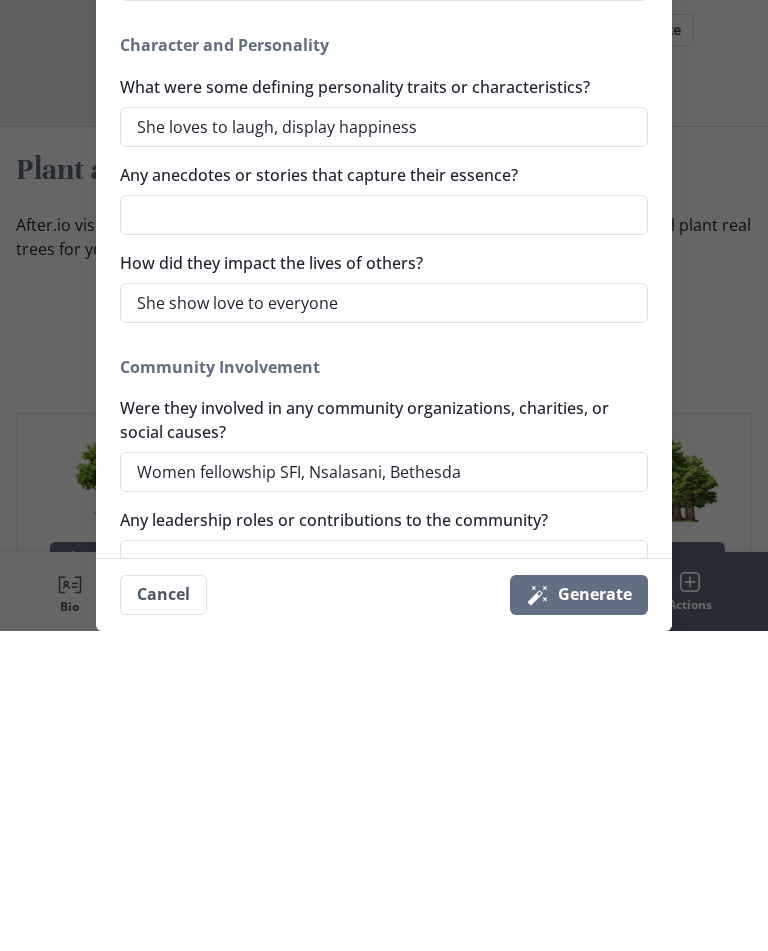 click on "Any leadership roles or contributions to the community?" at bounding box center [384, 880] 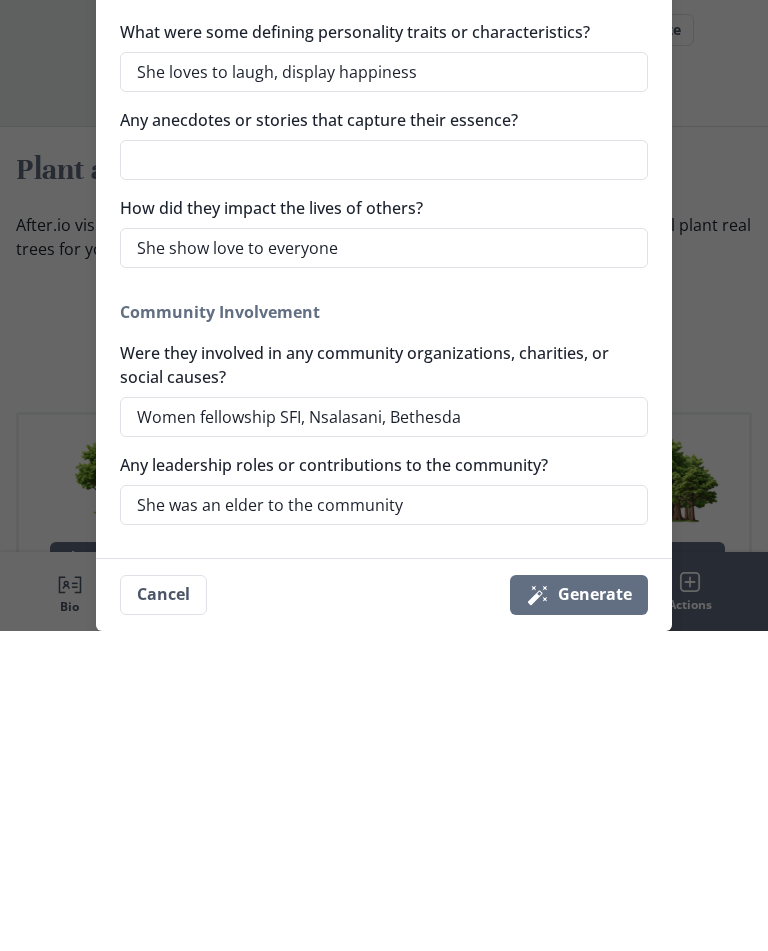 scroll, scrollTop: 828, scrollLeft: 0, axis: vertical 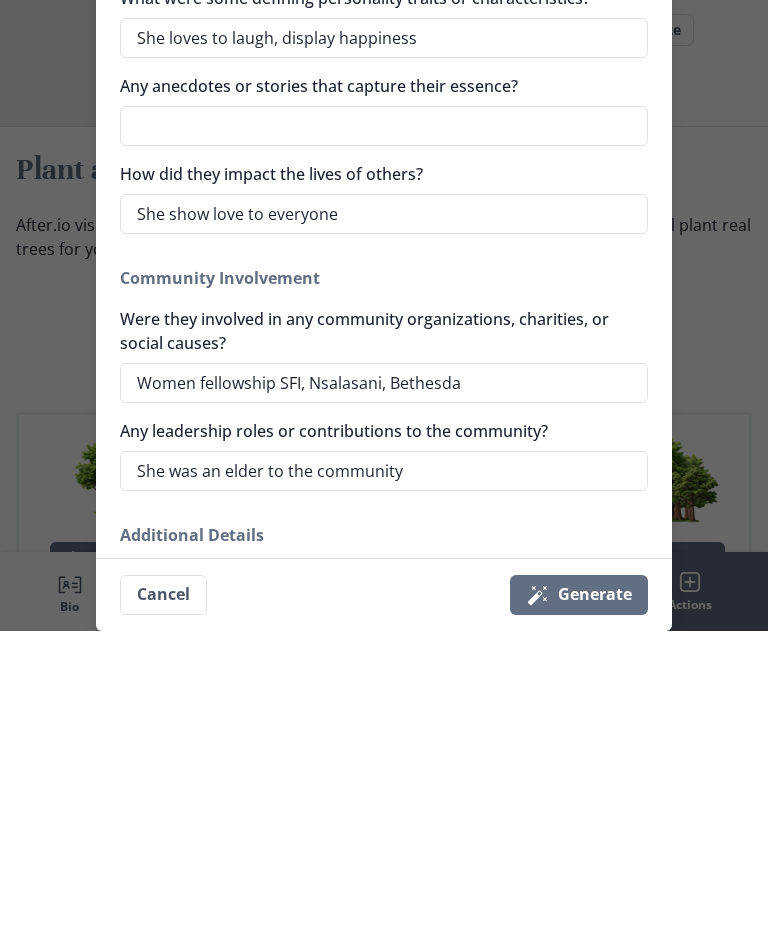 click on "Magic wand Generate" at bounding box center [579, 915] 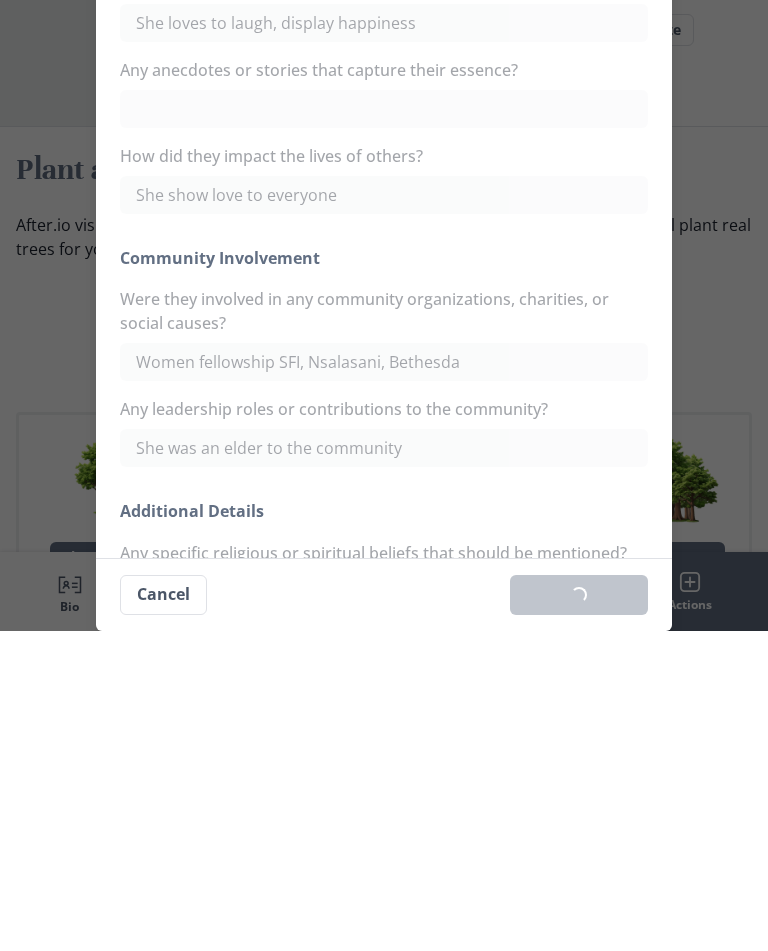 scroll, scrollTop: 2939, scrollLeft: 0, axis: vertical 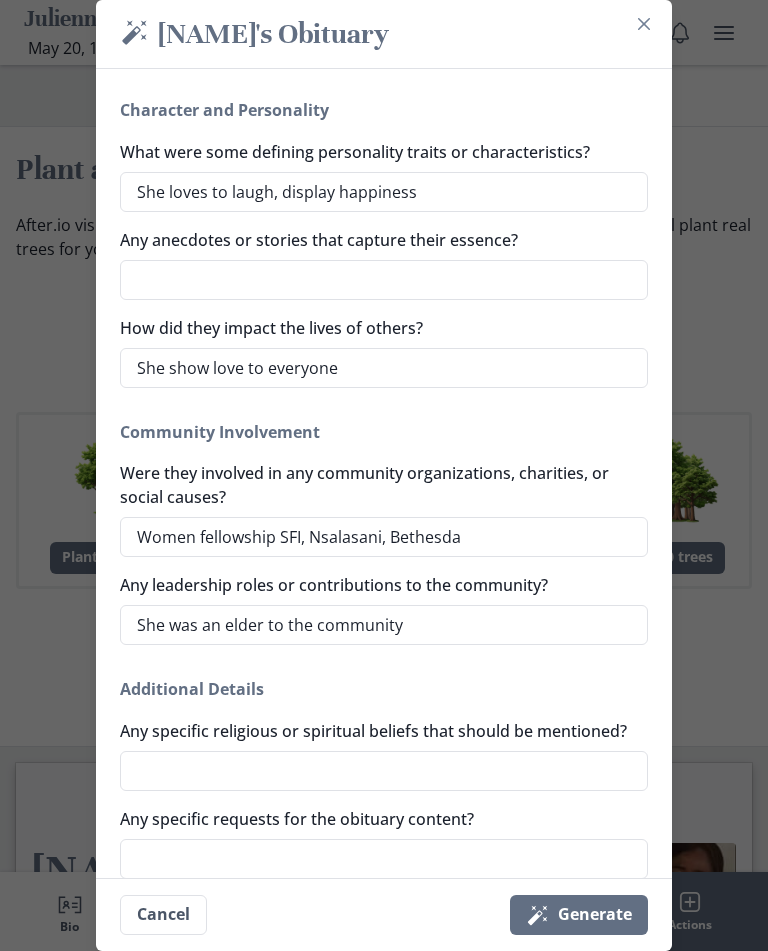 click on "Magic wand Generate" at bounding box center (579, 915) 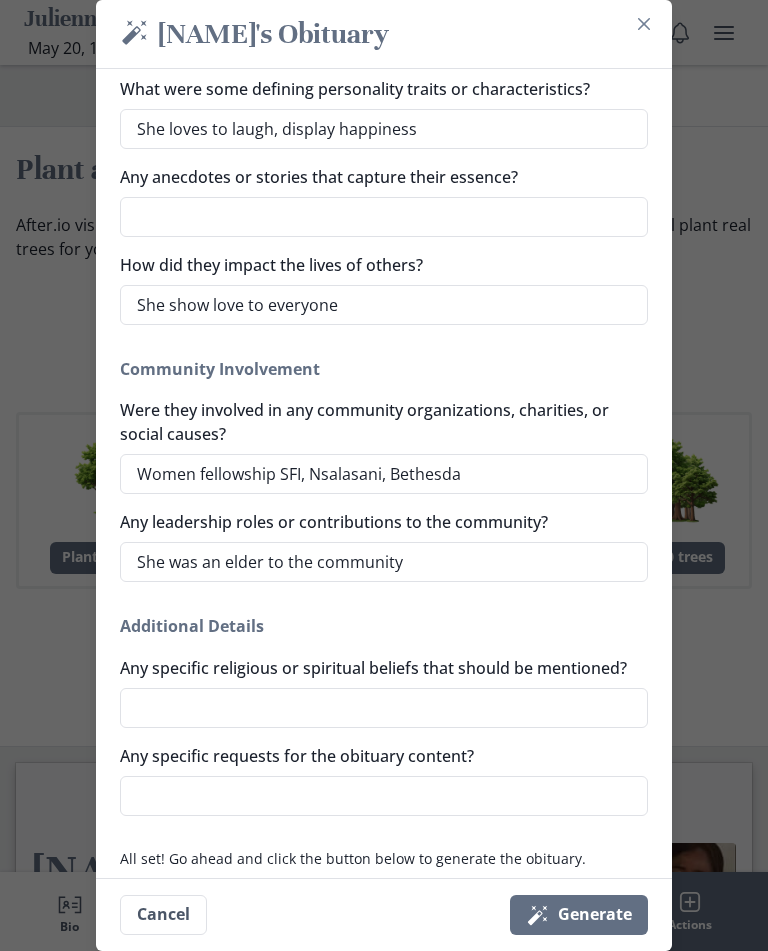 scroll, scrollTop: 1055, scrollLeft: 0, axis: vertical 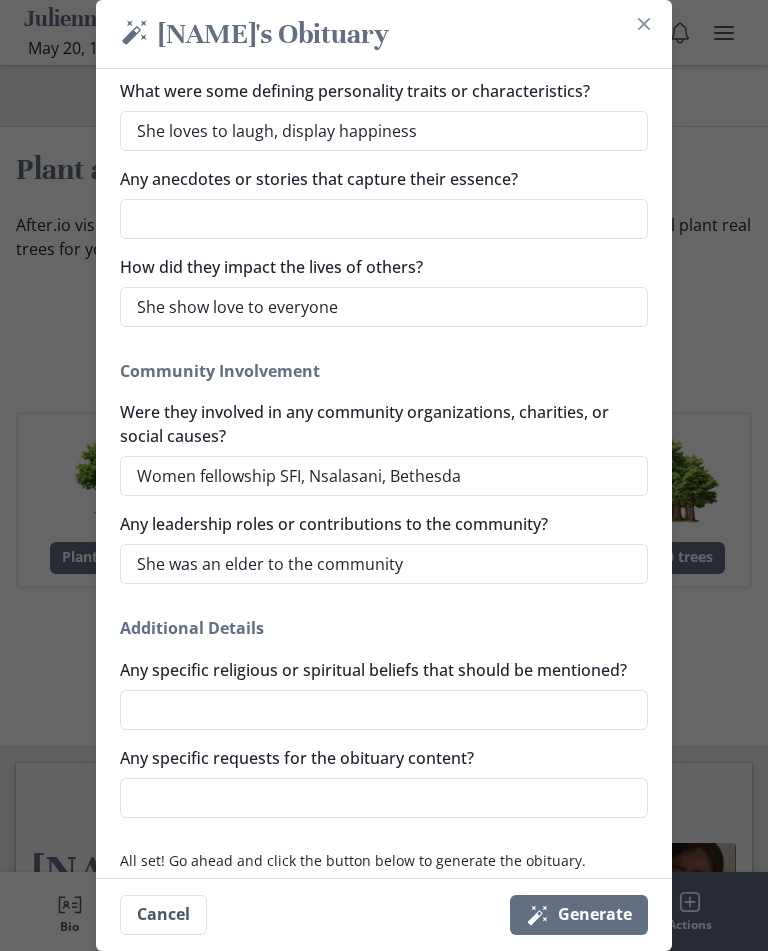 click on "Any specific religious or spiritual beliefs that should be mentioned?" at bounding box center (384, 710) 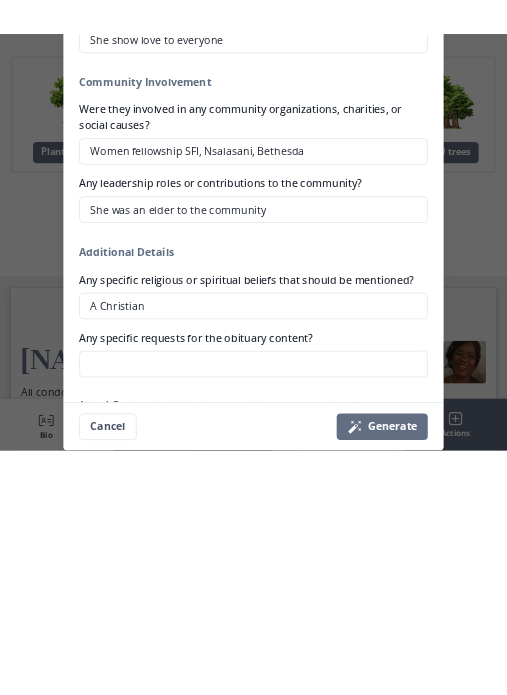 scroll, scrollTop: 3317, scrollLeft: 0, axis: vertical 